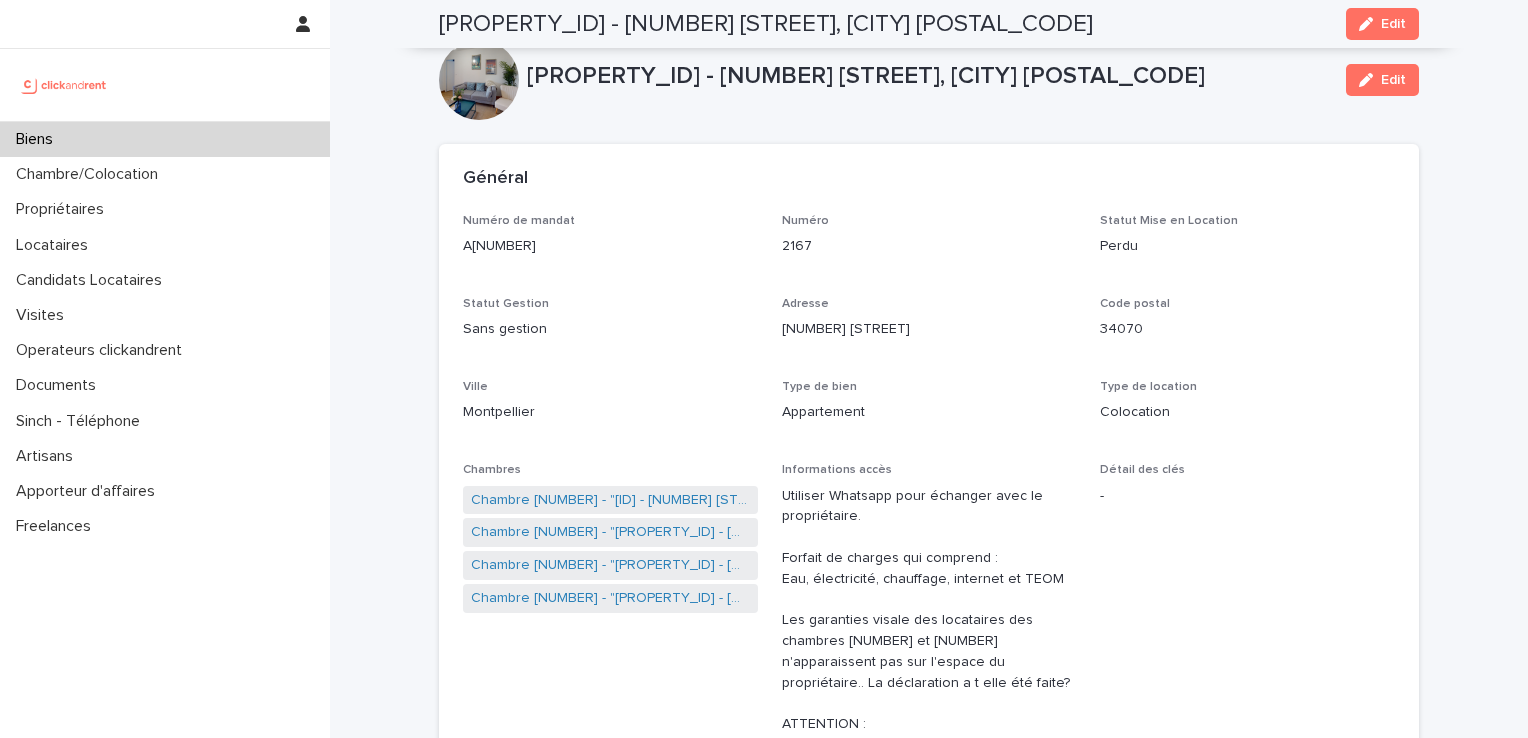 scroll, scrollTop: 0, scrollLeft: 0, axis: both 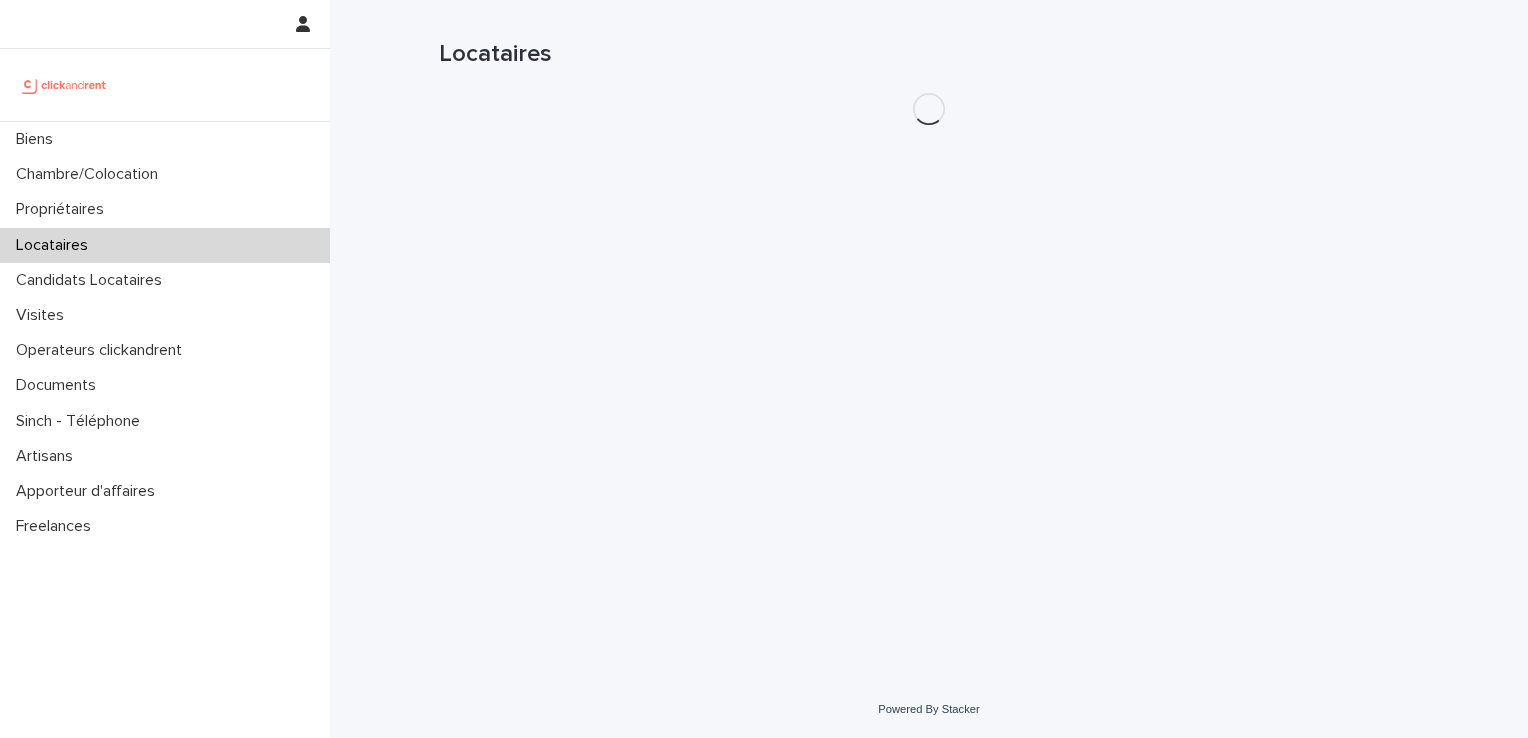 click on "Propriétaires" at bounding box center [64, 209] 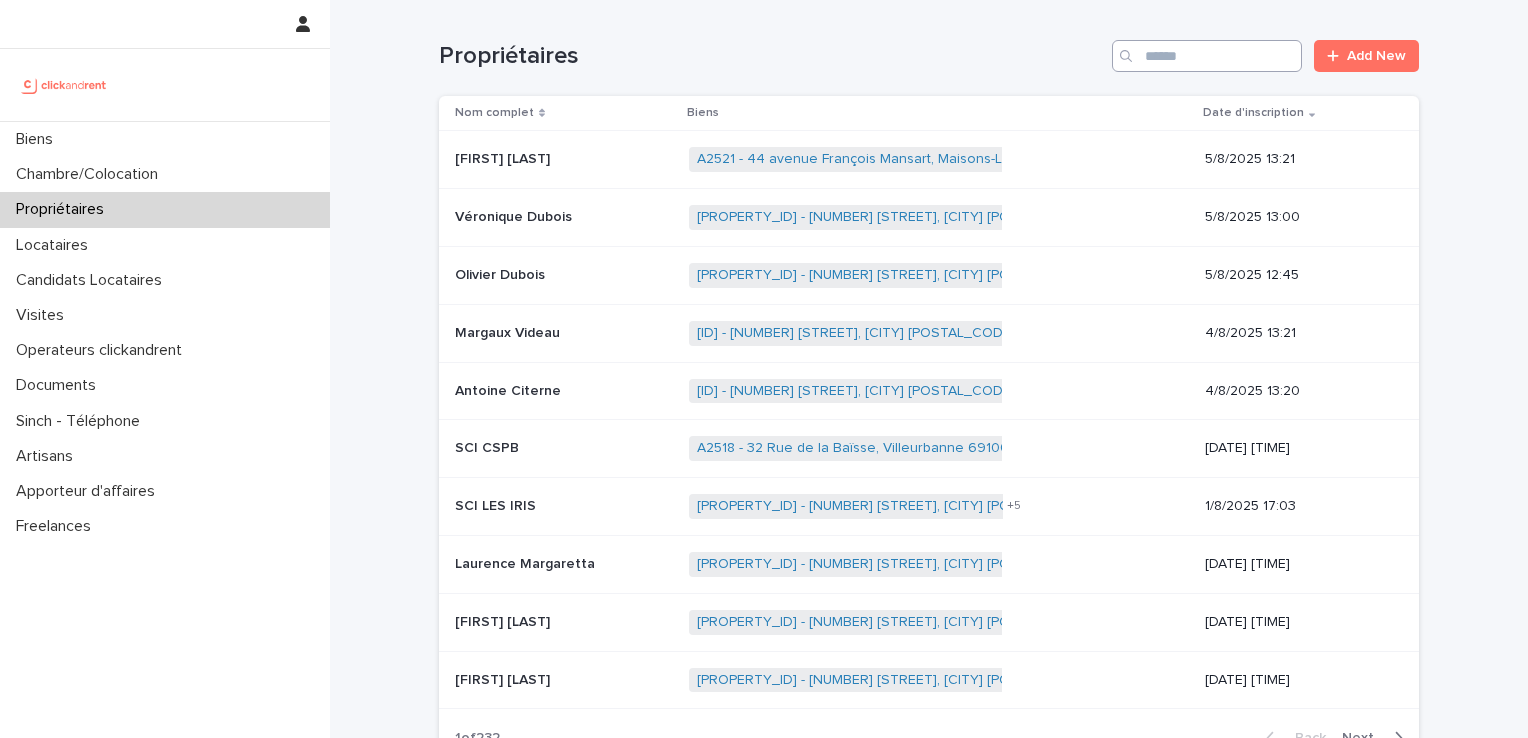 drag, startPoint x: 1188, startPoint y: 38, endPoint x: 1188, endPoint y: 56, distance: 18 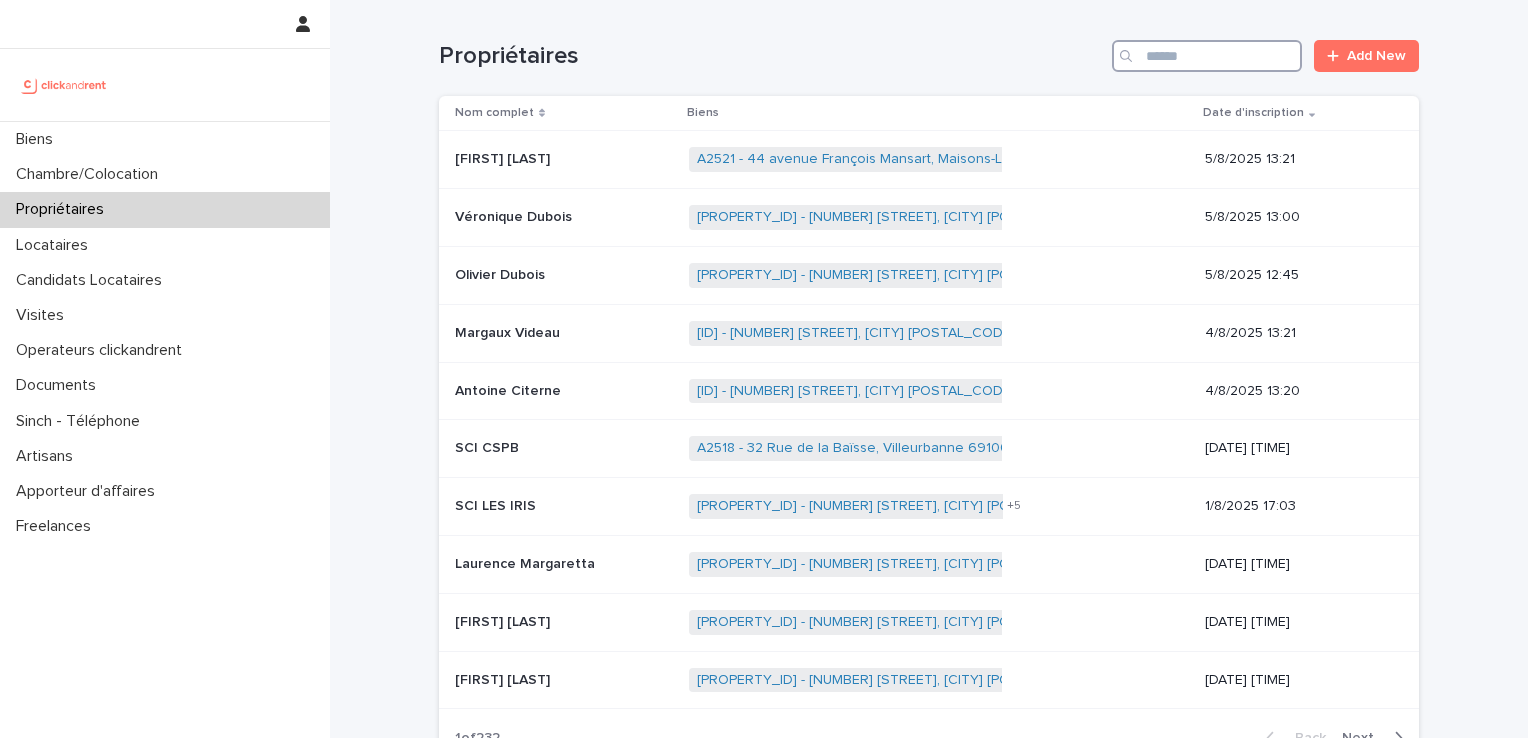 click at bounding box center (1207, 56) 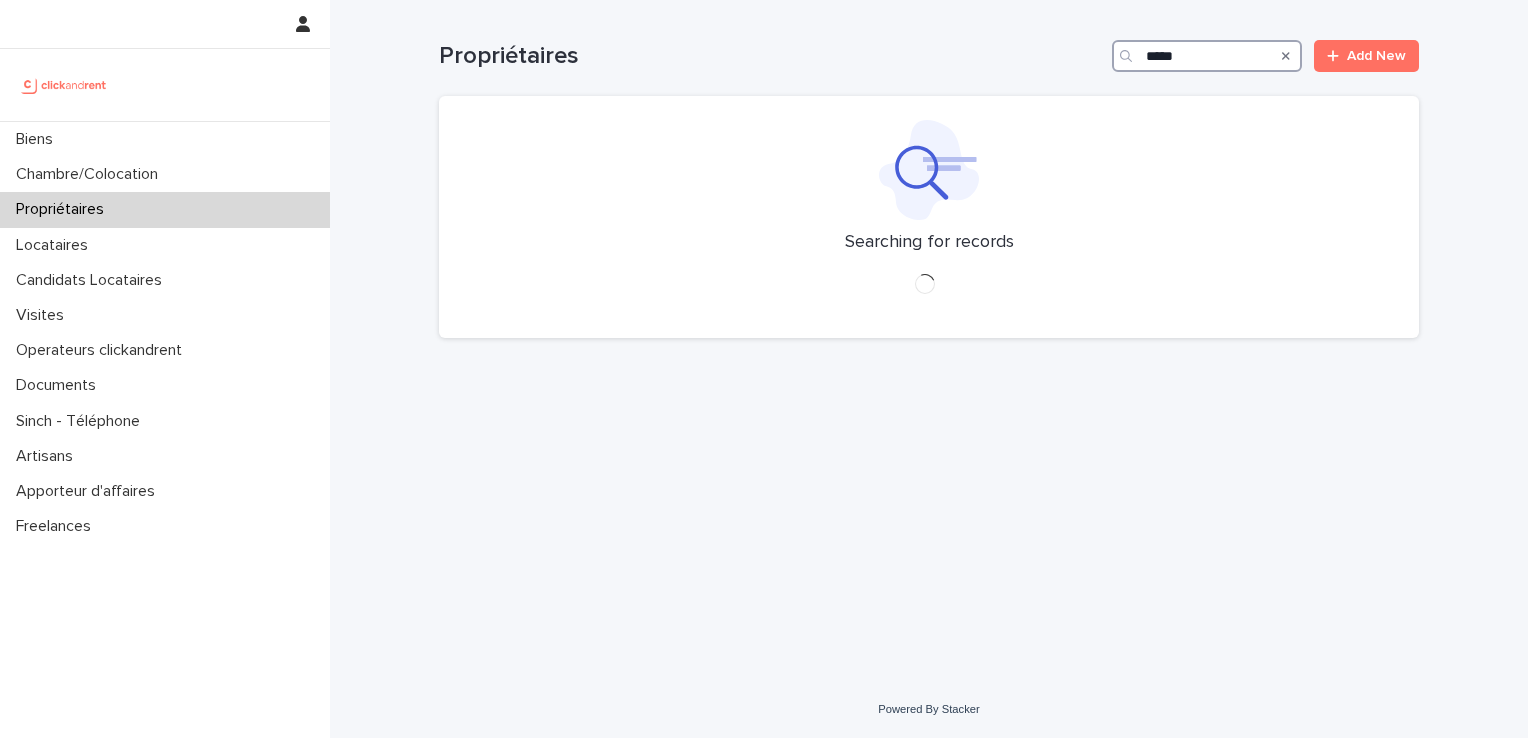 type on "*****" 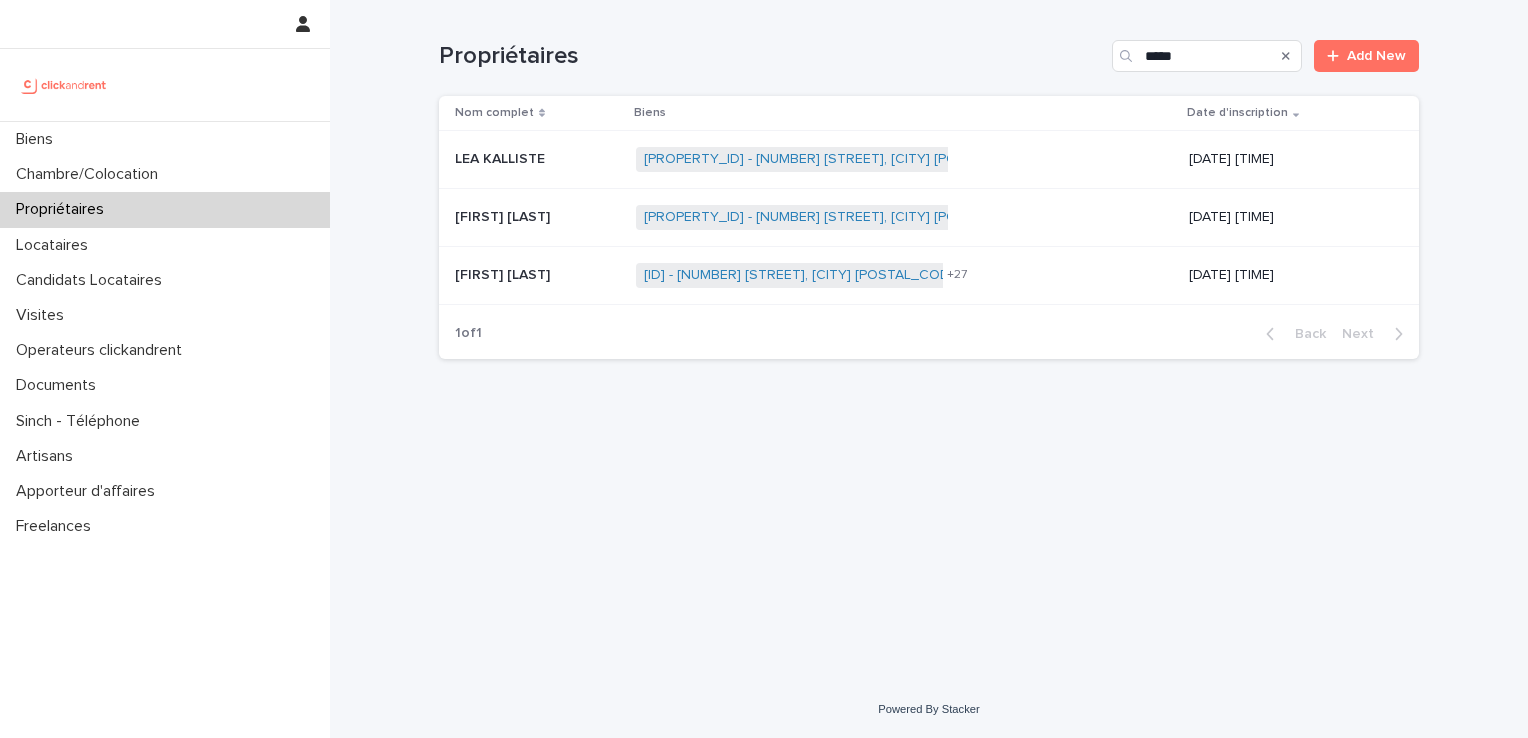click on "[FIRST] [LAST]" at bounding box center [504, 215] 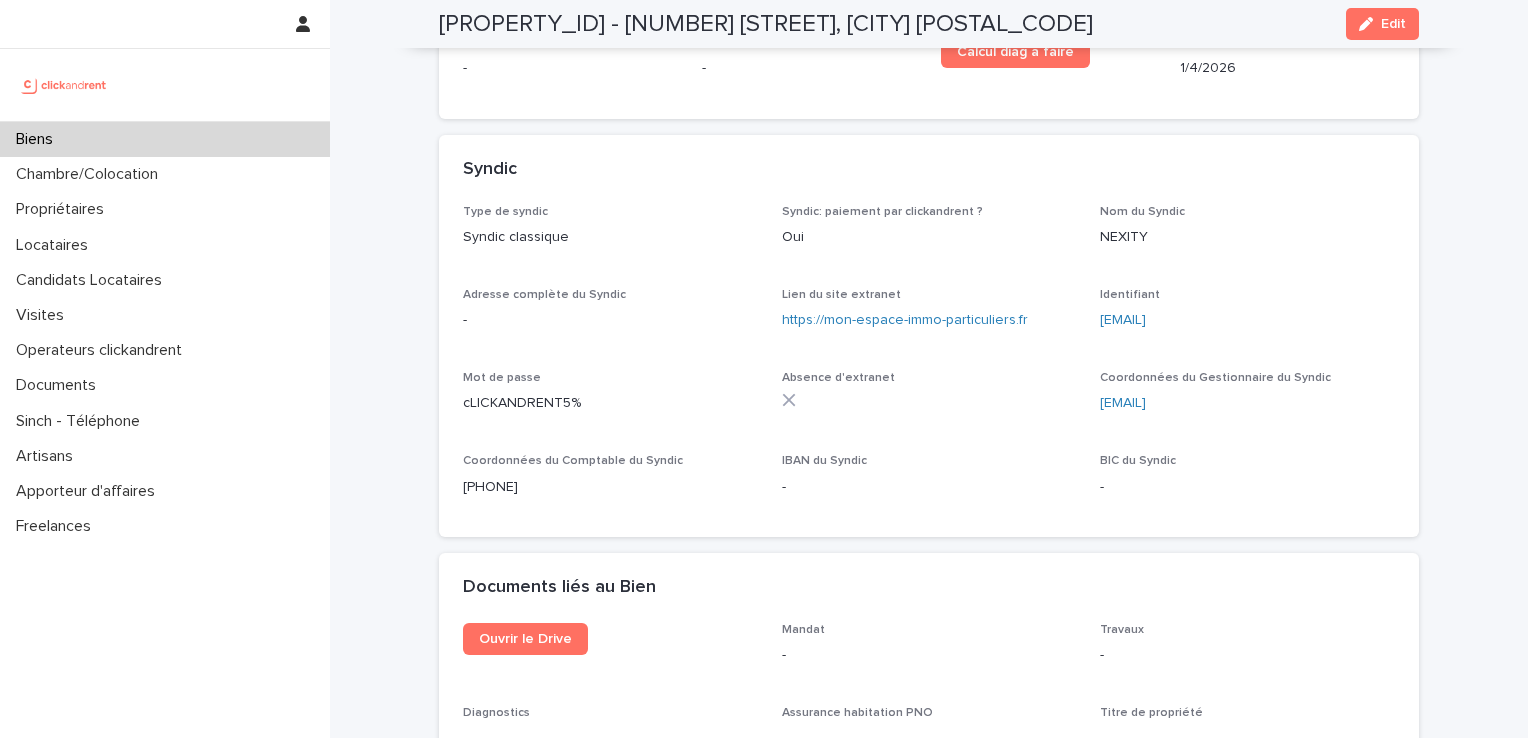 scroll, scrollTop: 6433, scrollLeft: 0, axis: vertical 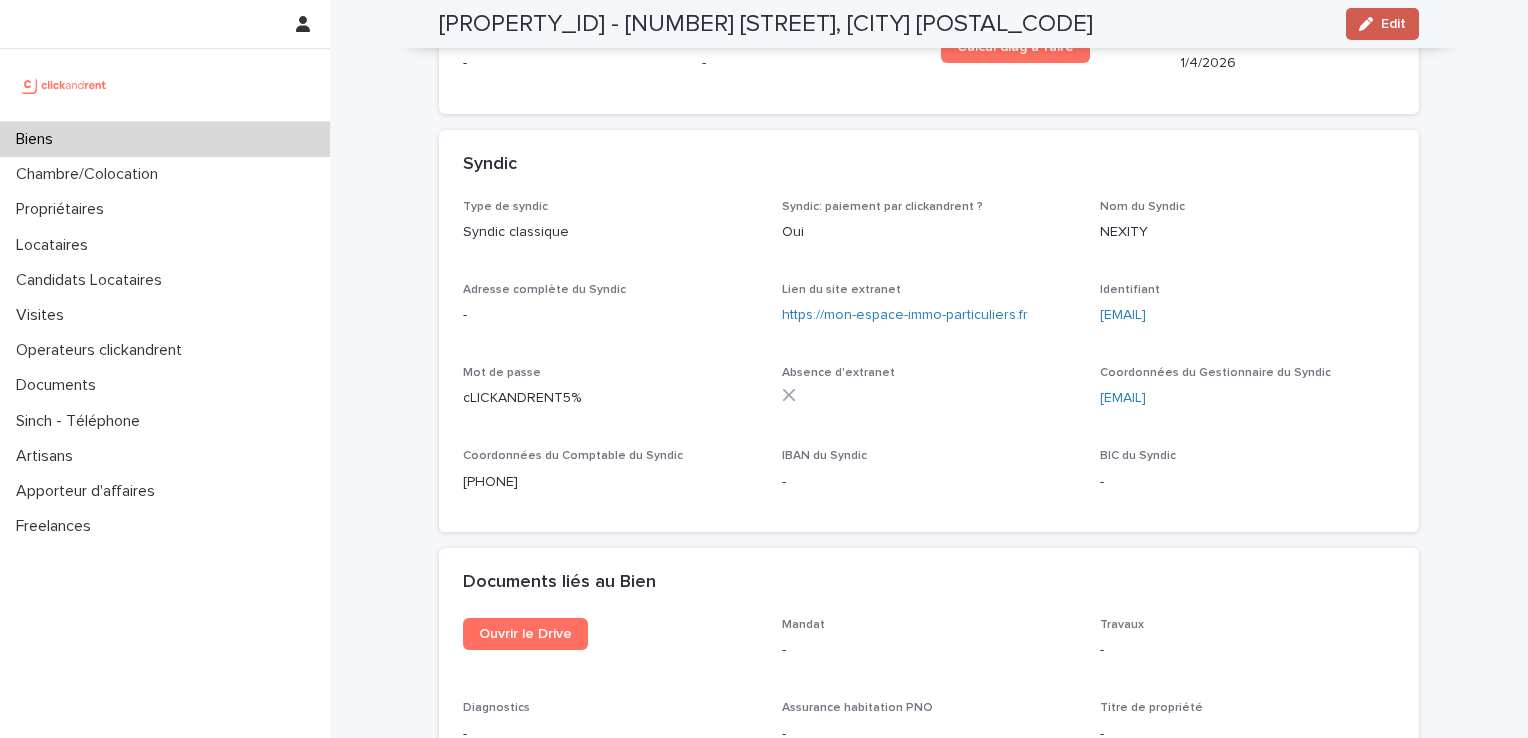 click on "Edit" at bounding box center [1382, 24] 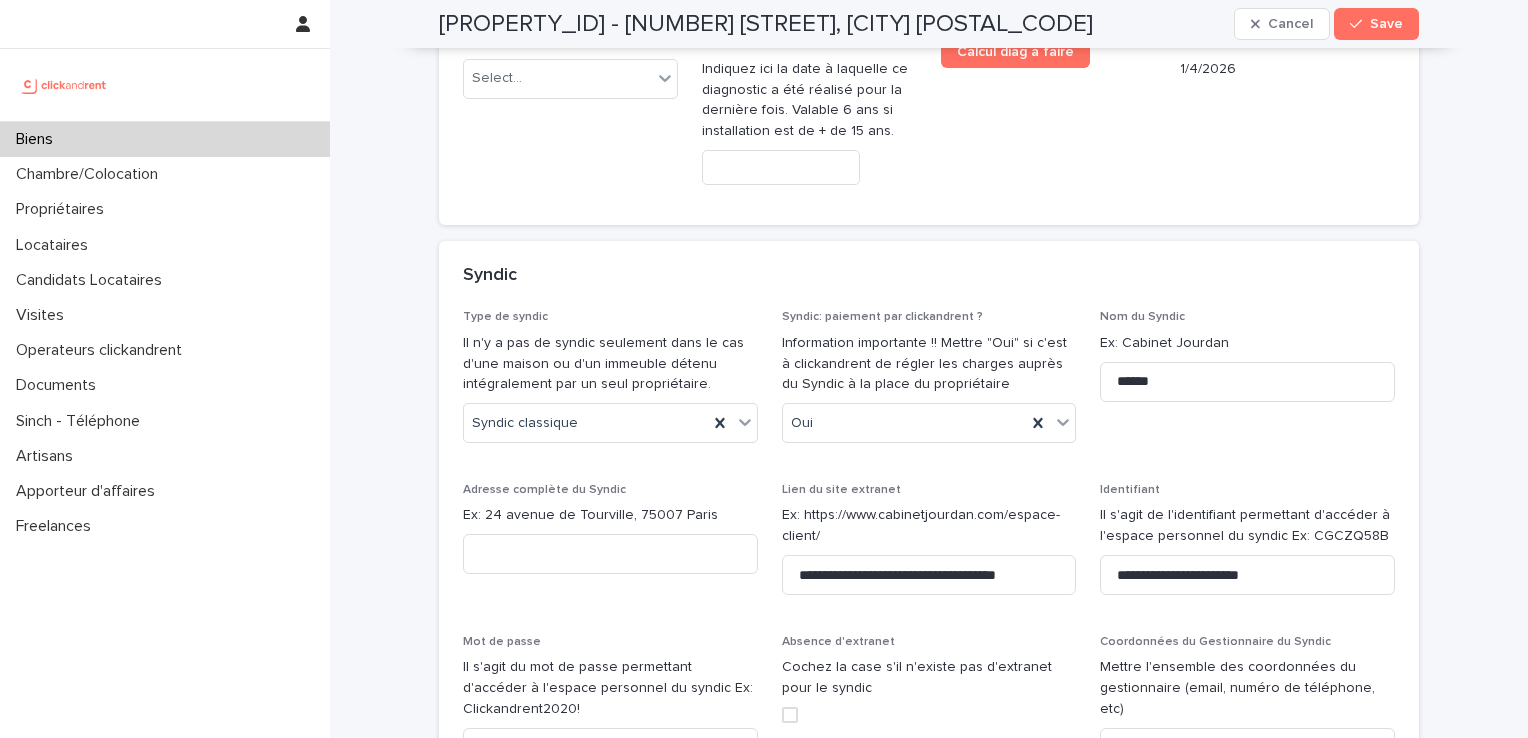 scroll, scrollTop: 10733, scrollLeft: 0, axis: vertical 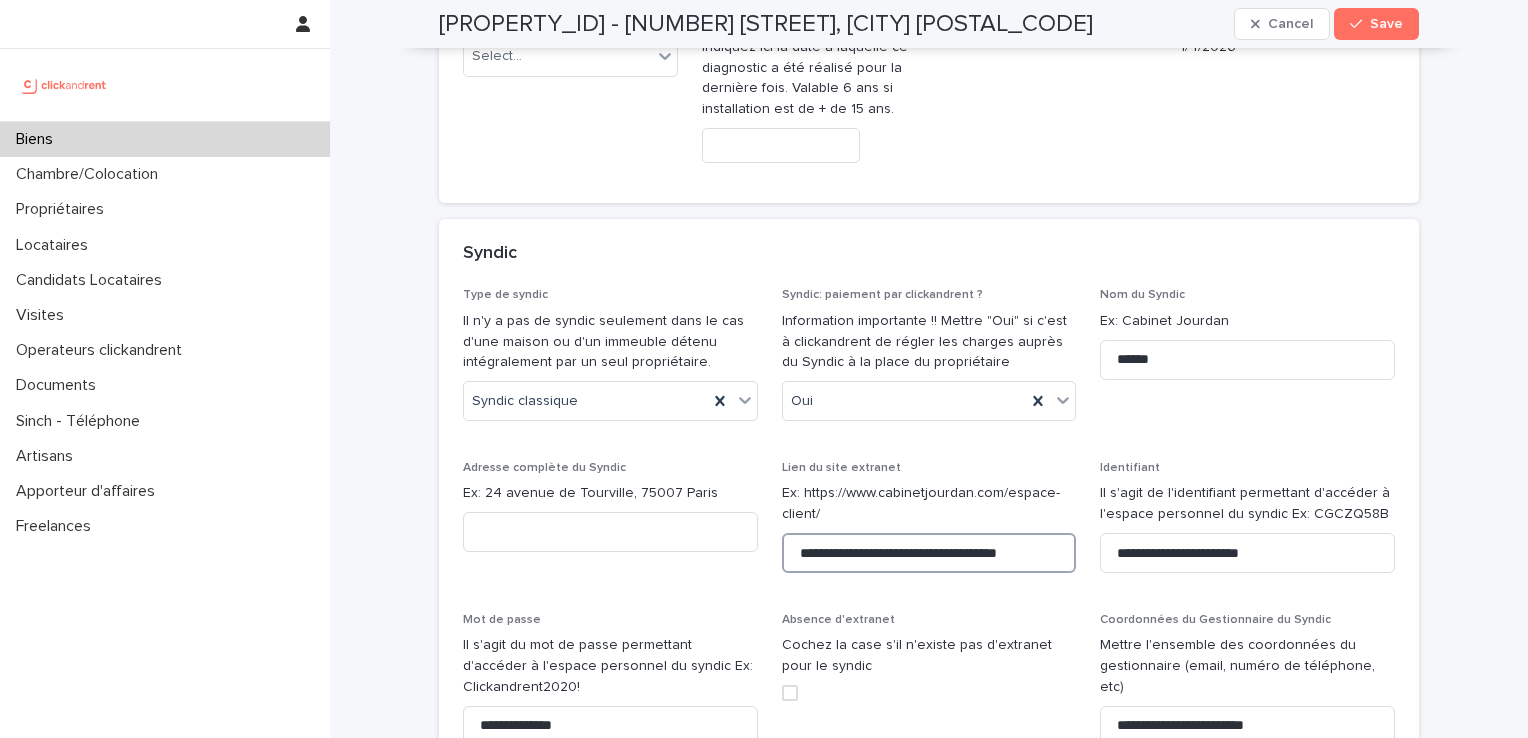 click on "**********" at bounding box center (929, 553) 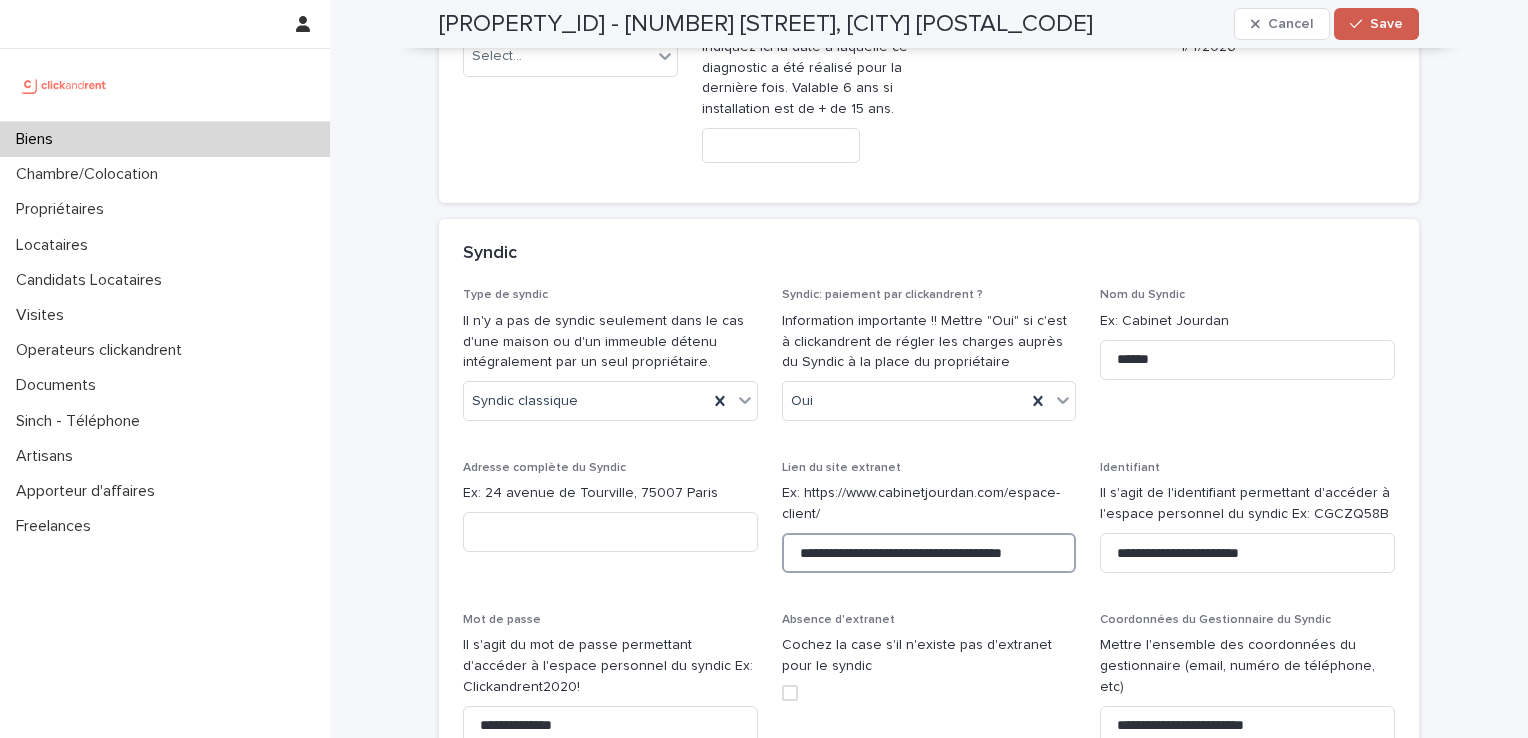 type on "**********" 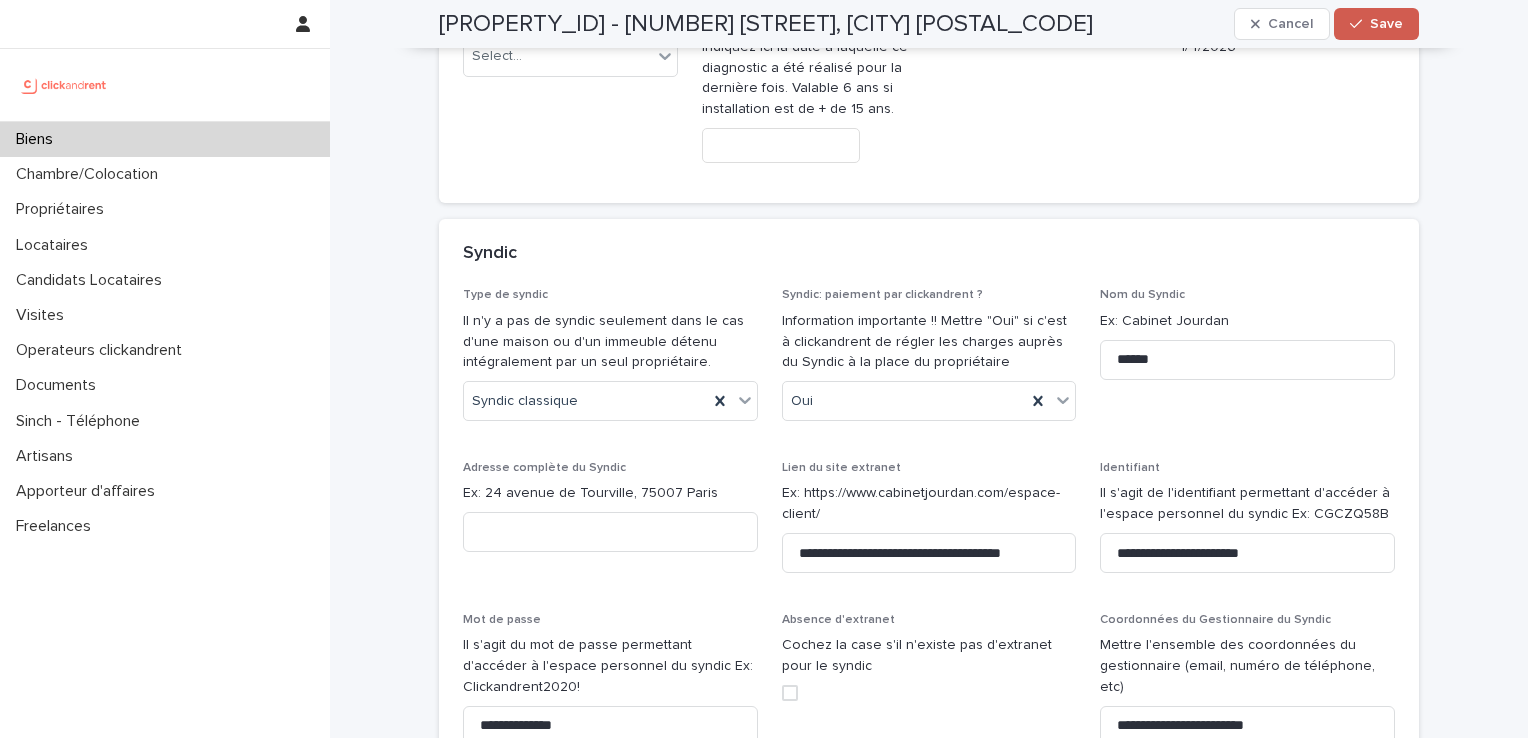 click on "Save" at bounding box center (1386, 24) 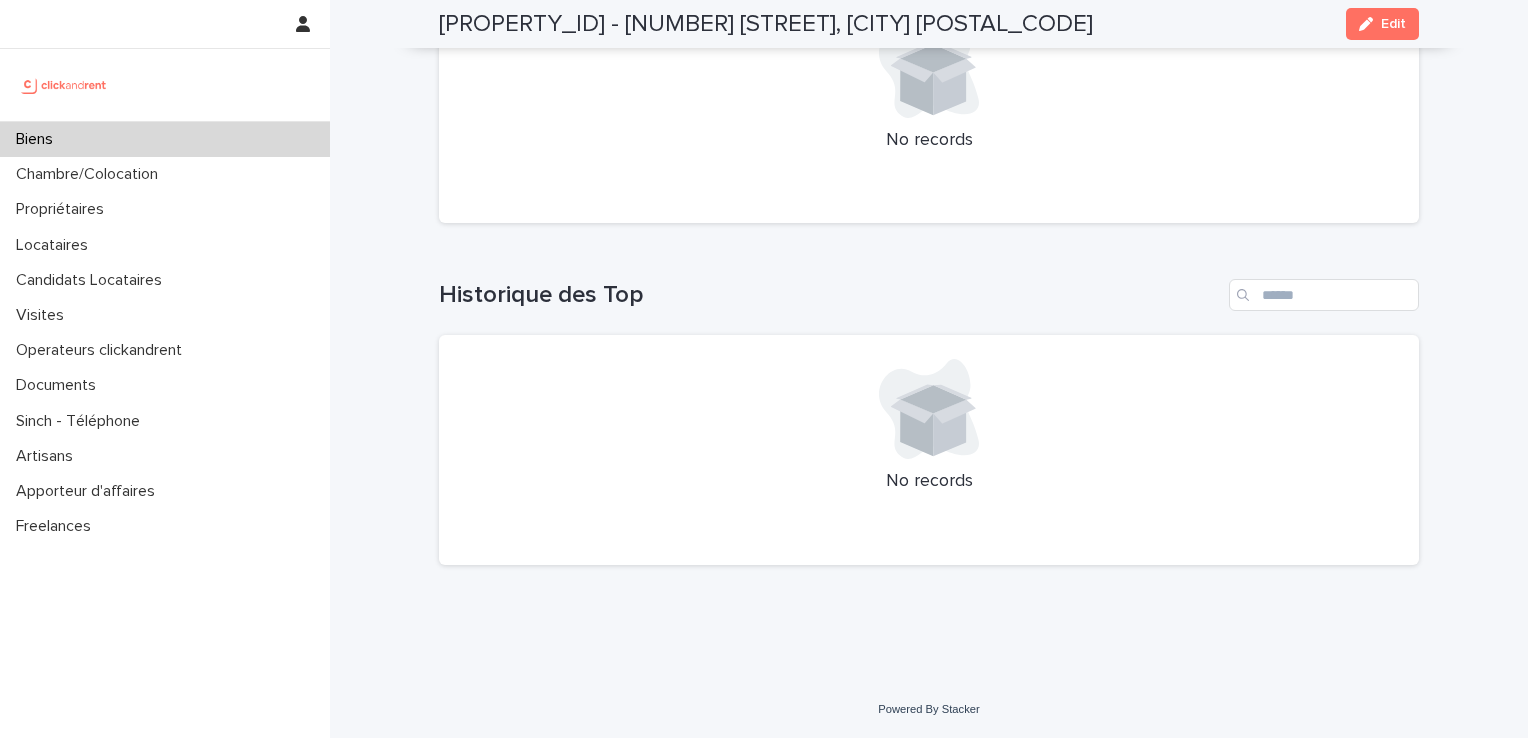 scroll, scrollTop: 7430, scrollLeft: 0, axis: vertical 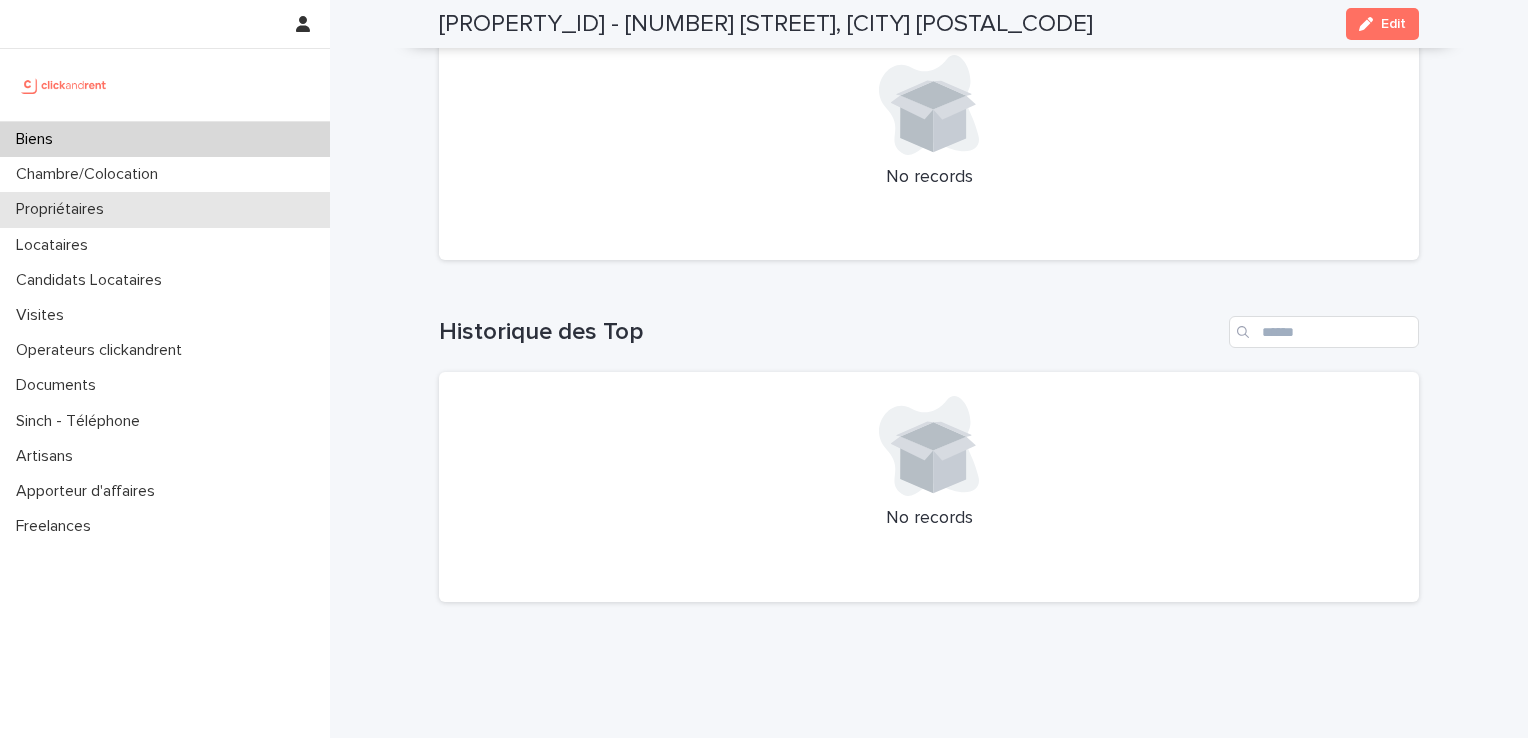 click on "Propriétaires" at bounding box center (64, 209) 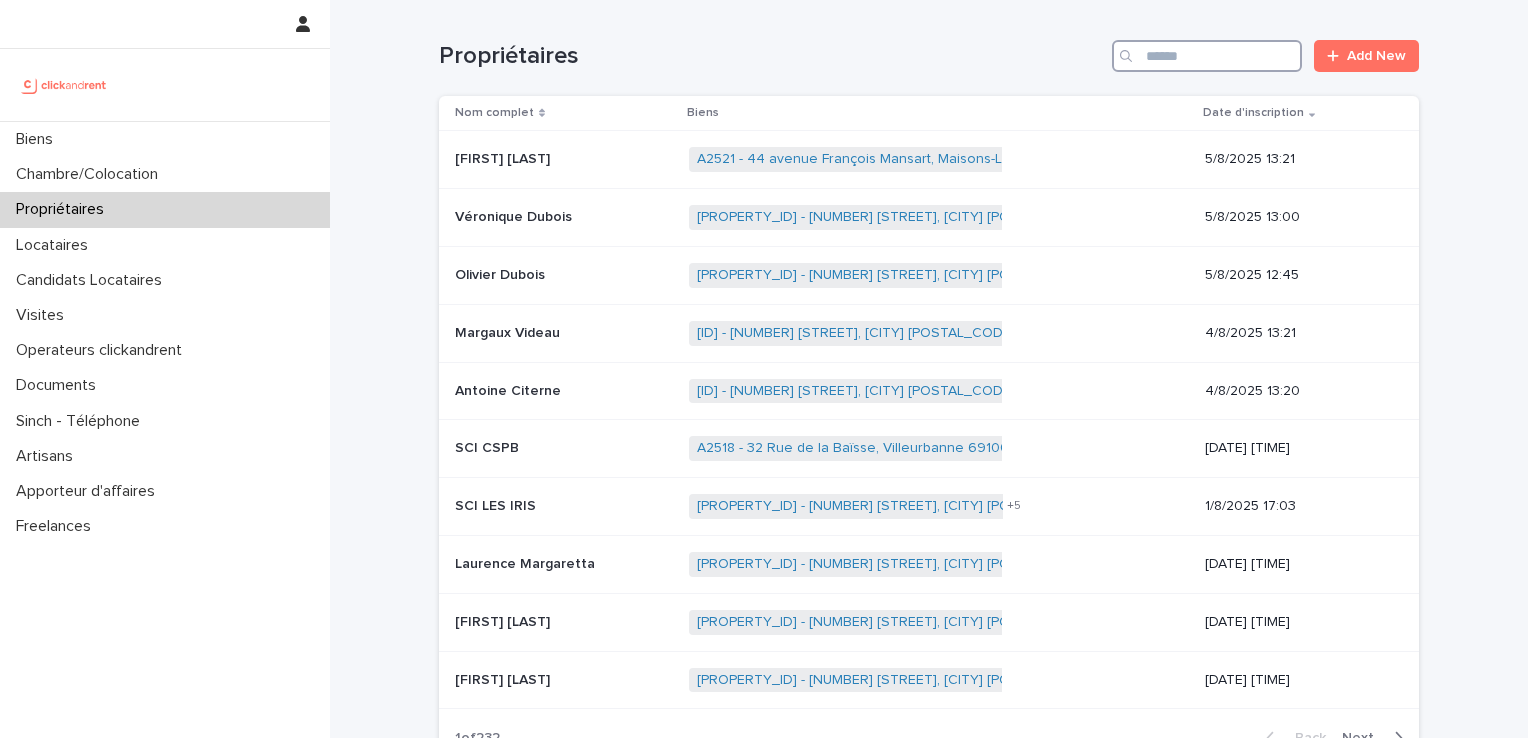 click at bounding box center [1207, 56] 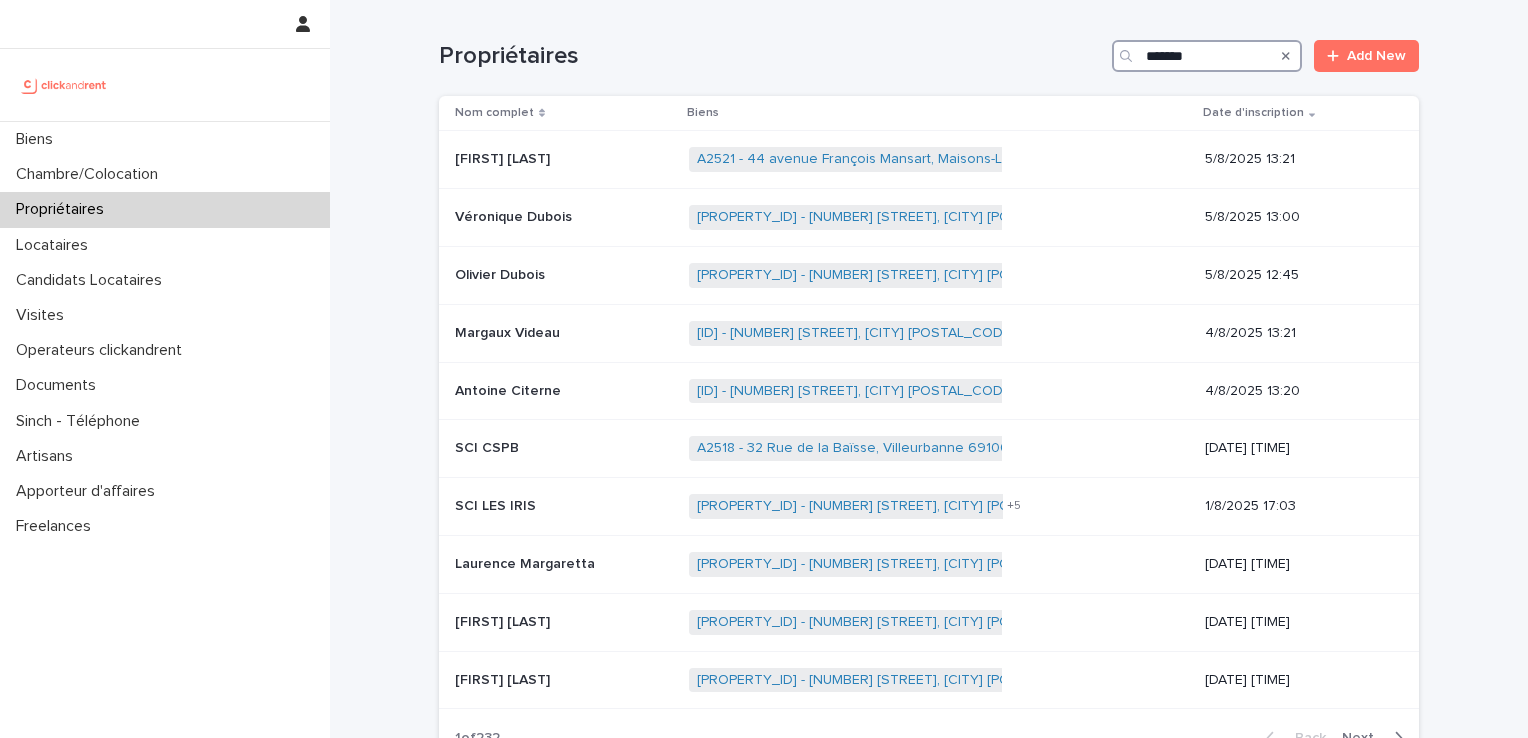 type on "*******" 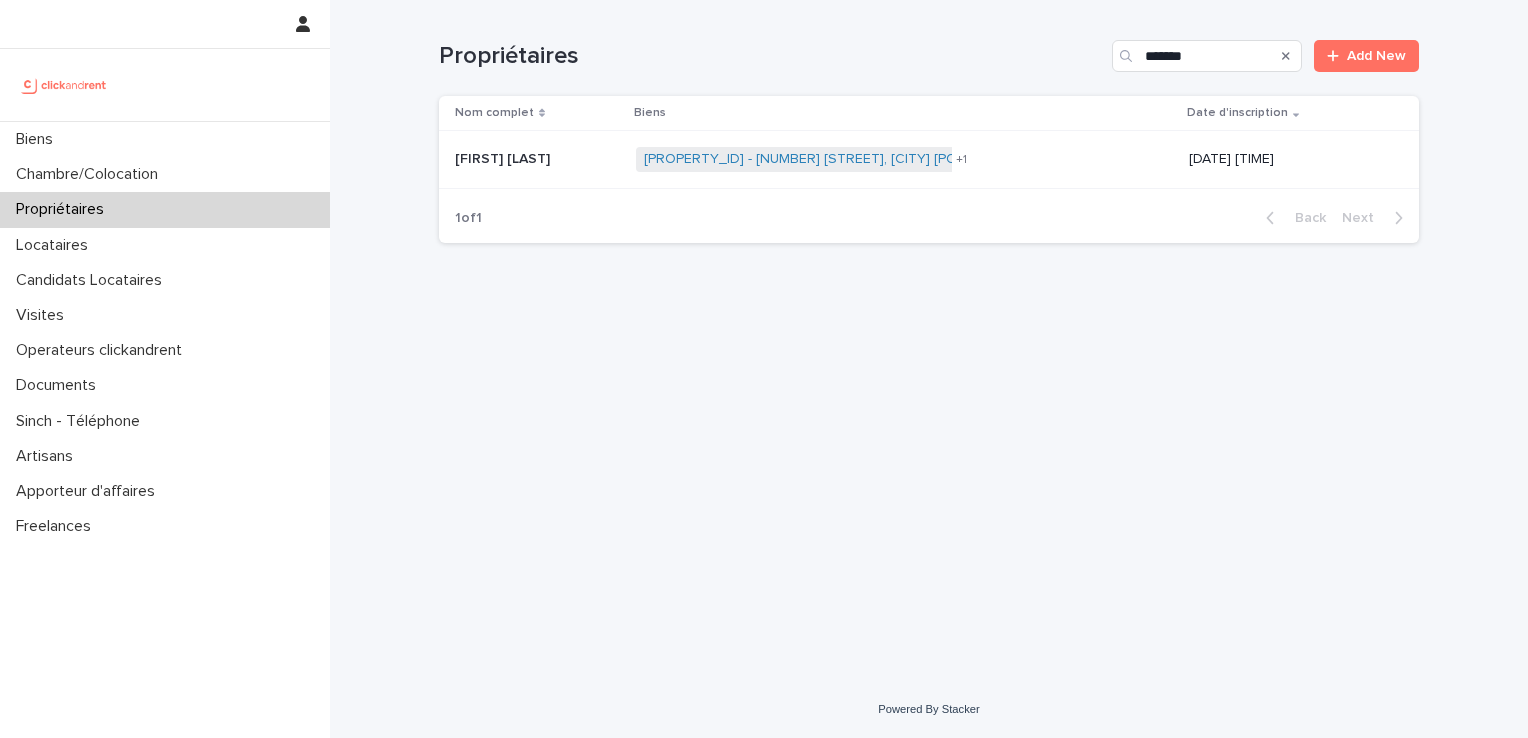 click on "[FIRST] [LAST]" at bounding box center [504, 157] 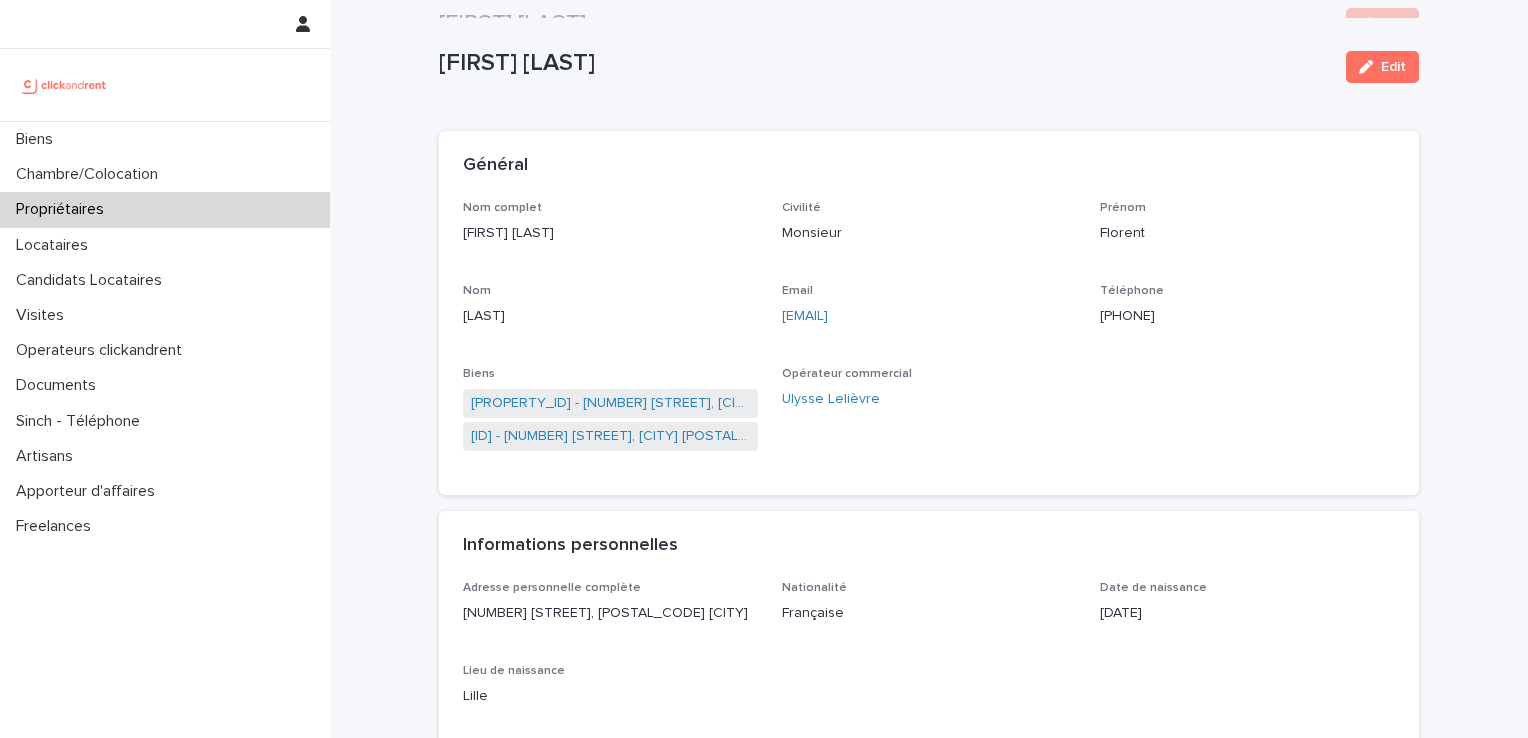 scroll, scrollTop: 266, scrollLeft: 0, axis: vertical 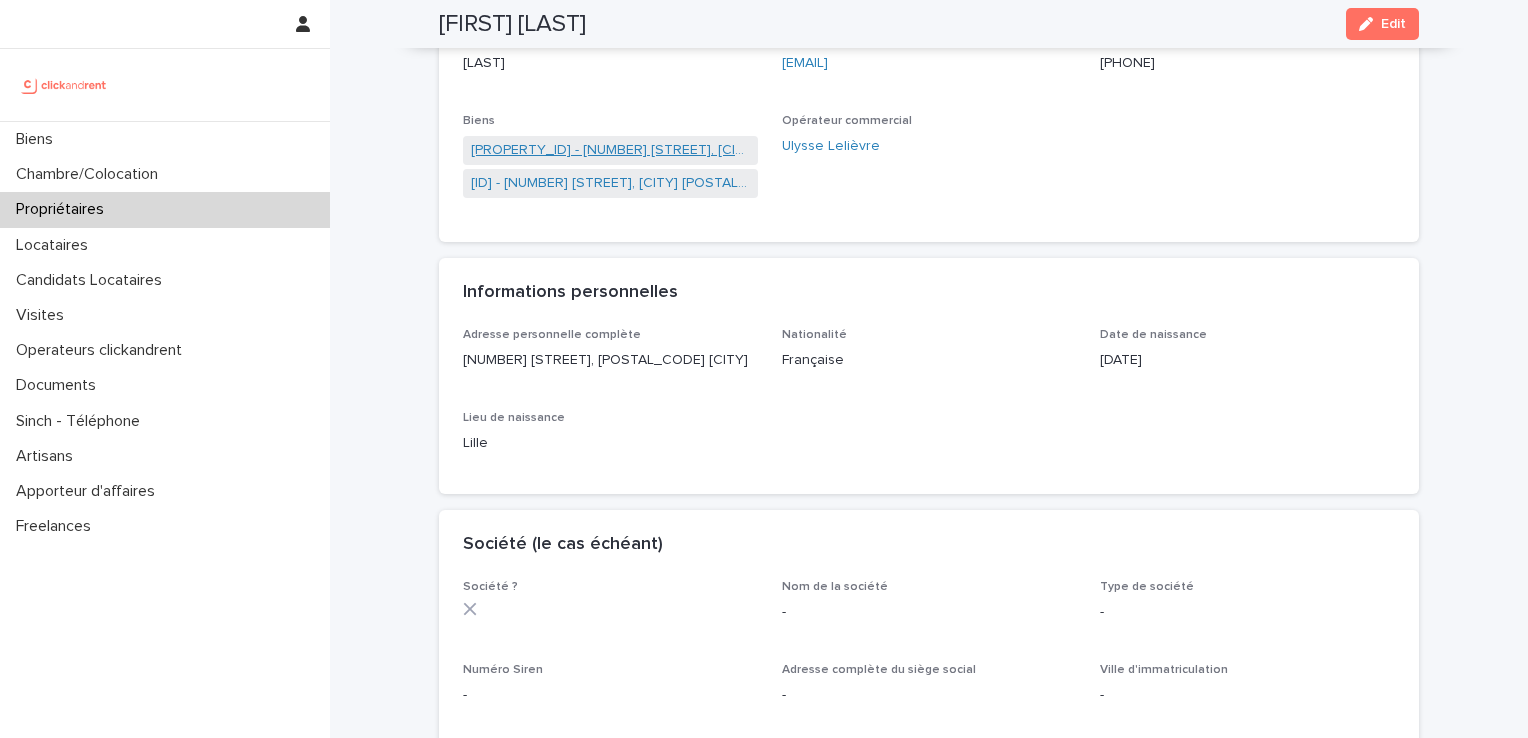 click on "[PROPERTY_ID] - [NUMBER] [STREET], [CITY] [POSTAL_CODE]" at bounding box center [610, 150] 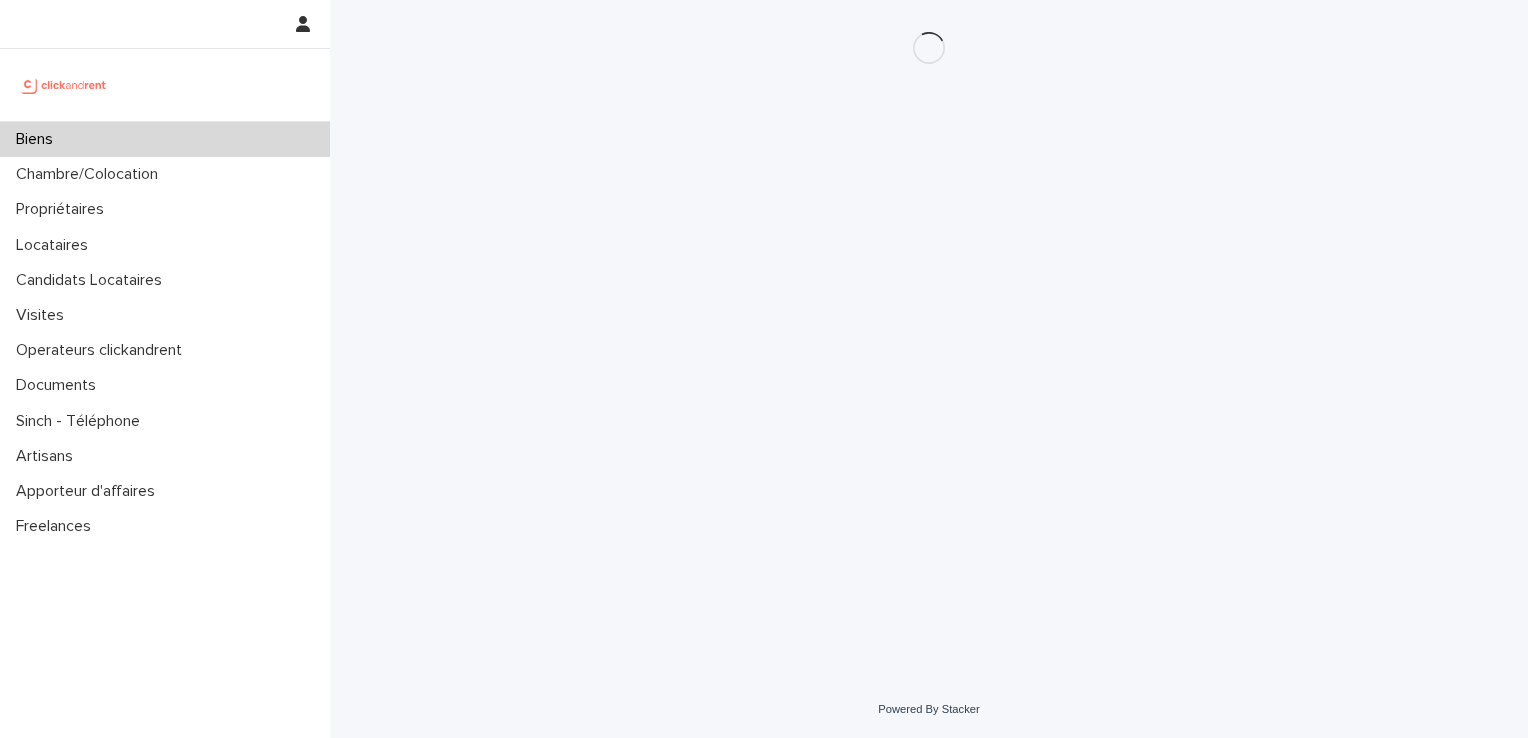 scroll, scrollTop: 0, scrollLeft: 0, axis: both 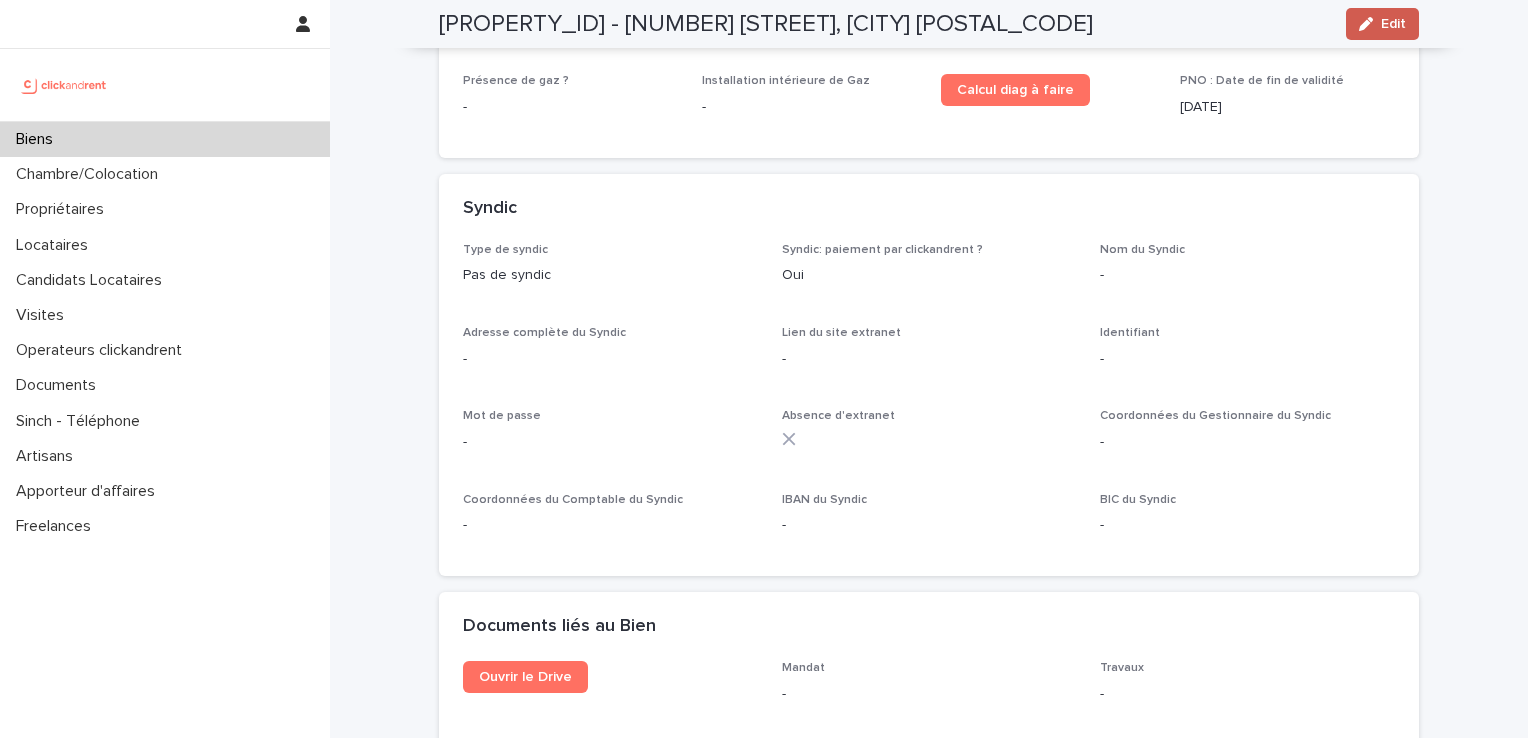 click at bounding box center [1370, 24] 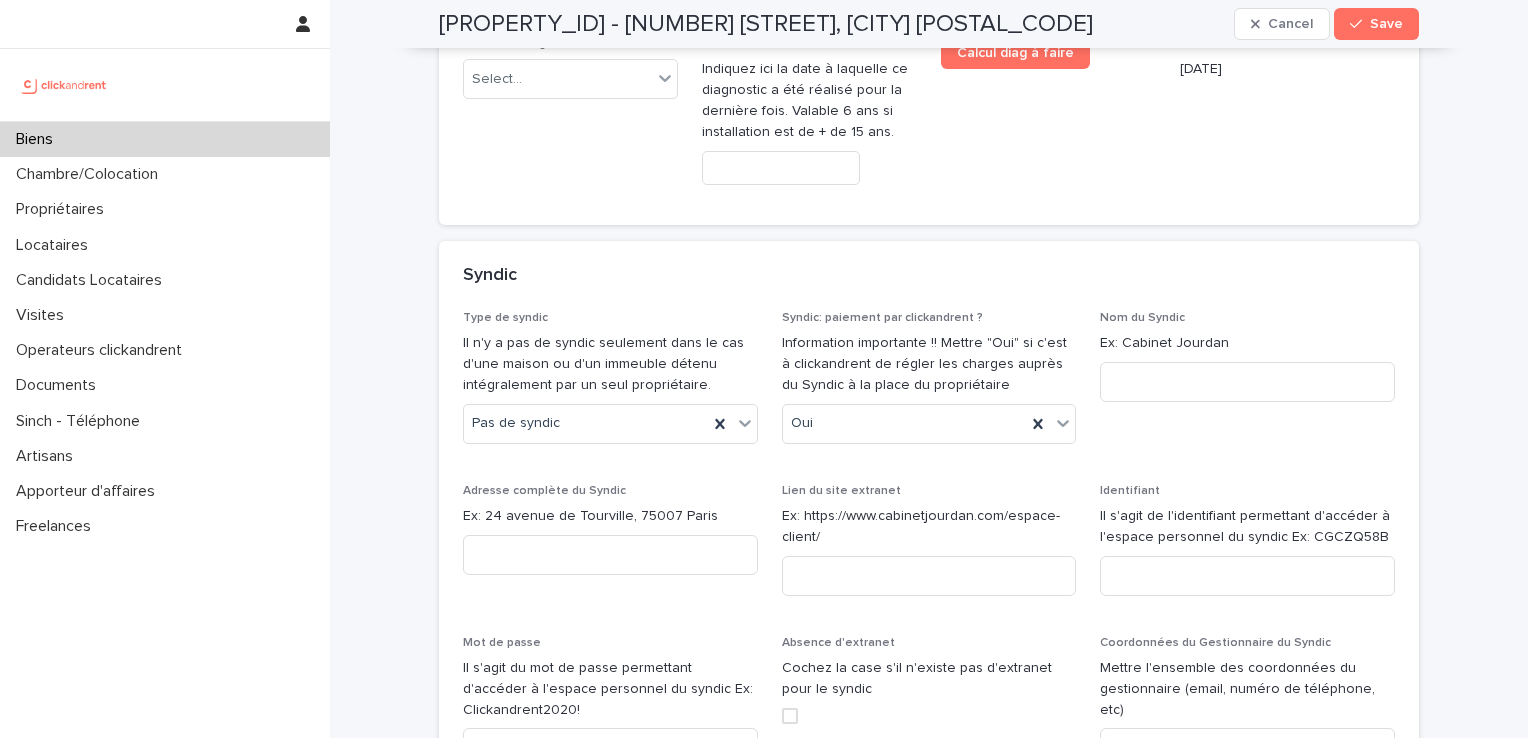scroll, scrollTop: 9525, scrollLeft: 0, axis: vertical 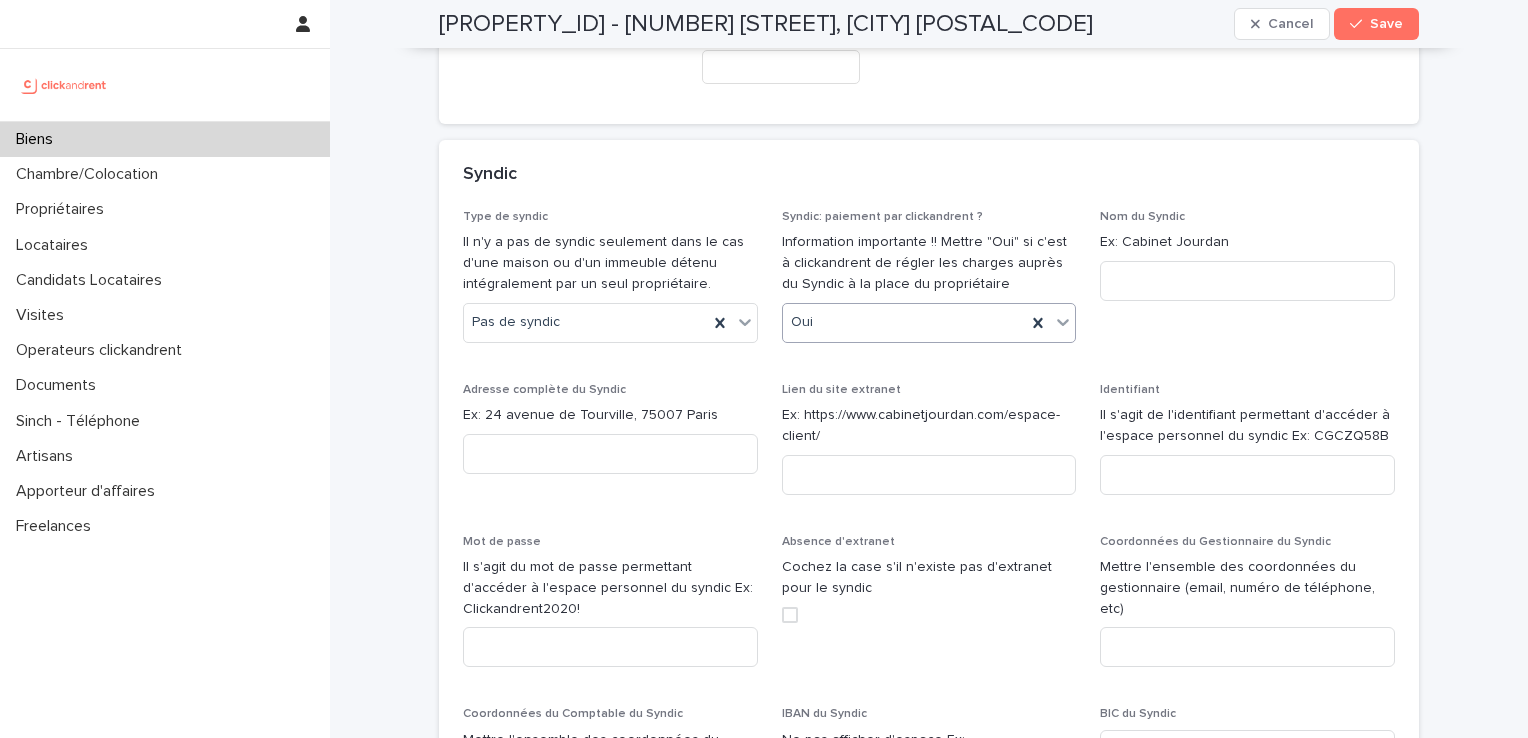 click on "Oui" at bounding box center [905, 322] 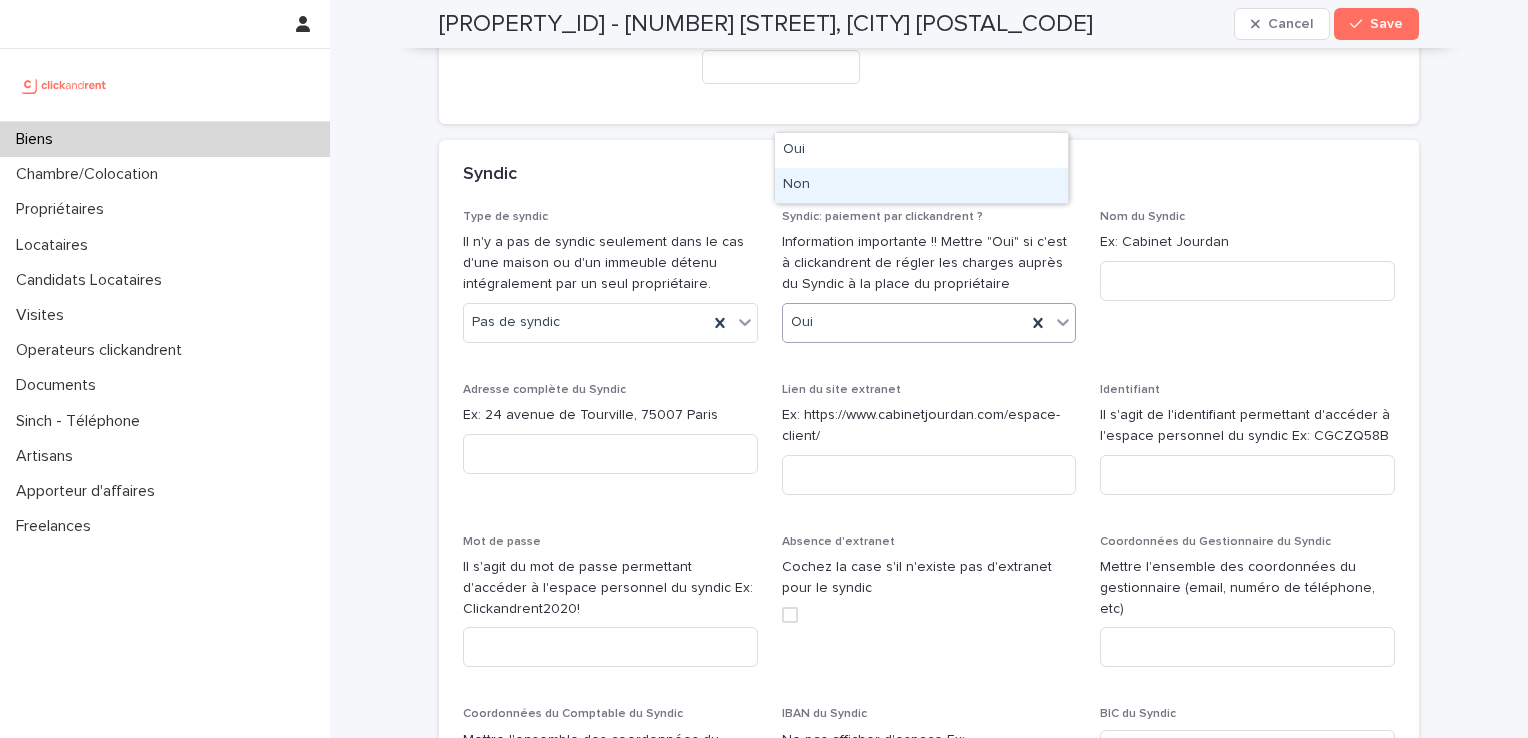 click on "Non" at bounding box center (921, 185) 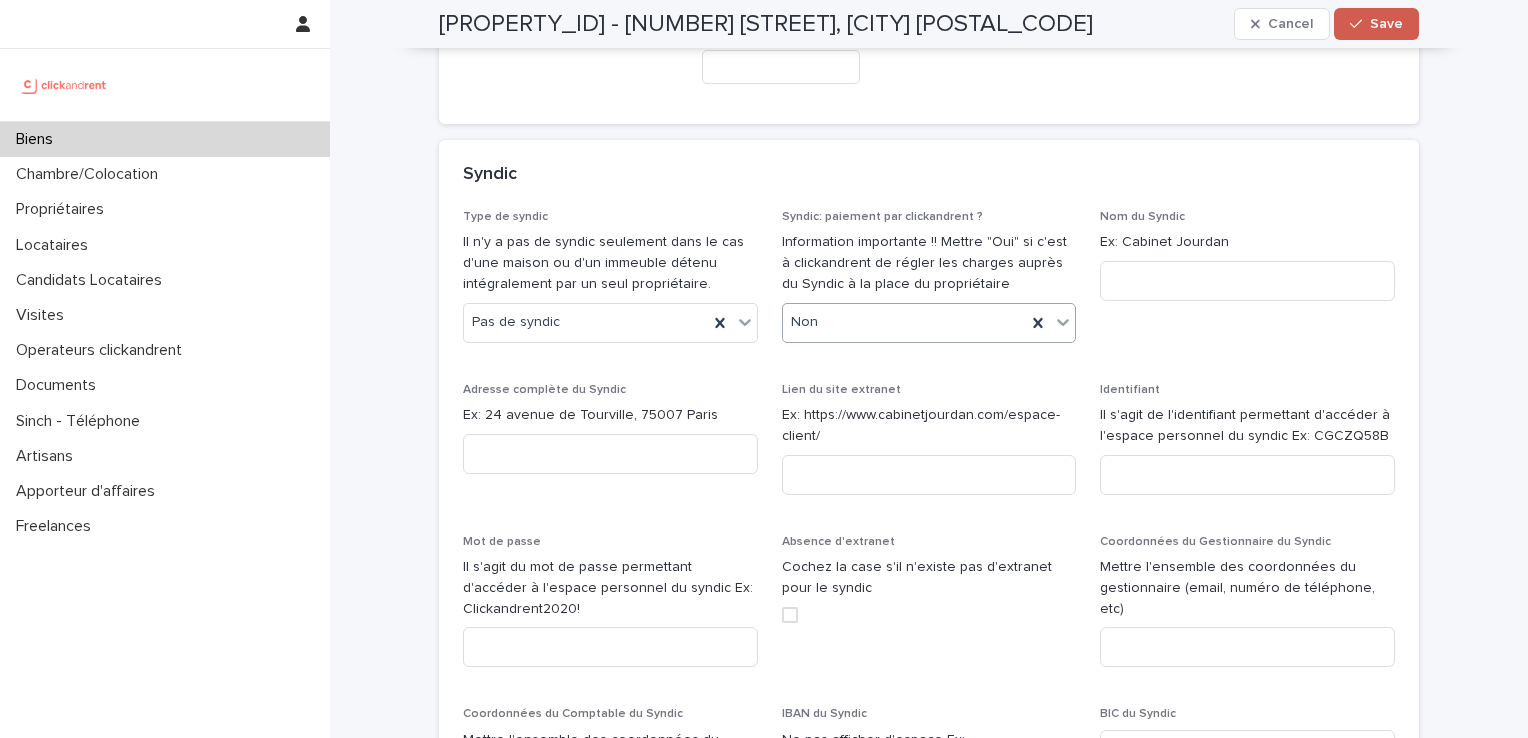 click on "Save" at bounding box center (1386, 24) 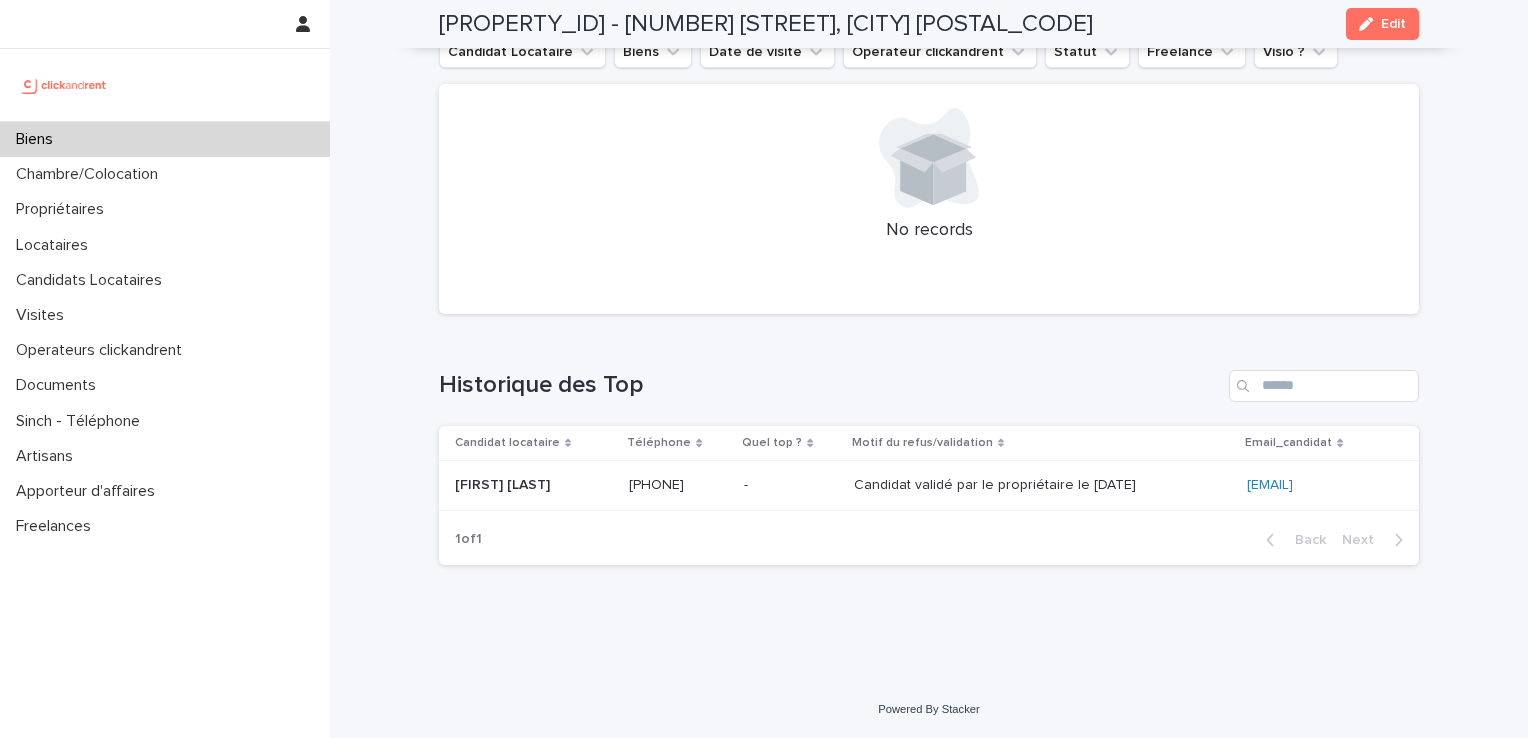 scroll, scrollTop: 6196, scrollLeft: 0, axis: vertical 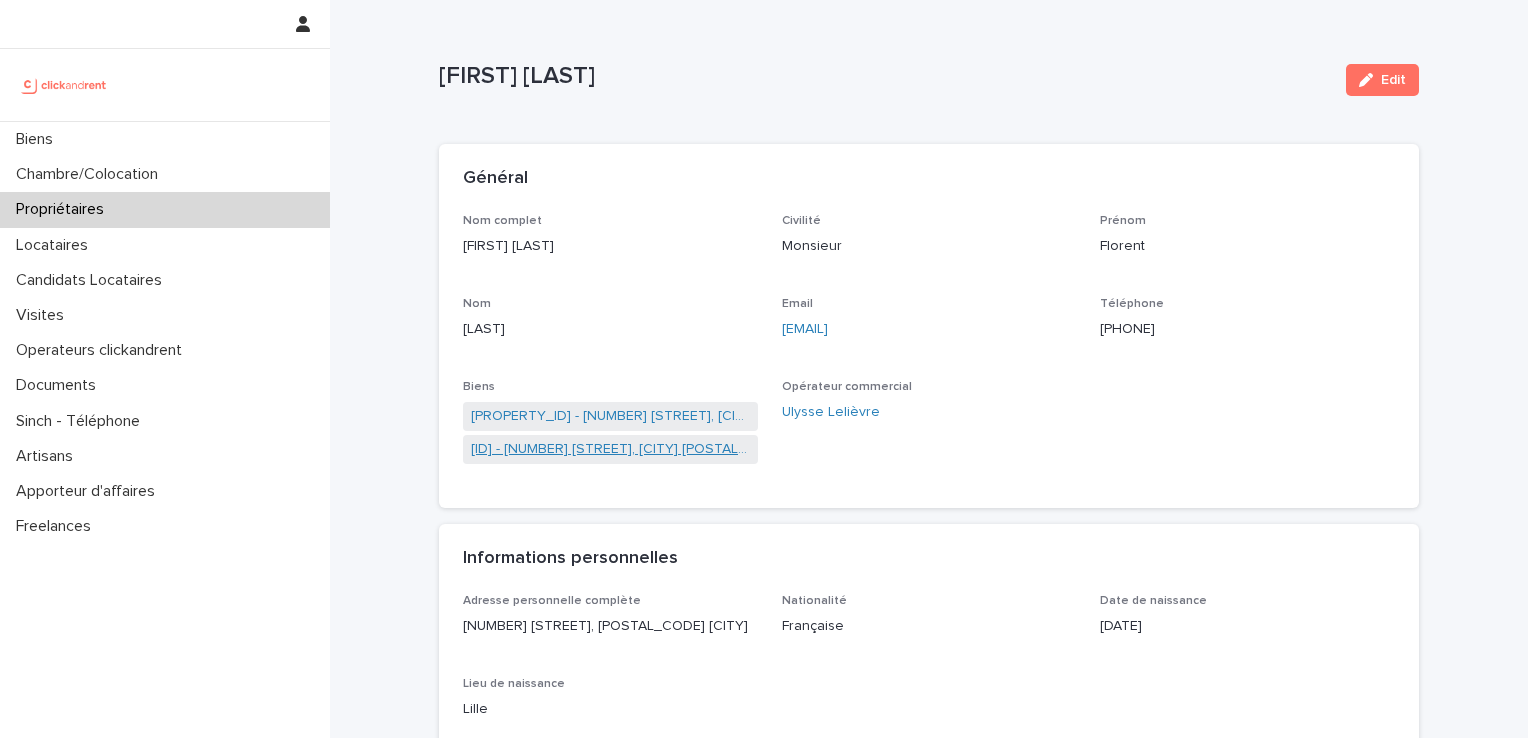 click on "[ID] - [NUMBER] [STREET],  [CITY] [POSTAL_CODE]" at bounding box center [610, 449] 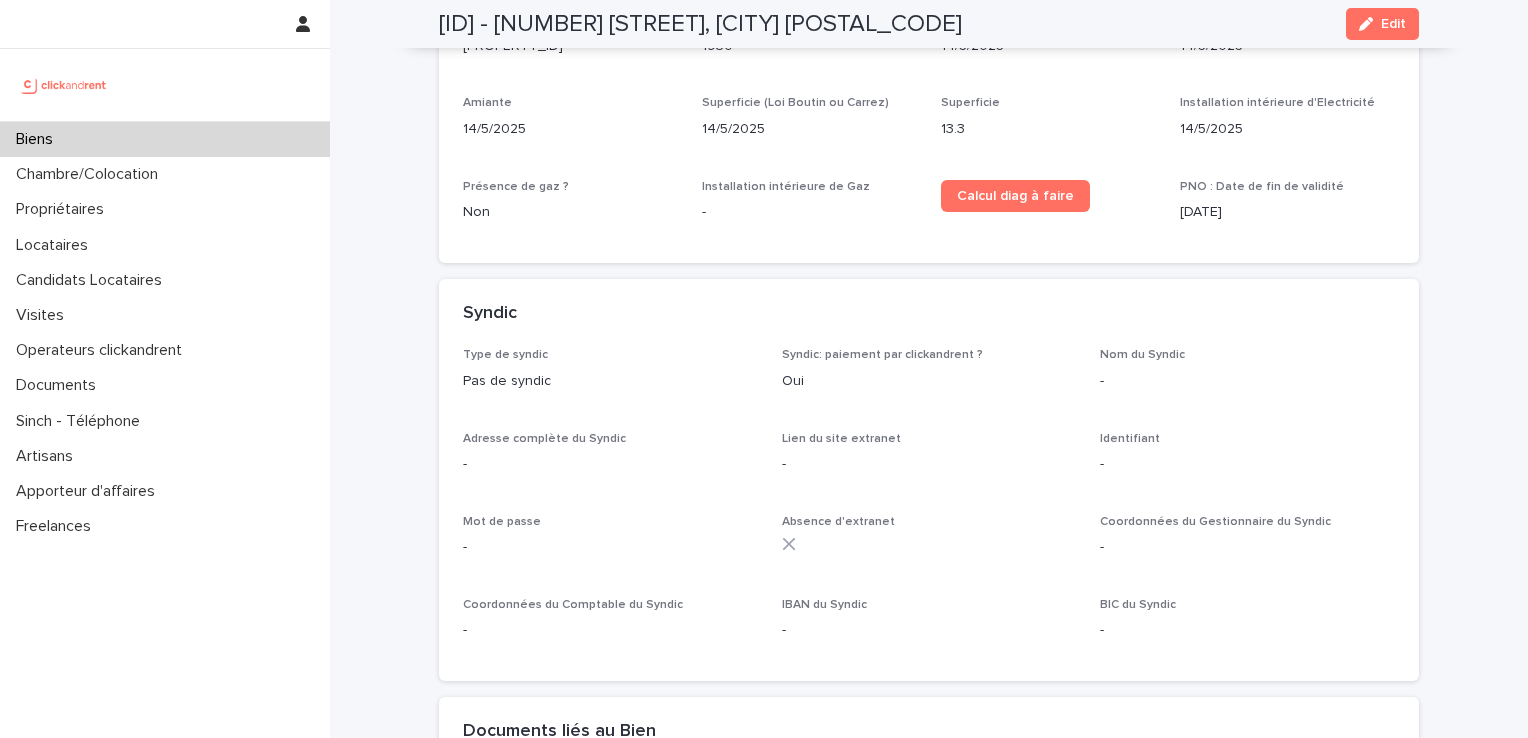 scroll, scrollTop: 6244, scrollLeft: 0, axis: vertical 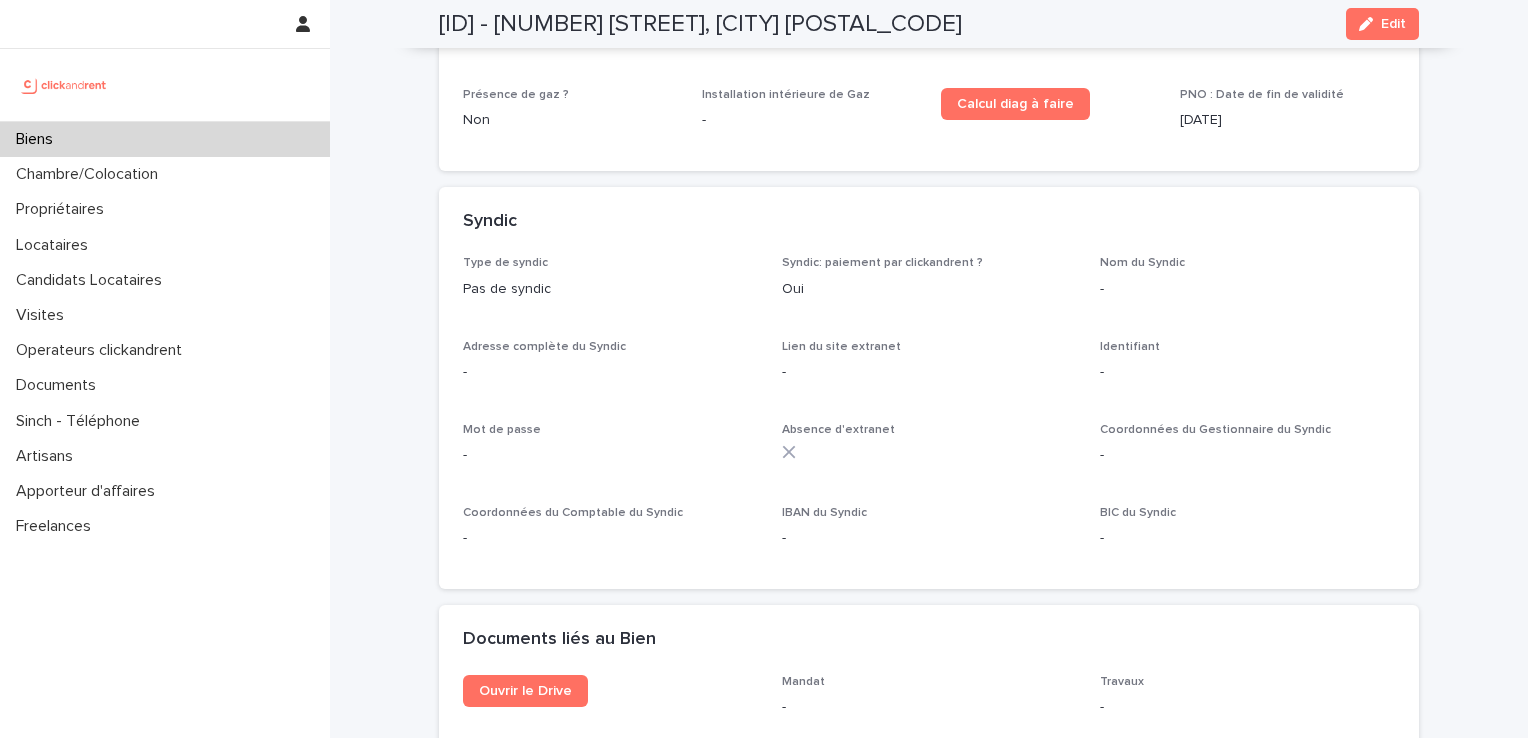drag, startPoint x: 1360, startPoint y: 30, endPoint x: 961, endPoint y: 286, distance: 474.06433 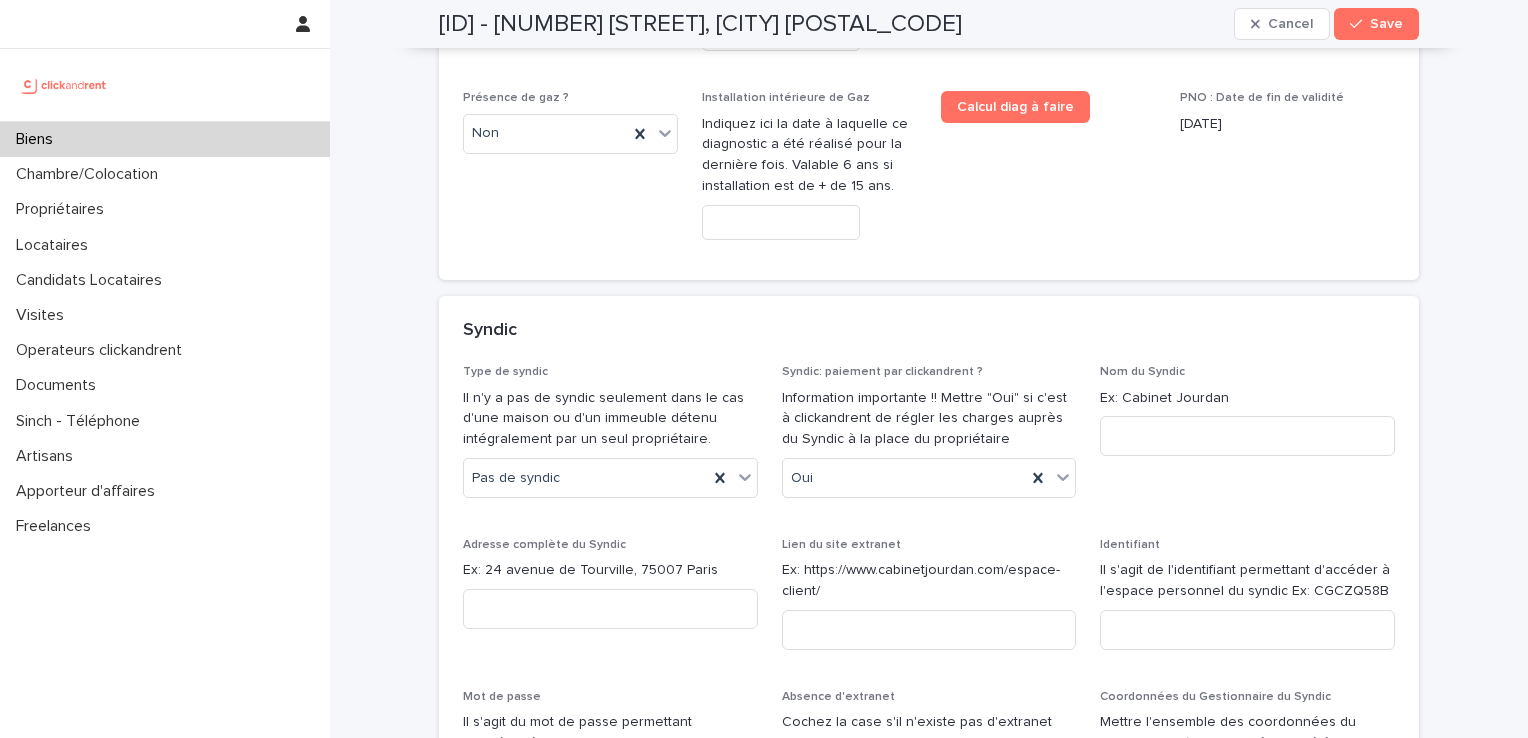 scroll, scrollTop: 10544, scrollLeft: 0, axis: vertical 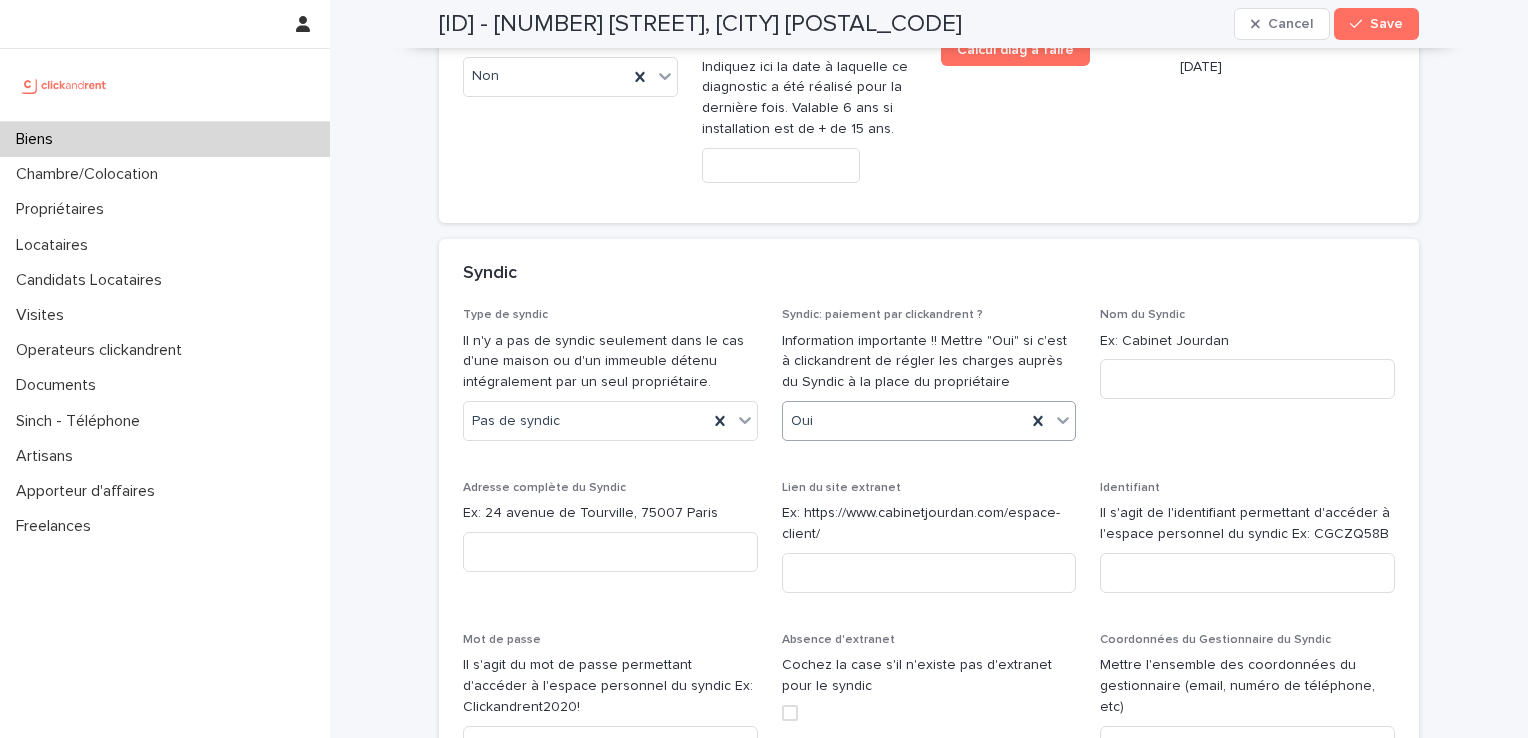 click on "Oui" at bounding box center [905, 421] 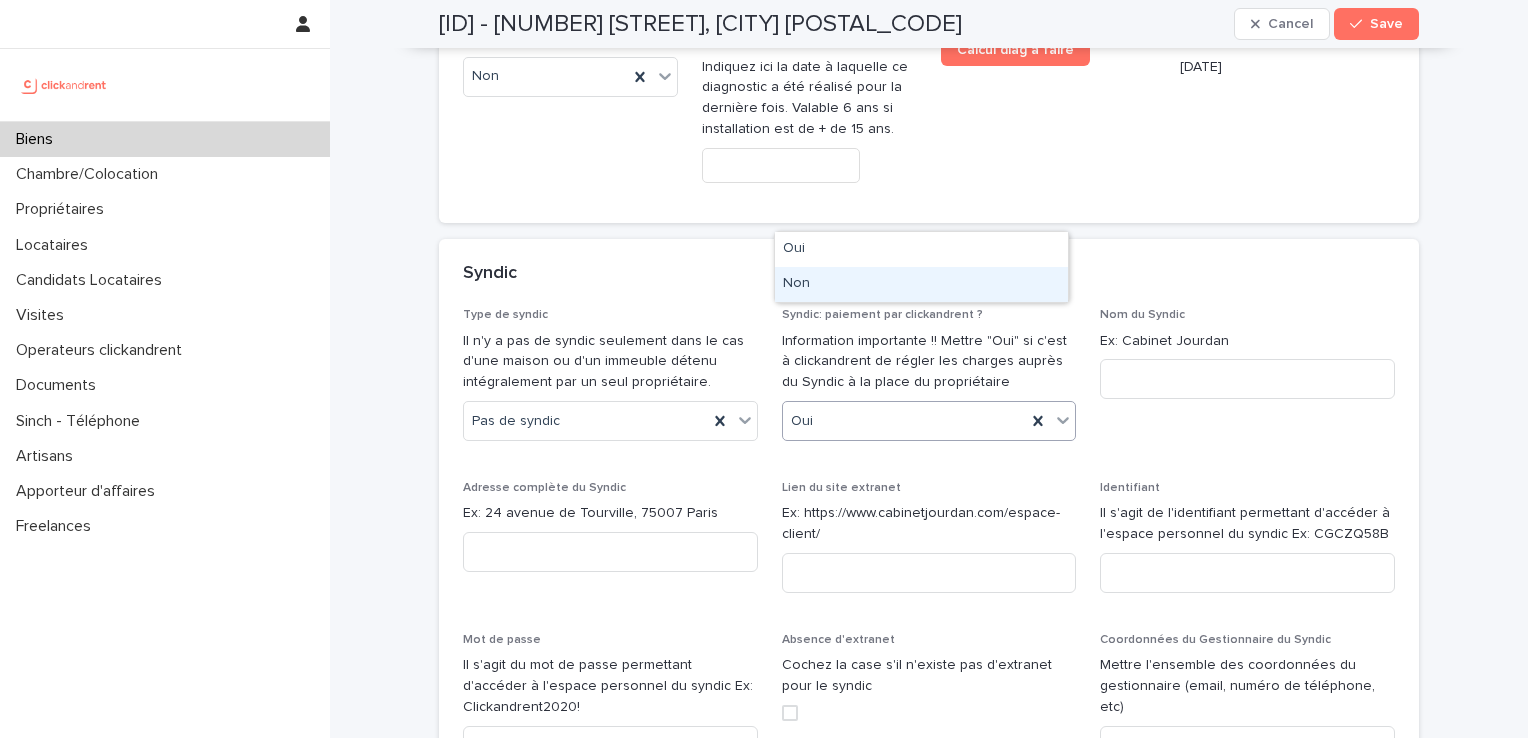 click on "Non" at bounding box center (921, 284) 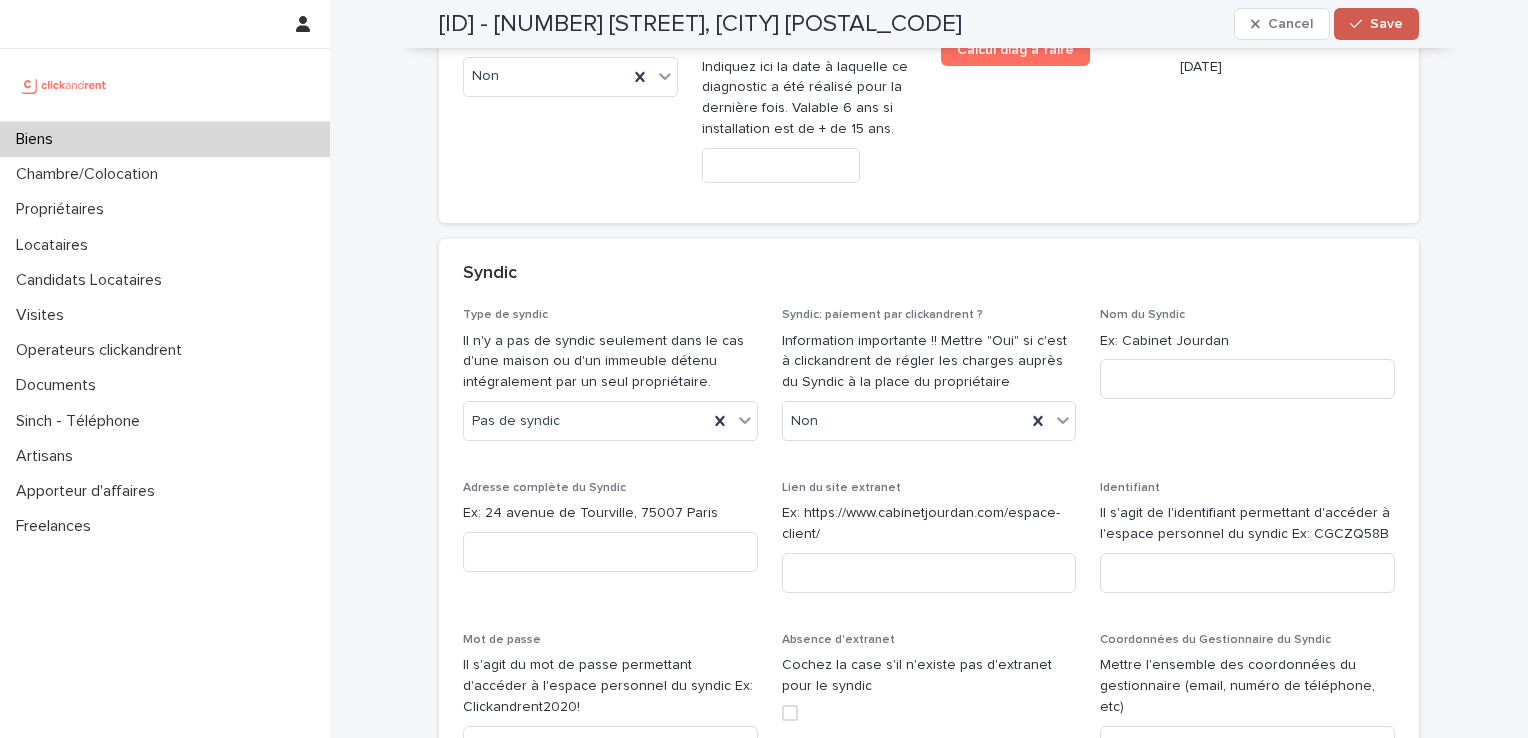 click on "Save" at bounding box center [1386, 24] 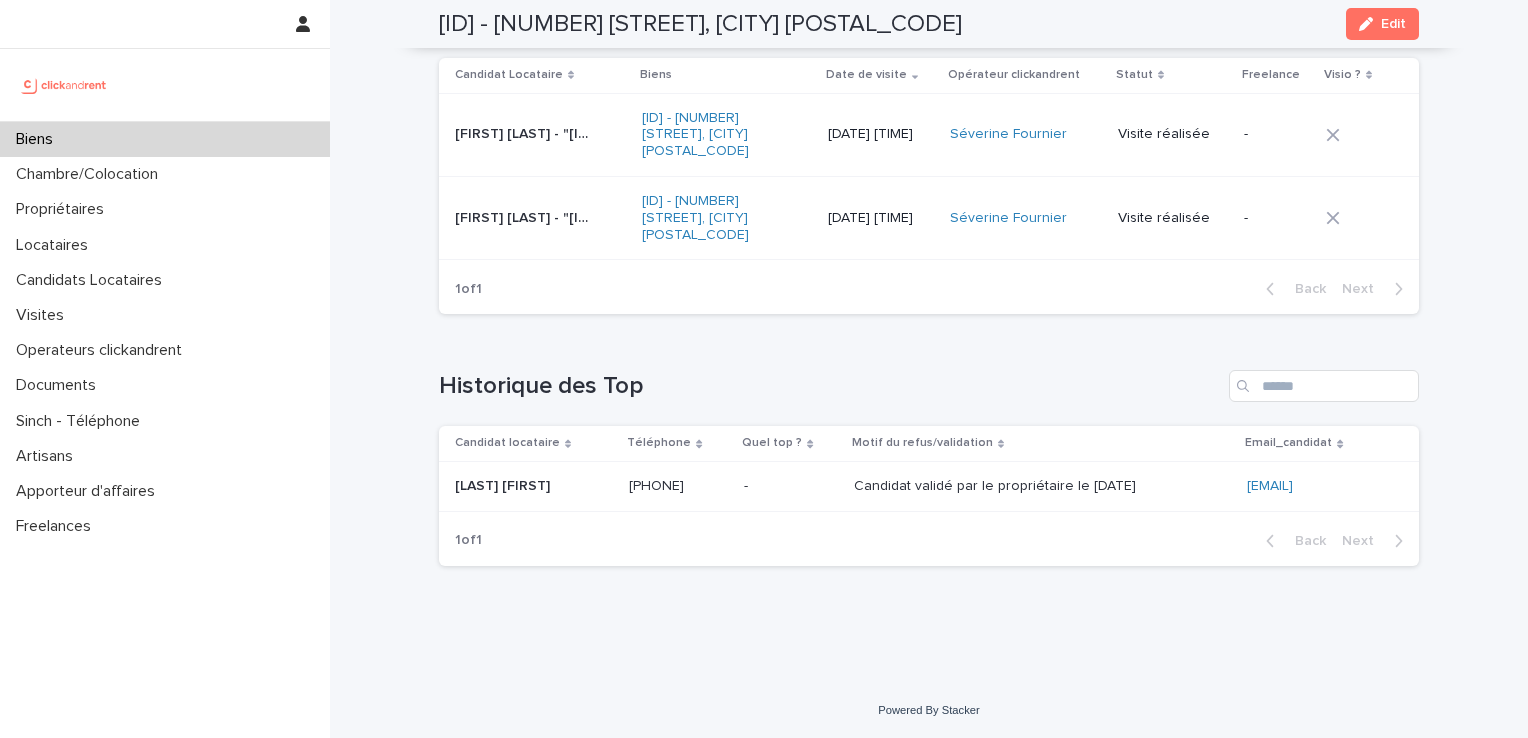 scroll, scrollTop: 7233, scrollLeft: 0, axis: vertical 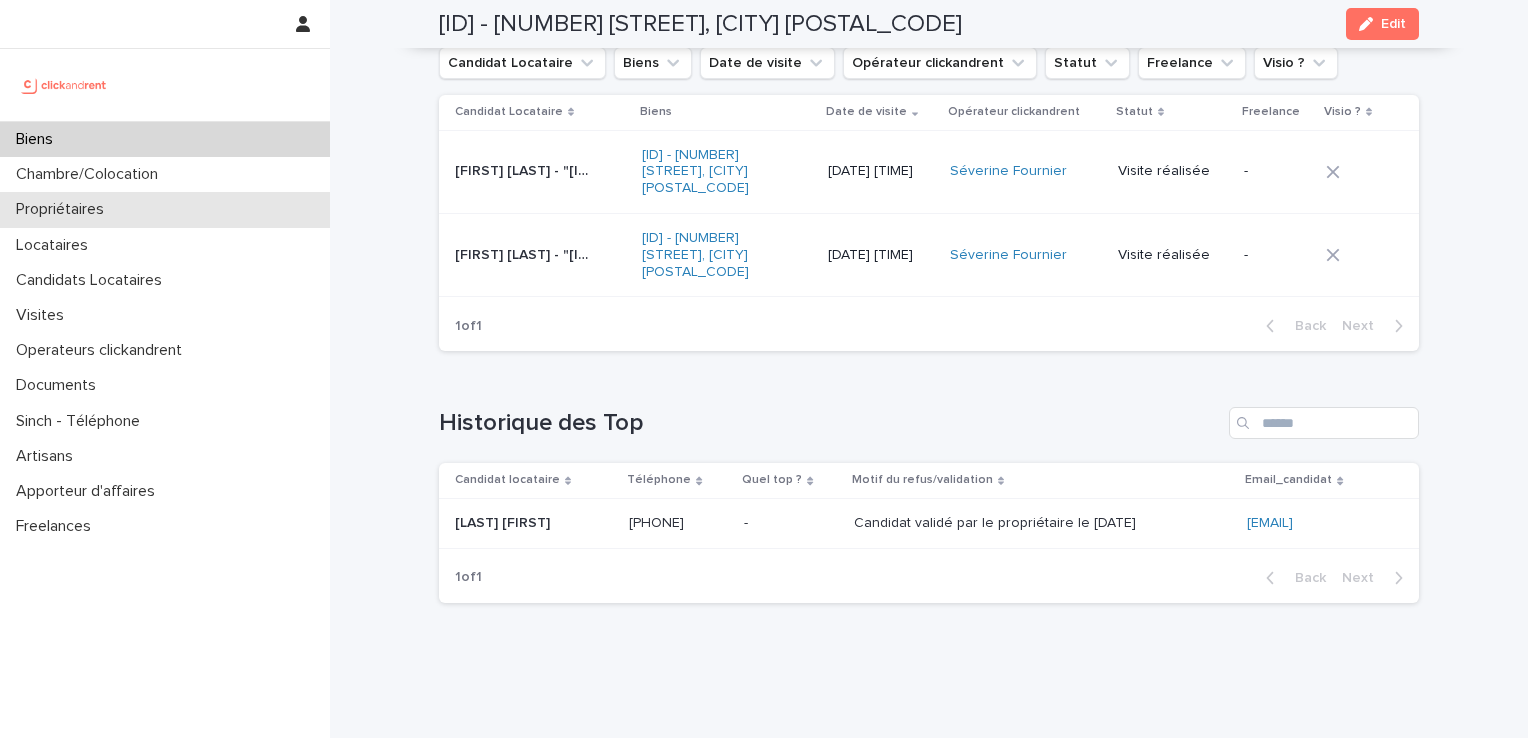 click on "Propriétaires" at bounding box center (165, 209) 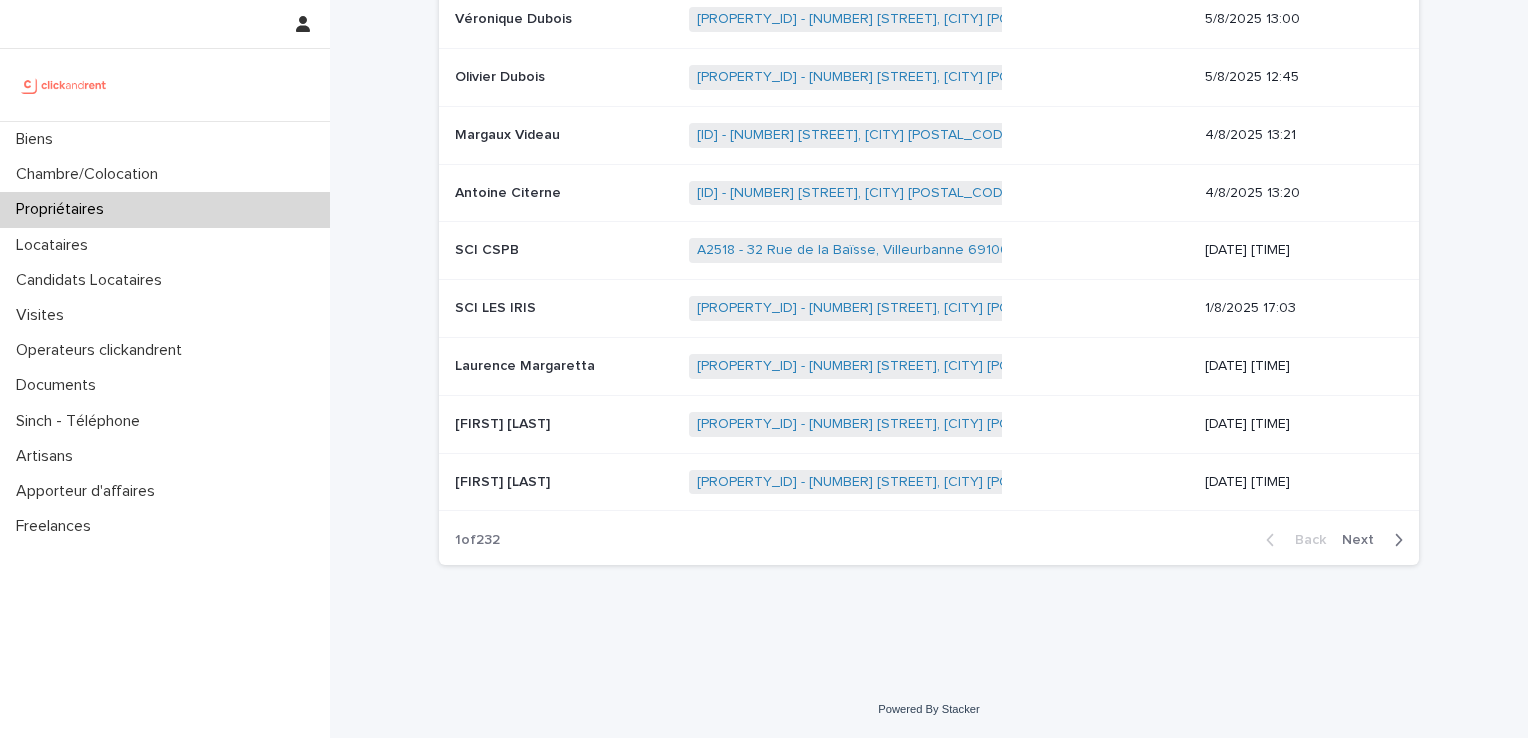 scroll, scrollTop: 0, scrollLeft: 0, axis: both 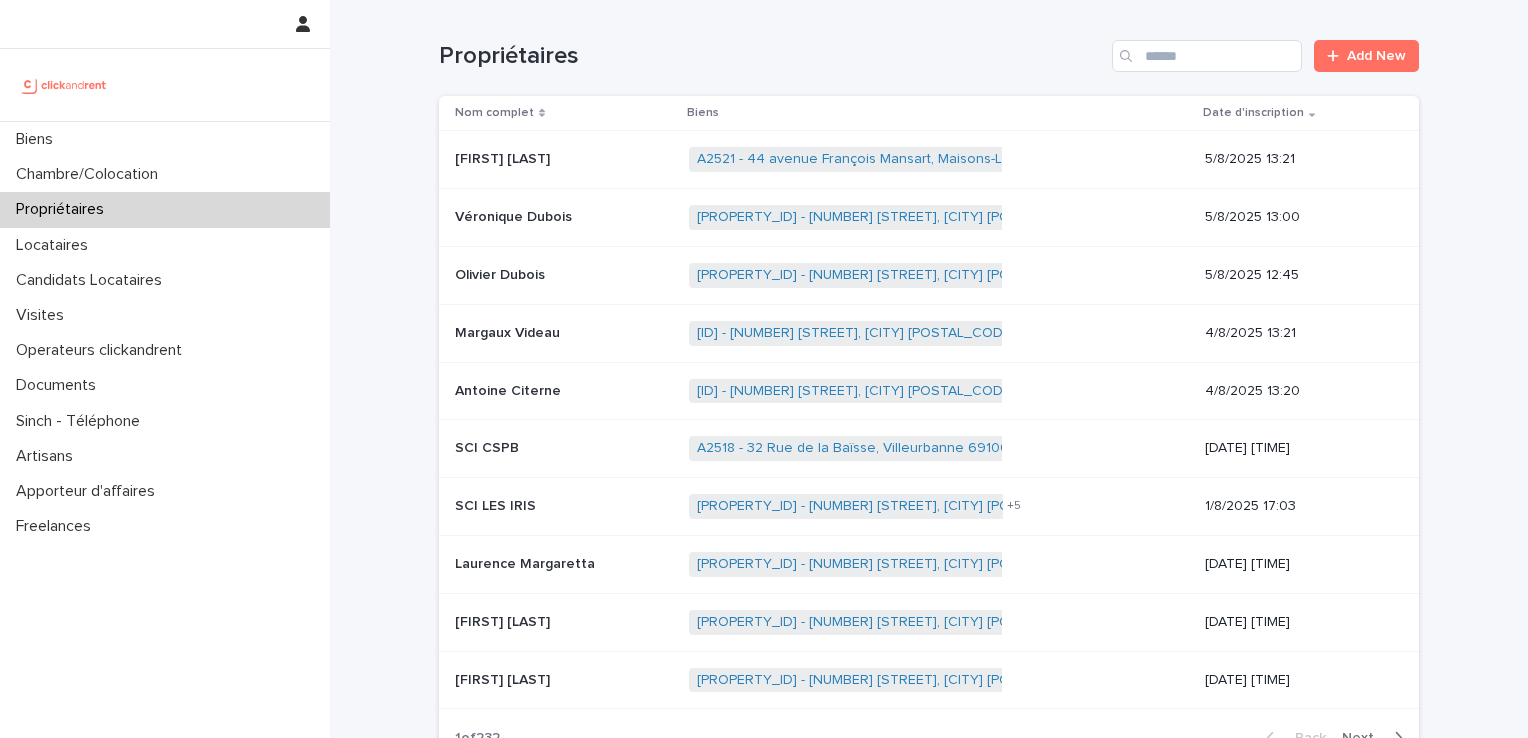 click on "Propriétaires" at bounding box center [64, 209] 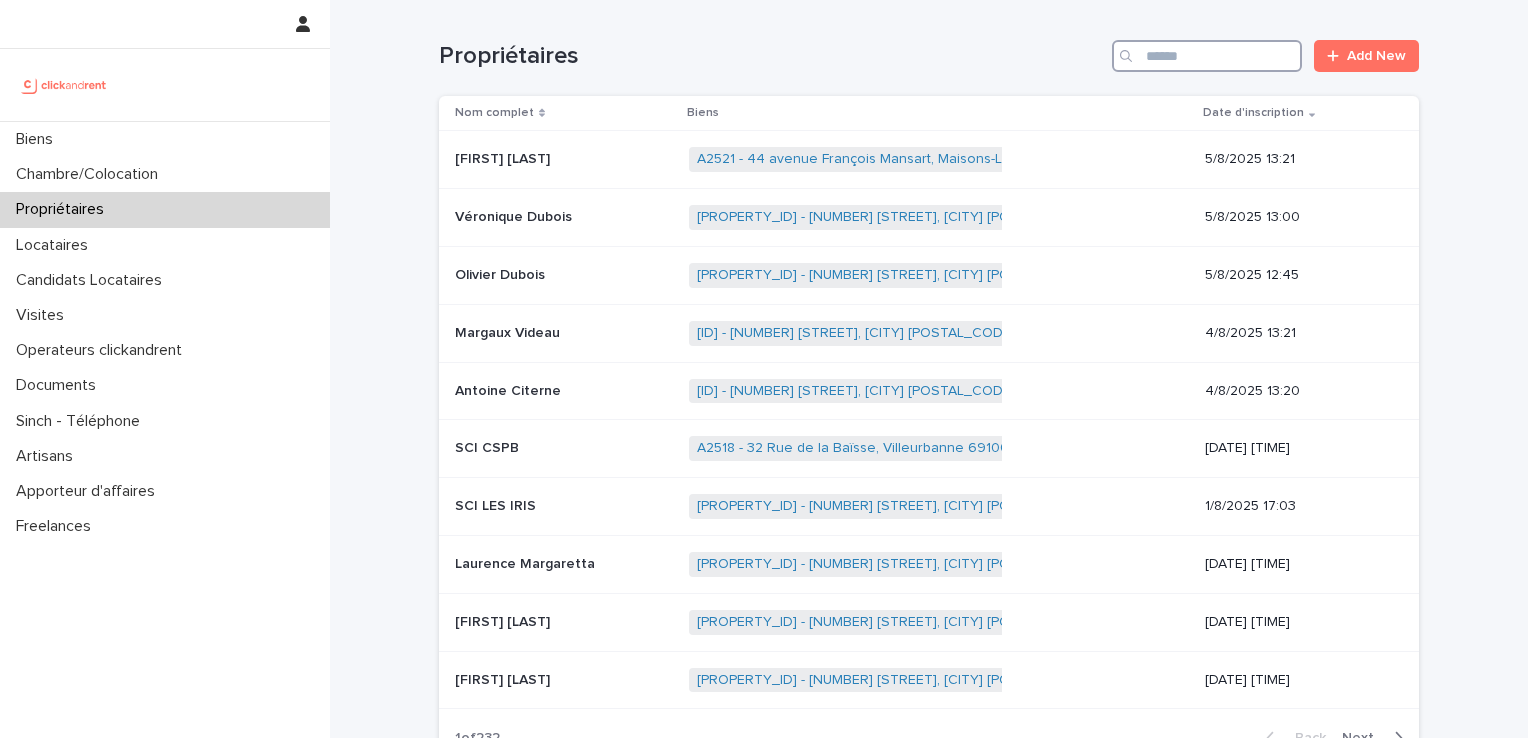 click at bounding box center (1207, 56) 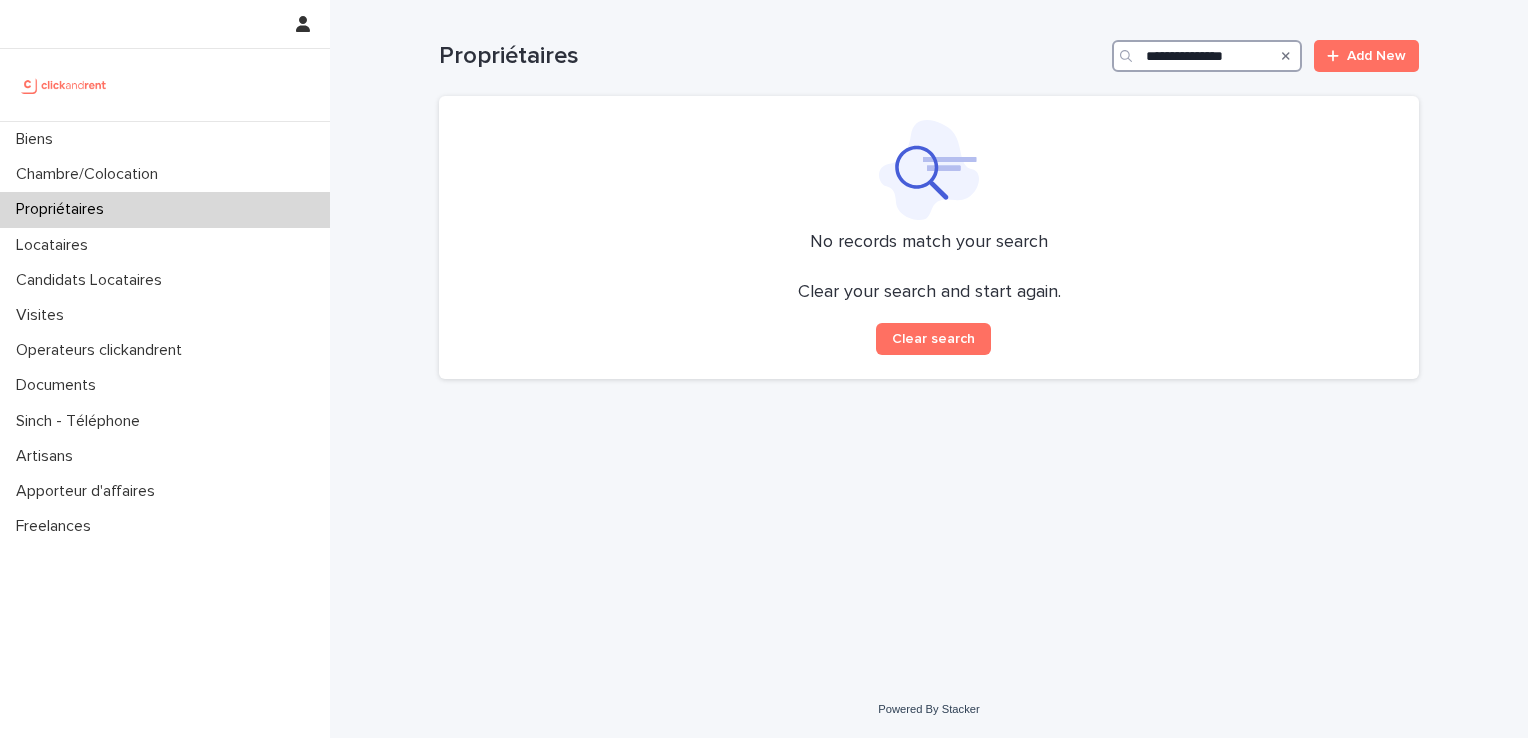 click on "**********" at bounding box center (1207, 56) 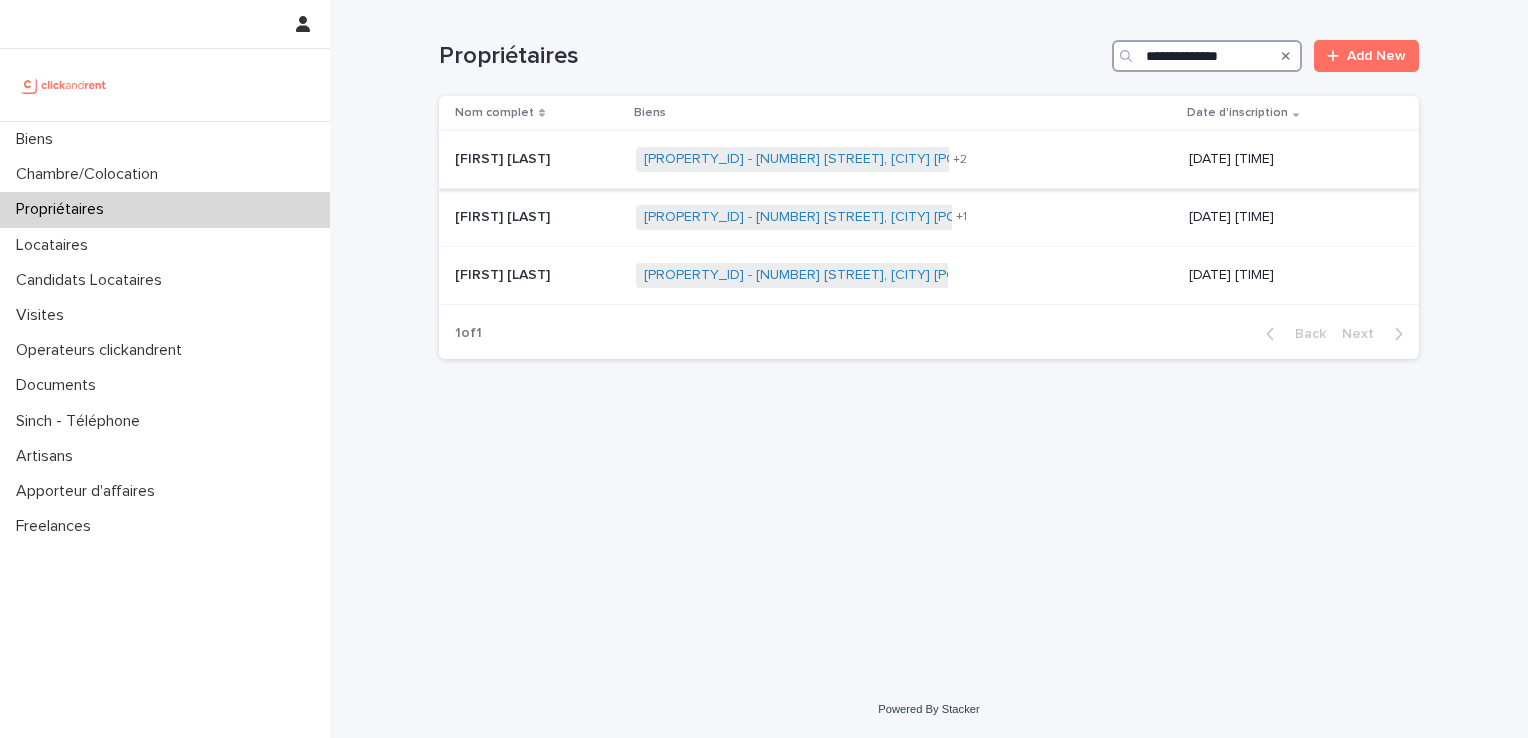 type on "**********" 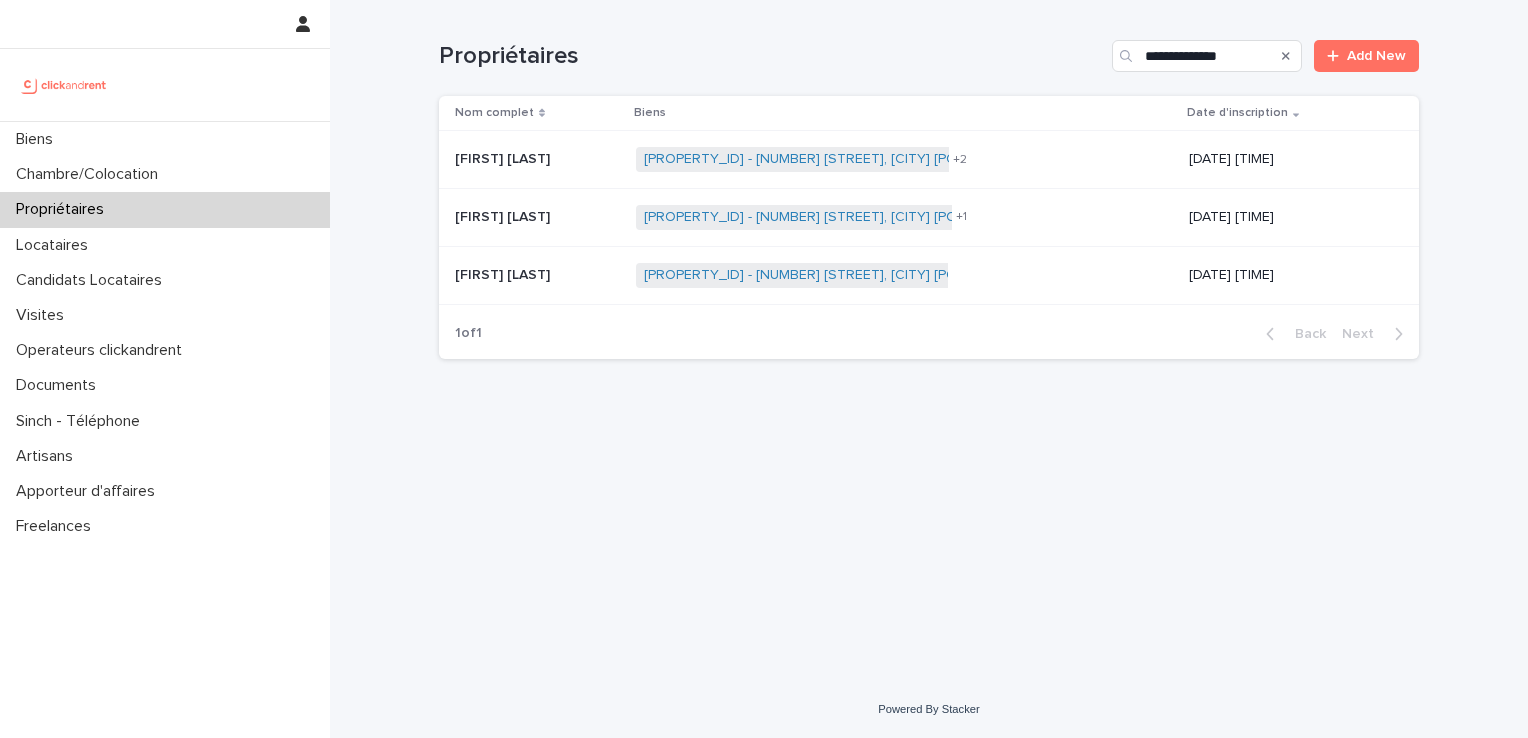 click on "[FIRST] [LAST]" at bounding box center (504, 157) 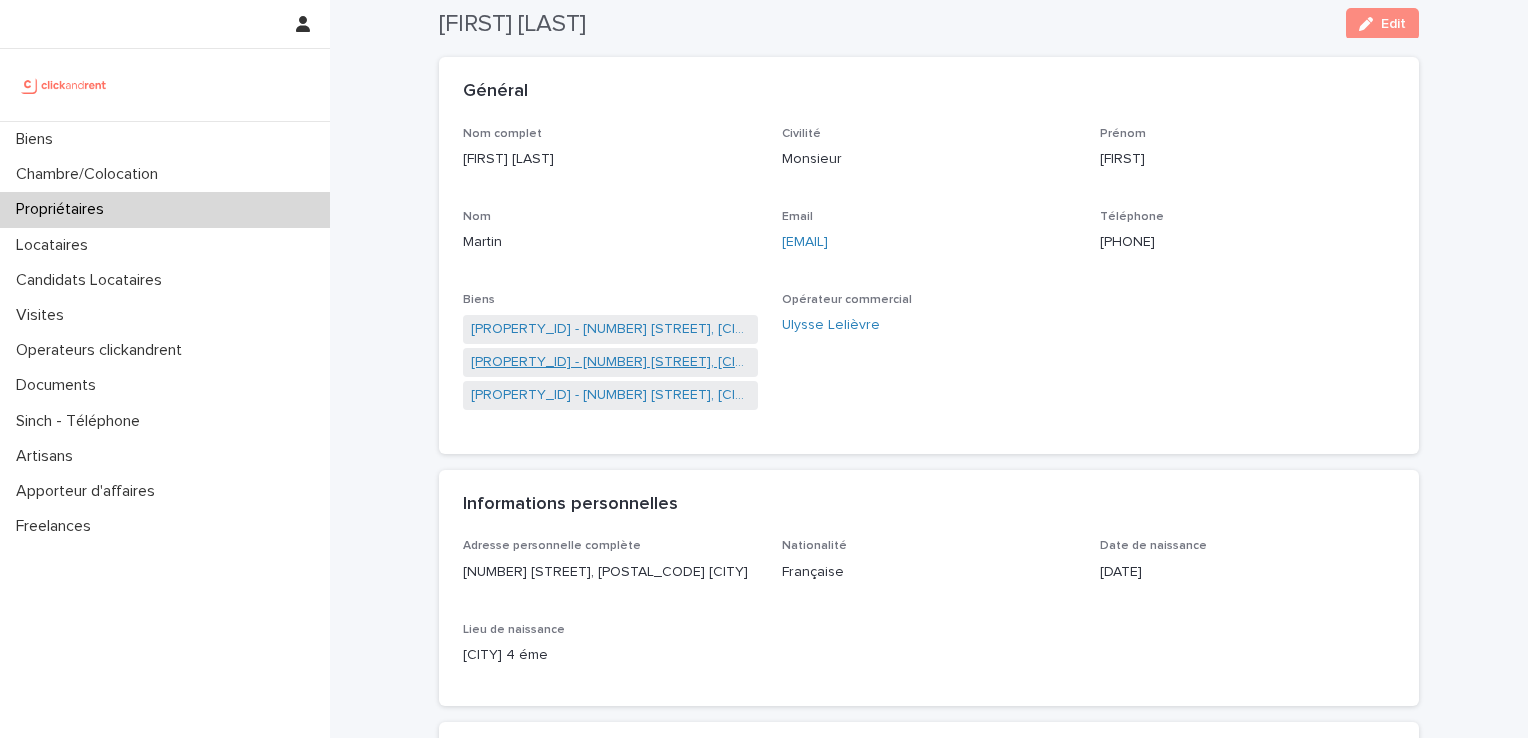 scroll, scrollTop: 72, scrollLeft: 0, axis: vertical 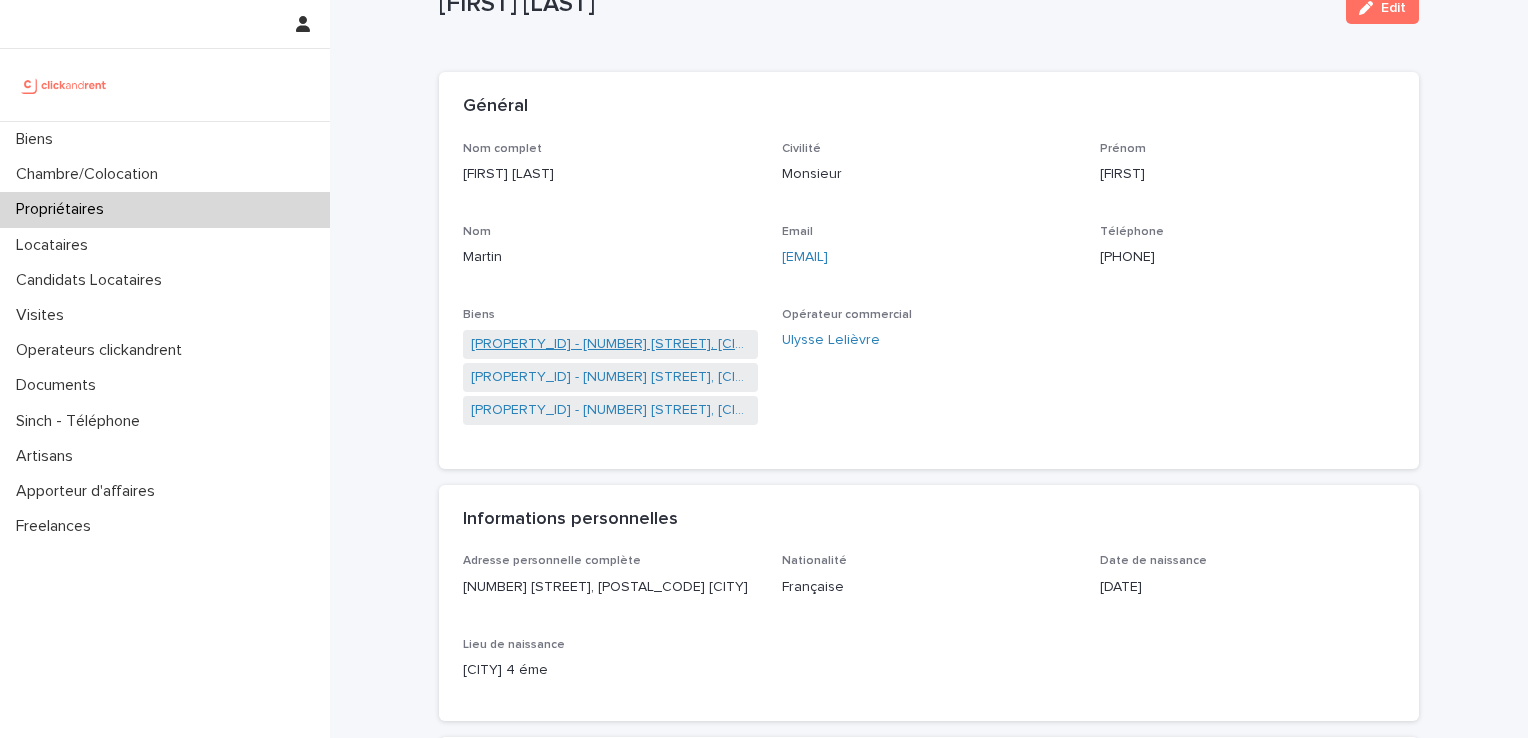 click on "[PROPERTY_ID] - [NUMBER] [STREET], [CITY] [POSTAL_CODE]" at bounding box center (610, 344) 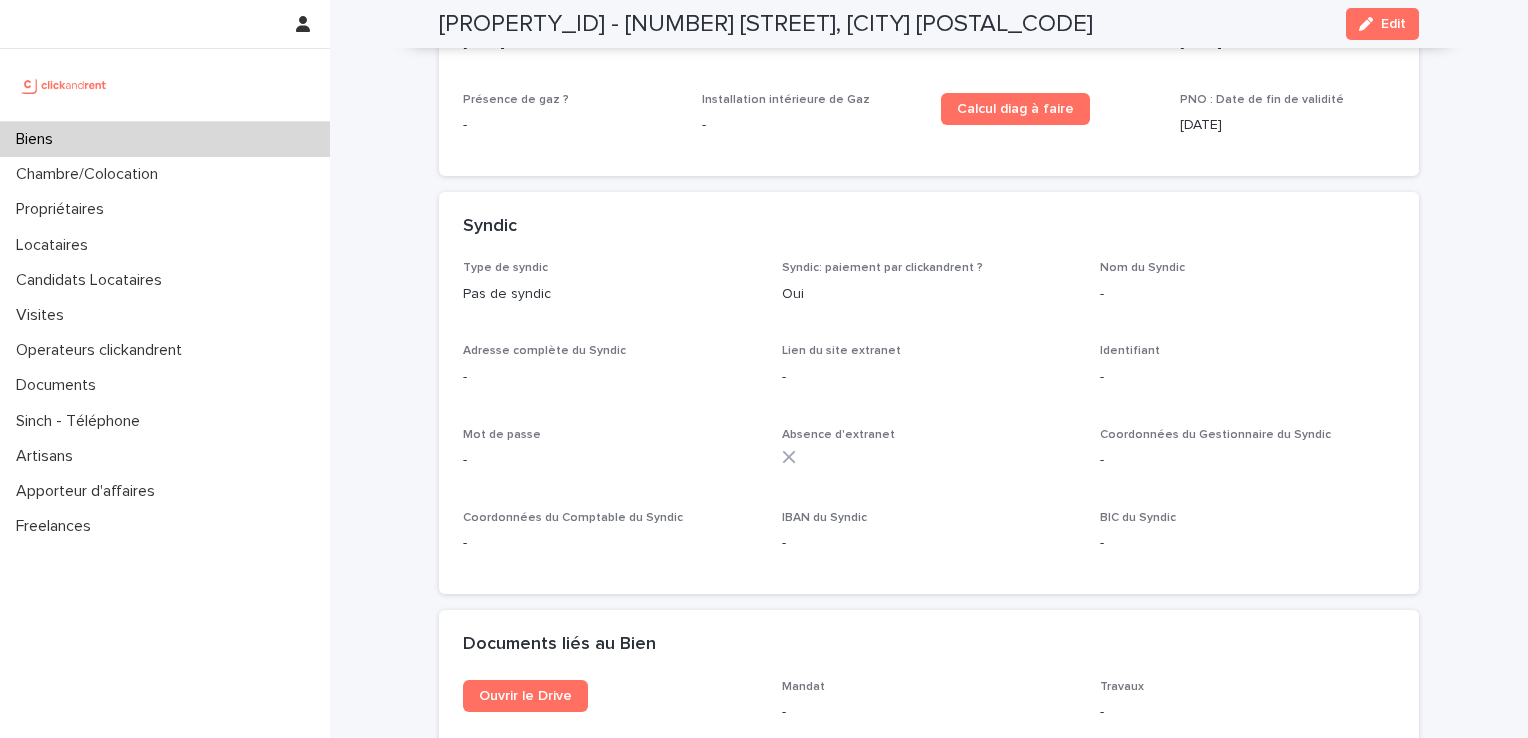 scroll, scrollTop: 6389, scrollLeft: 0, axis: vertical 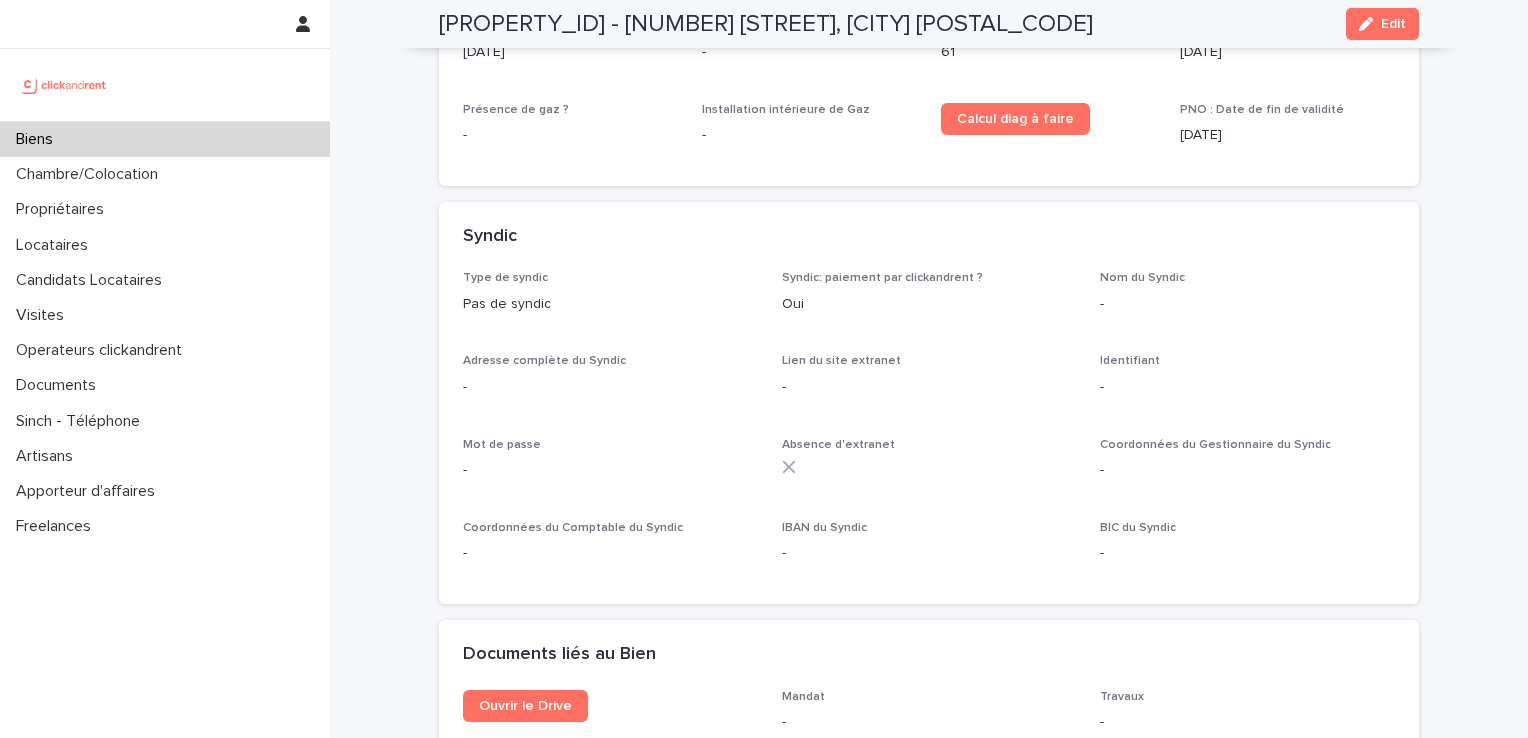 click 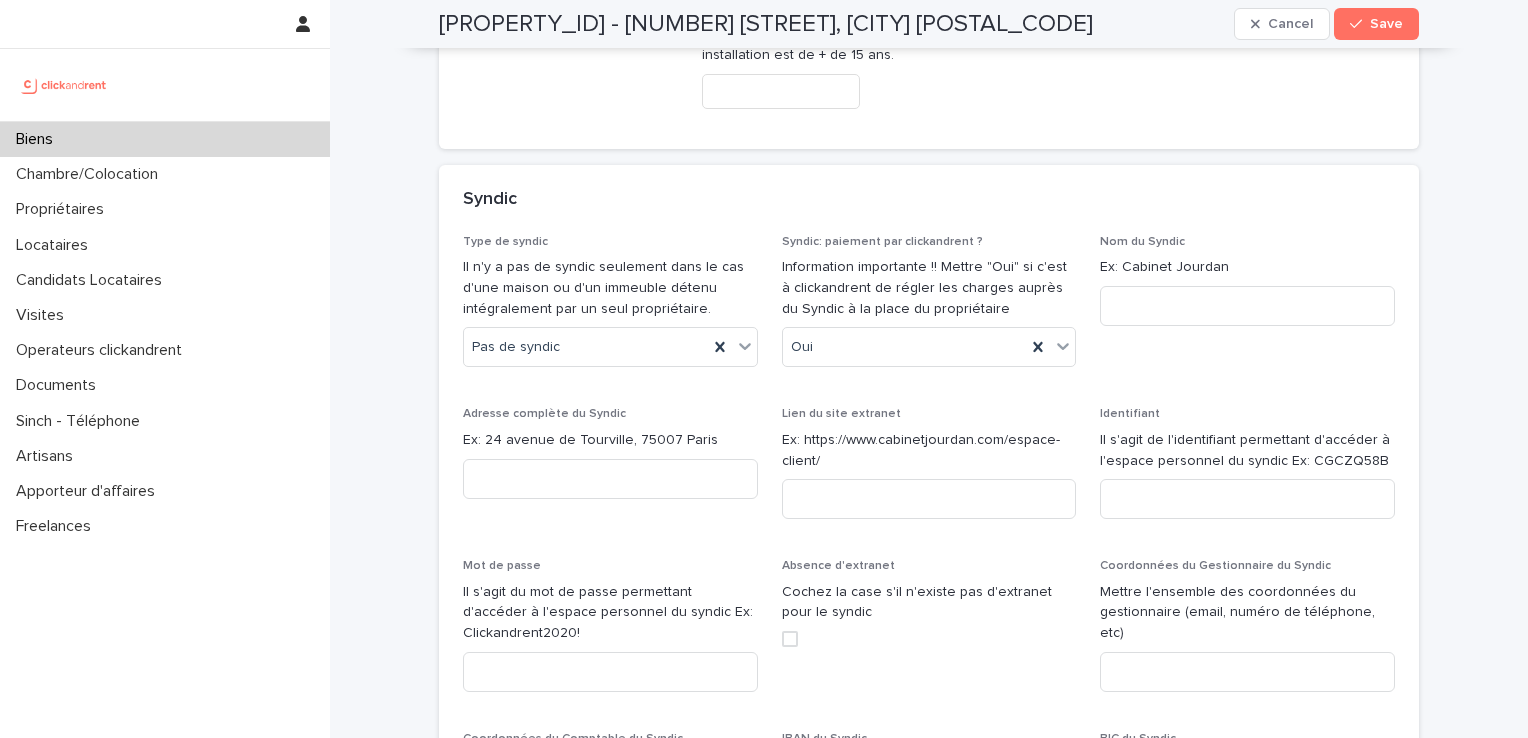 scroll, scrollTop: 10823, scrollLeft: 0, axis: vertical 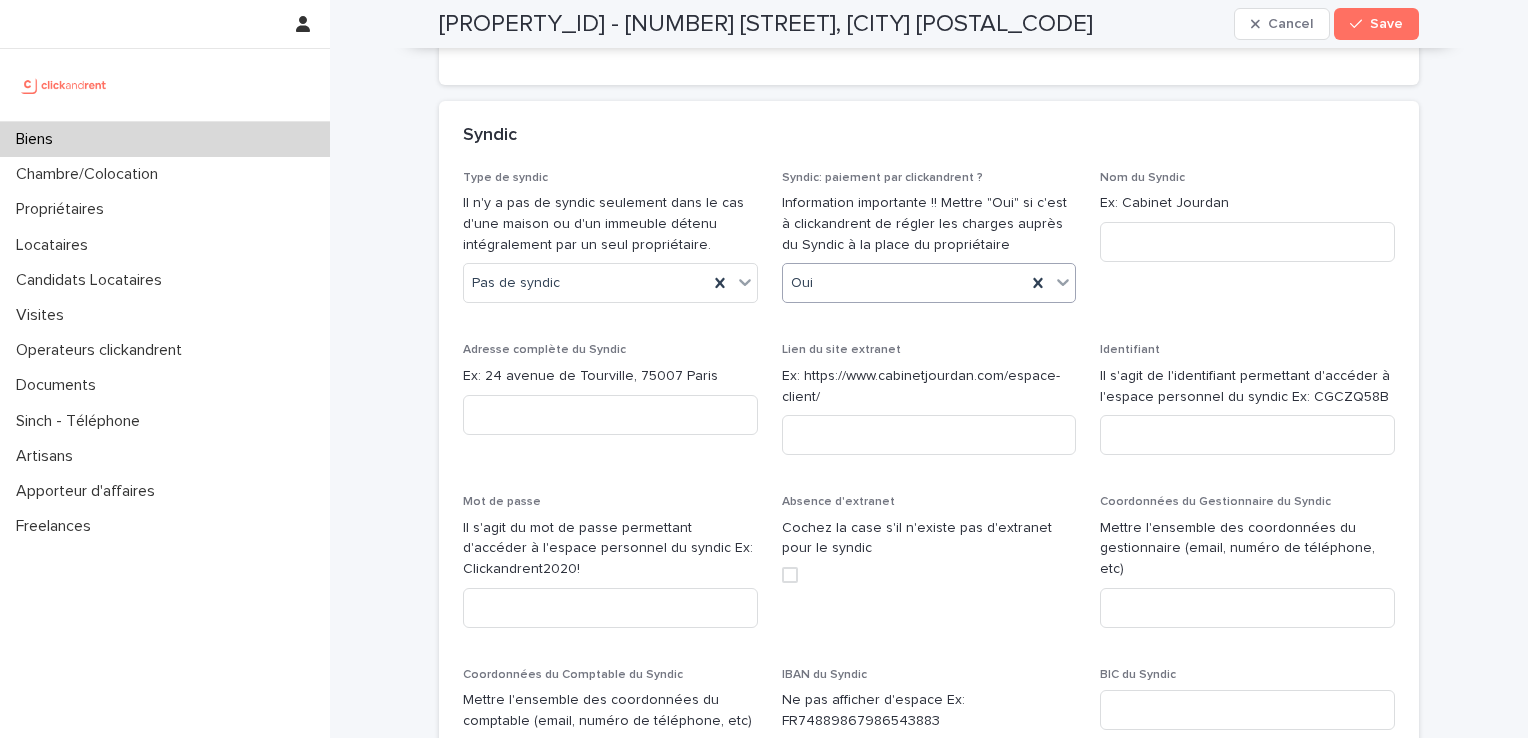 click on "Oui" at bounding box center (905, 283) 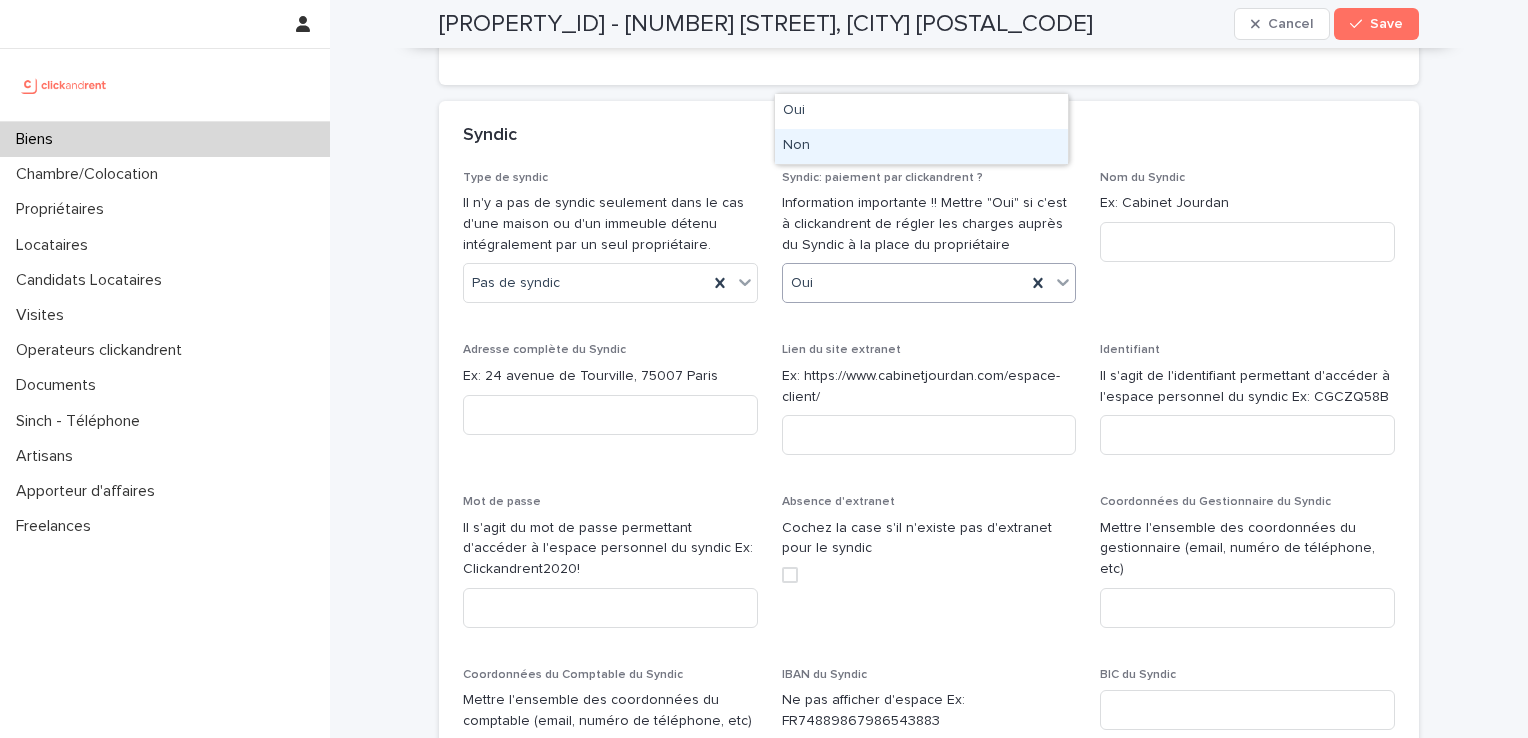 click on "Non" at bounding box center [921, 146] 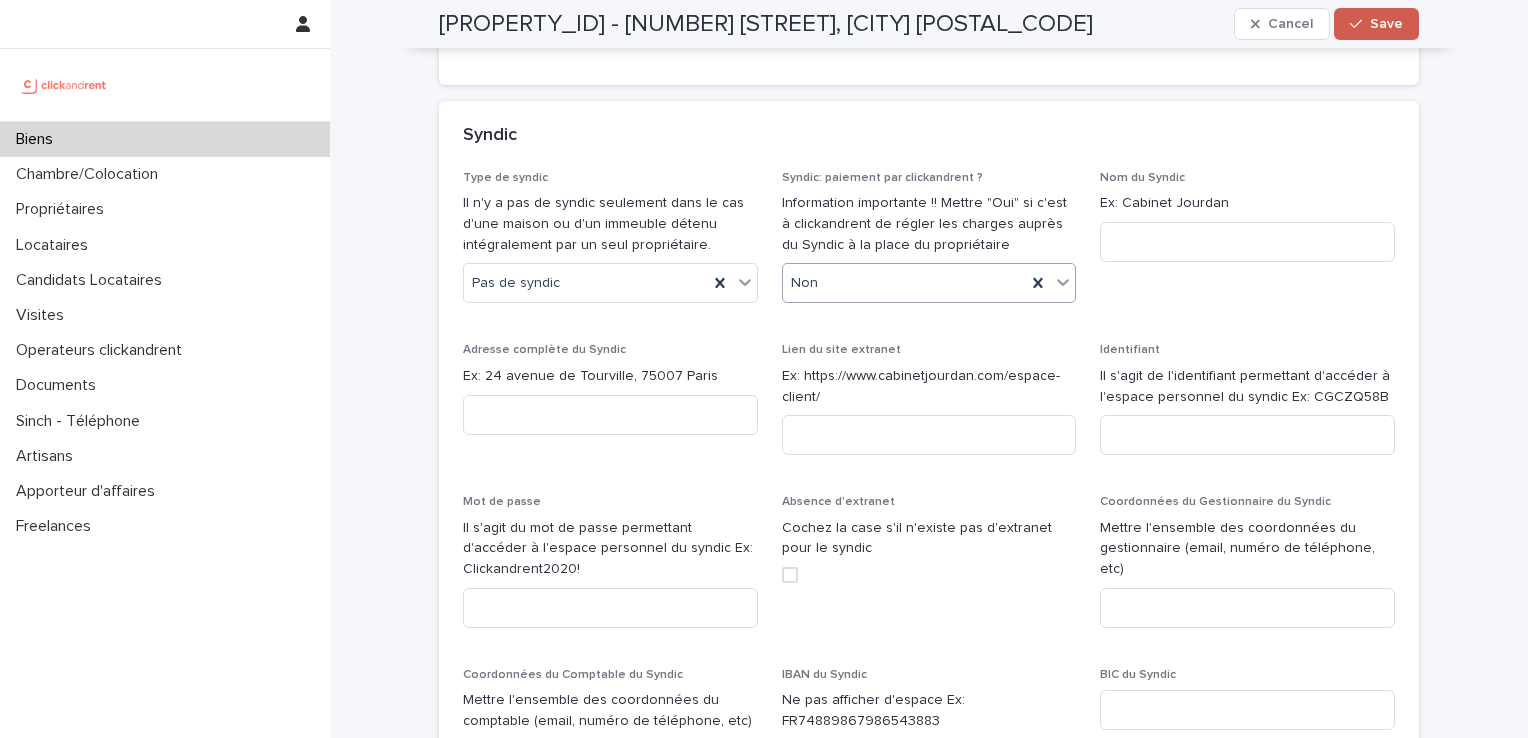 click on "Save" at bounding box center (1376, 24) 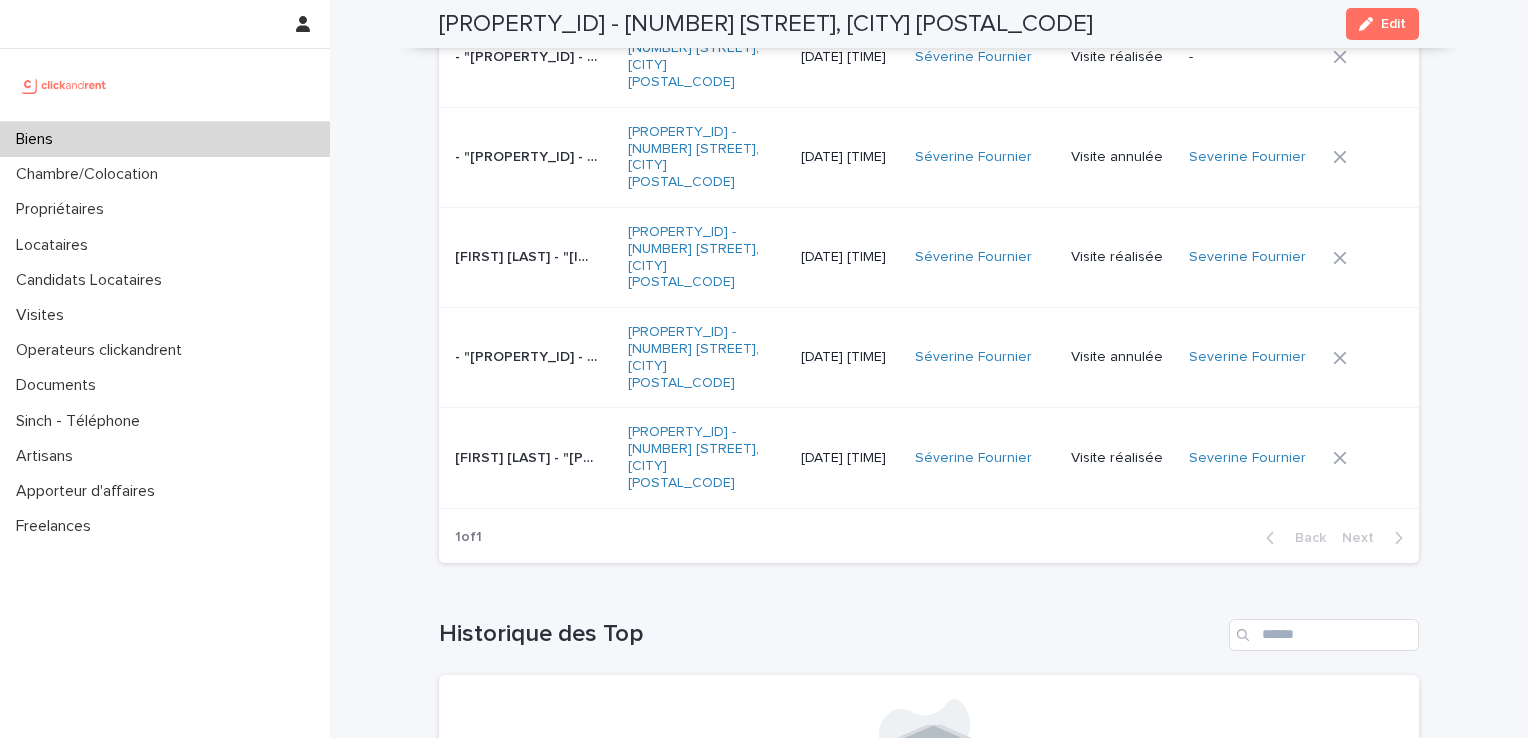 scroll, scrollTop: 7404, scrollLeft: 0, axis: vertical 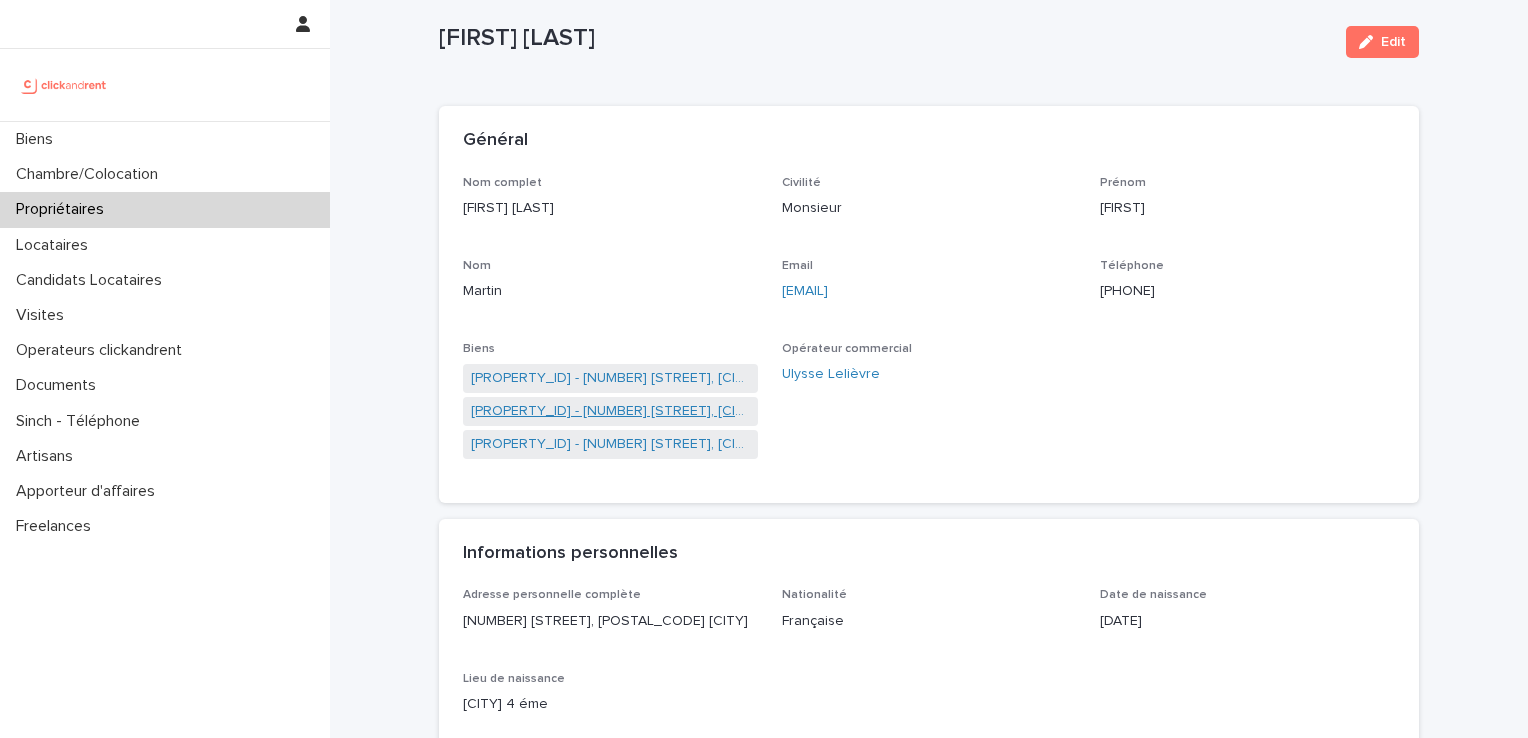 click on "[PROPERTY_ID] - [NUMBER] [STREET], [CITY] [POSTAL_CODE]" at bounding box center [610, 411] 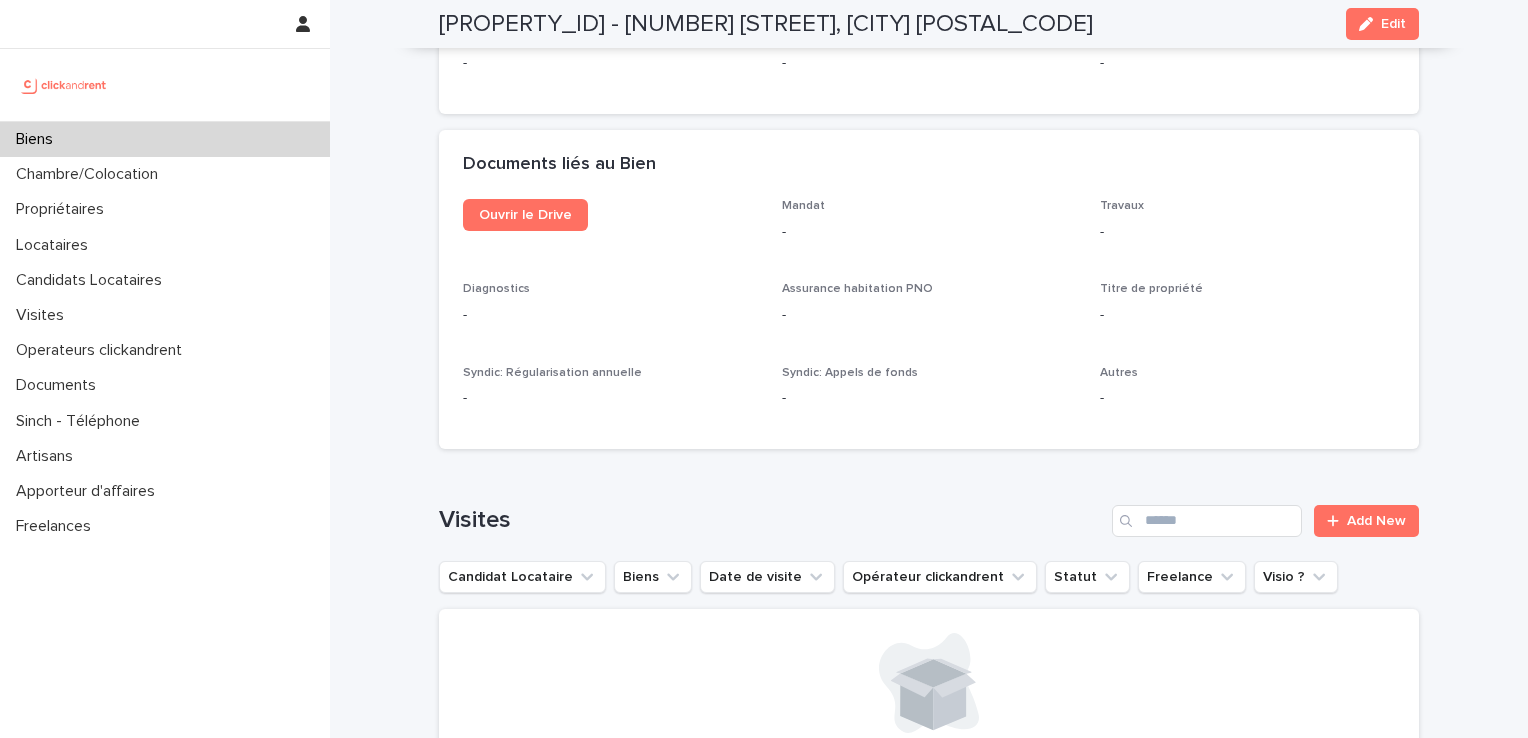 scroll, scrollTop: 7005, scrollLeft: 0, axis: vertical 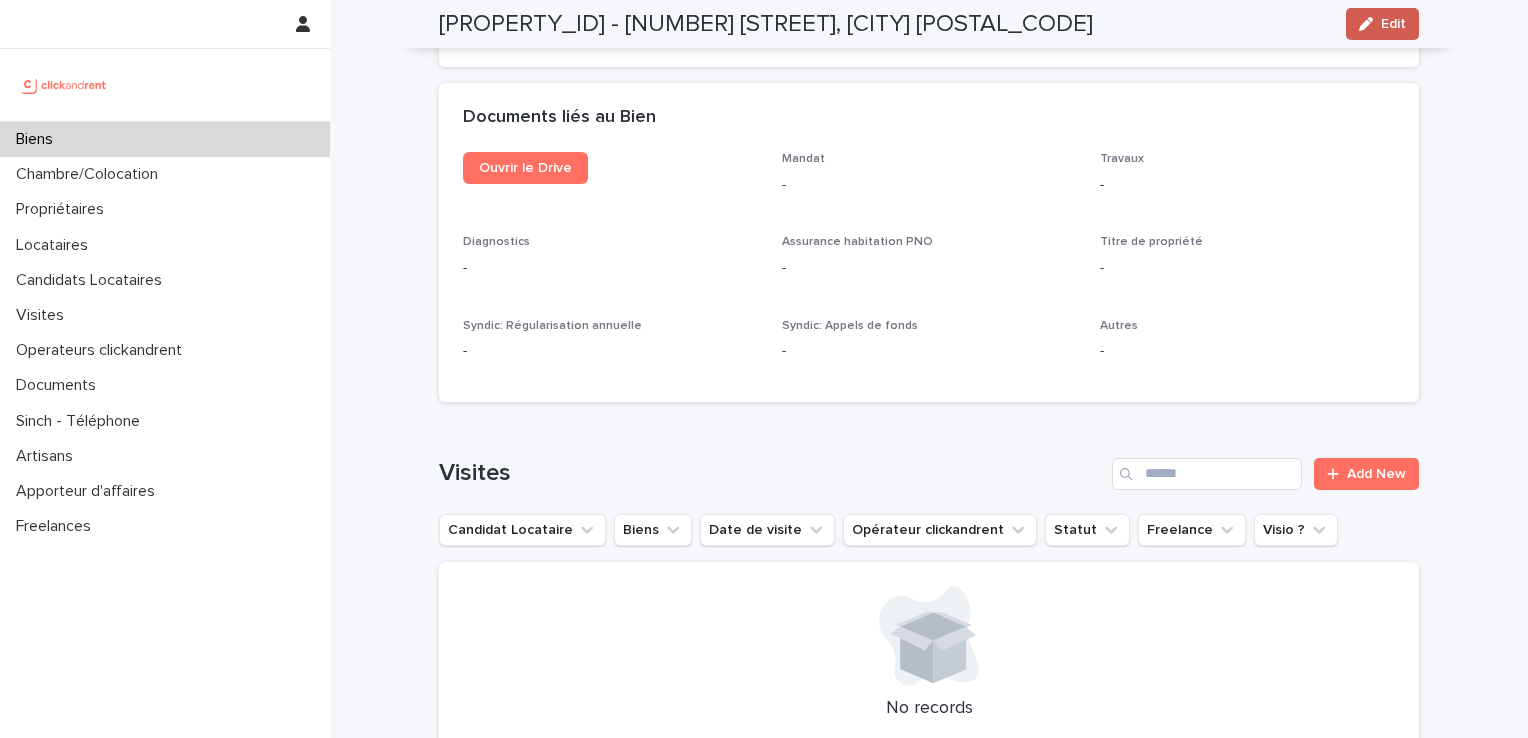 click on "Edit" at bounding box center [1382, 24] 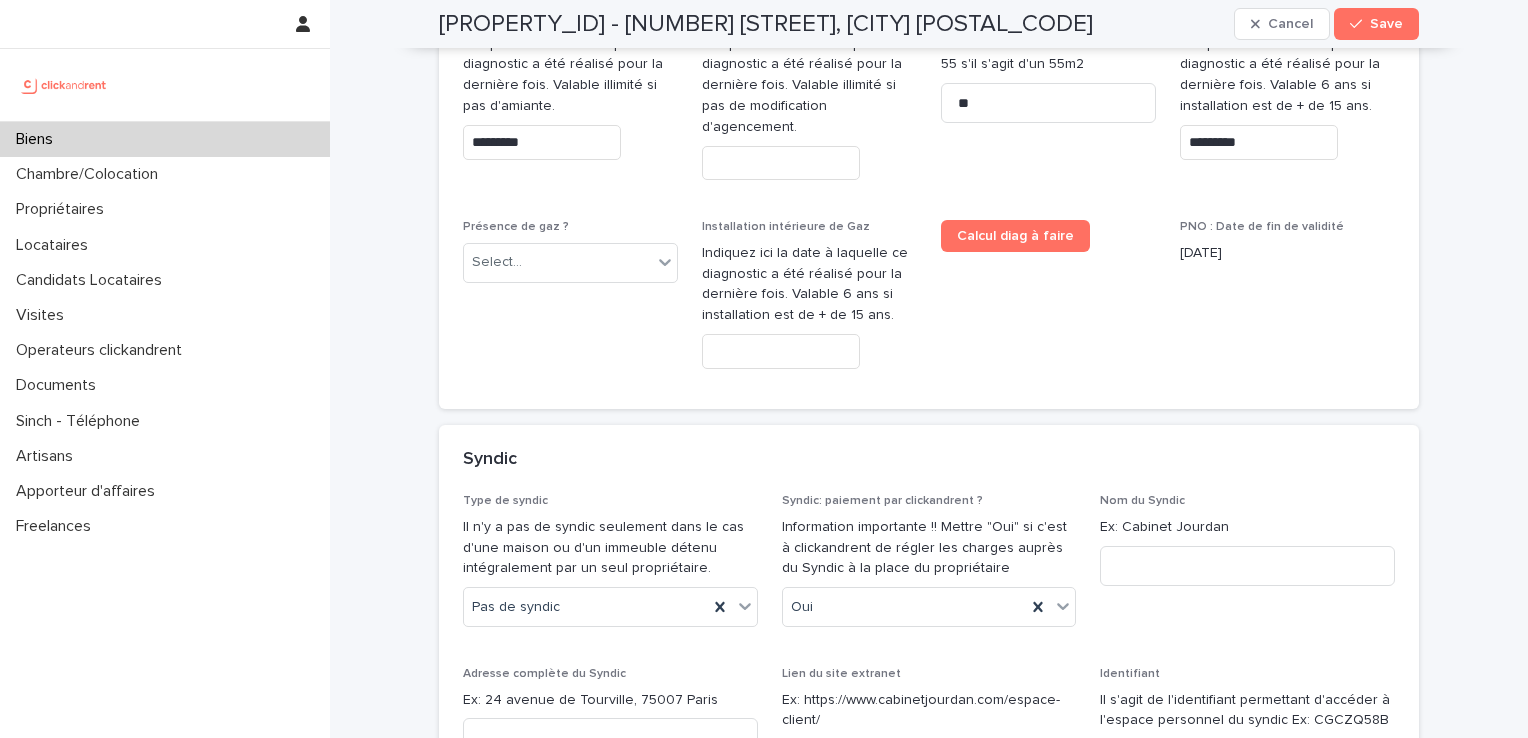 scroll, scrollTop: 10672, scrollLeft: 0, axis: vertical 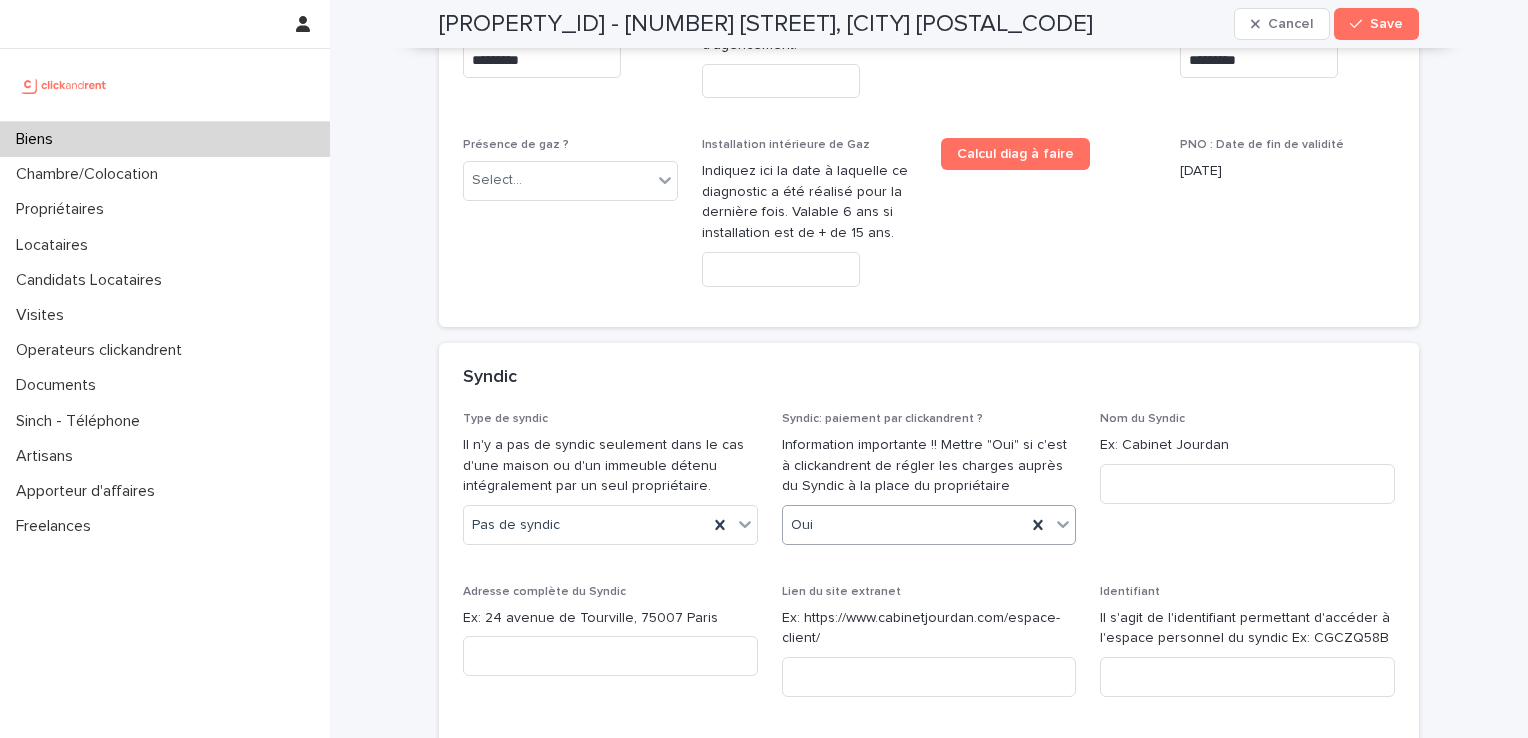click on "Oui" at bounding box center [905, 525] 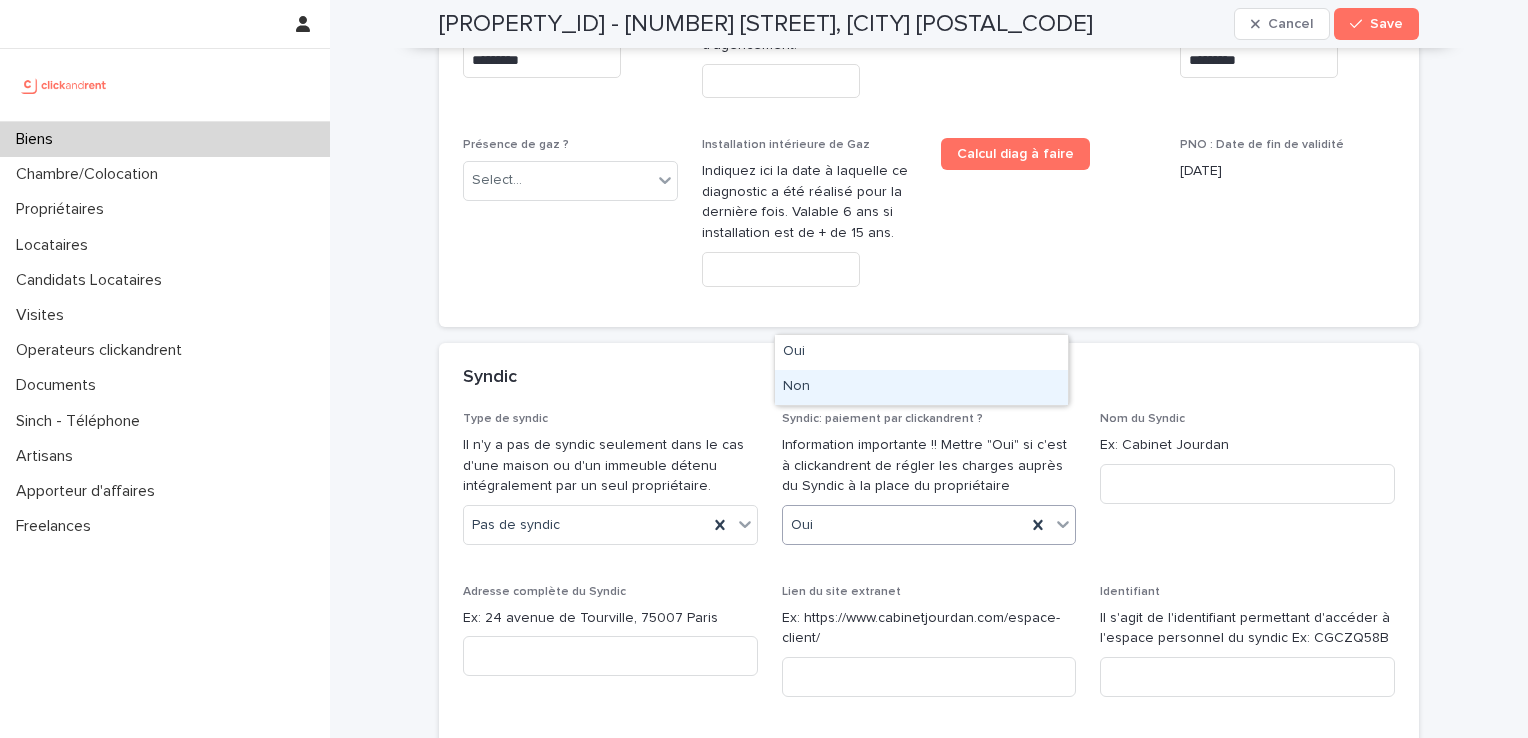 click on "Non" at bounding box center (921, 387) 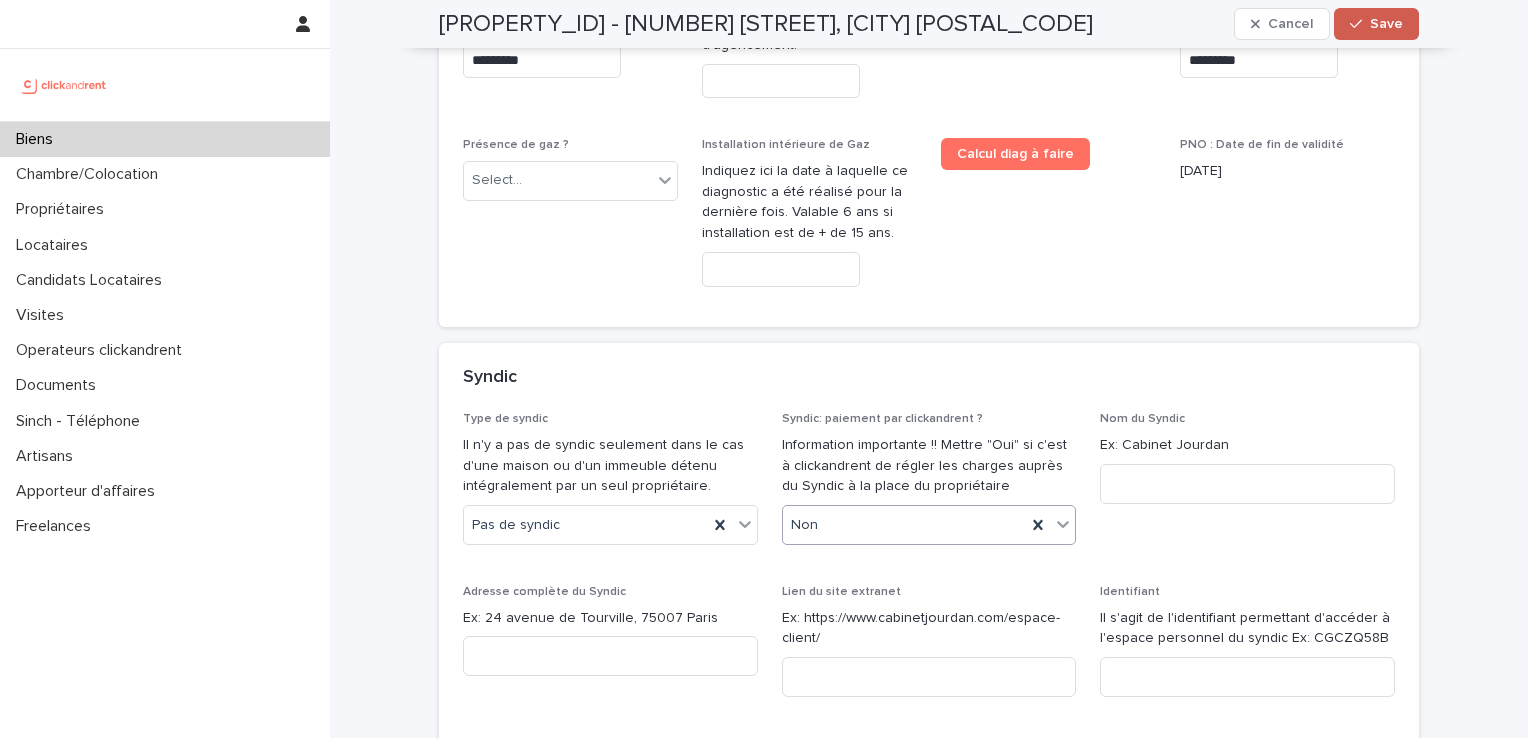 click on "Save" at bounding box center [1386, 24] 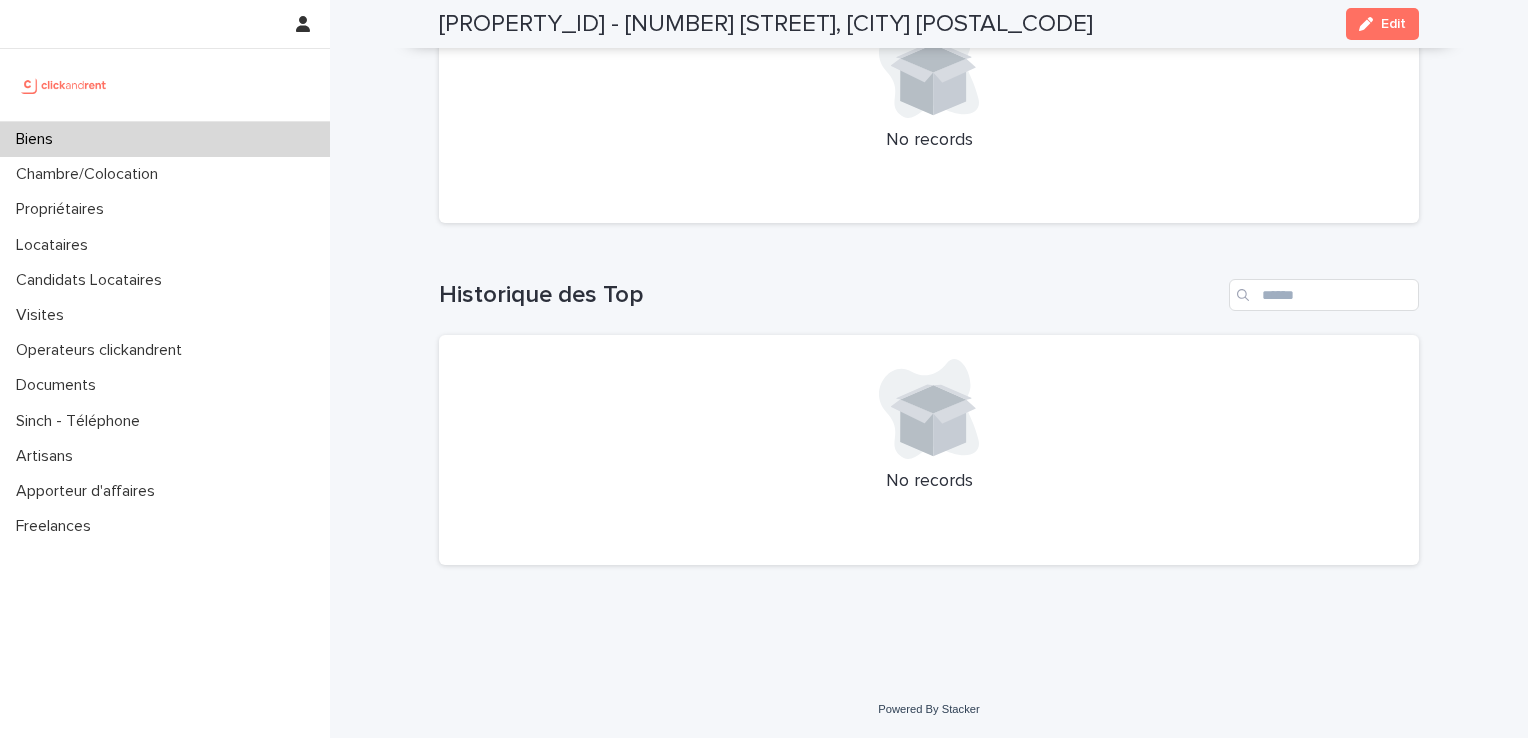 scroll, scrollTop: 7536, scrollLeft: 0, axis: vertical 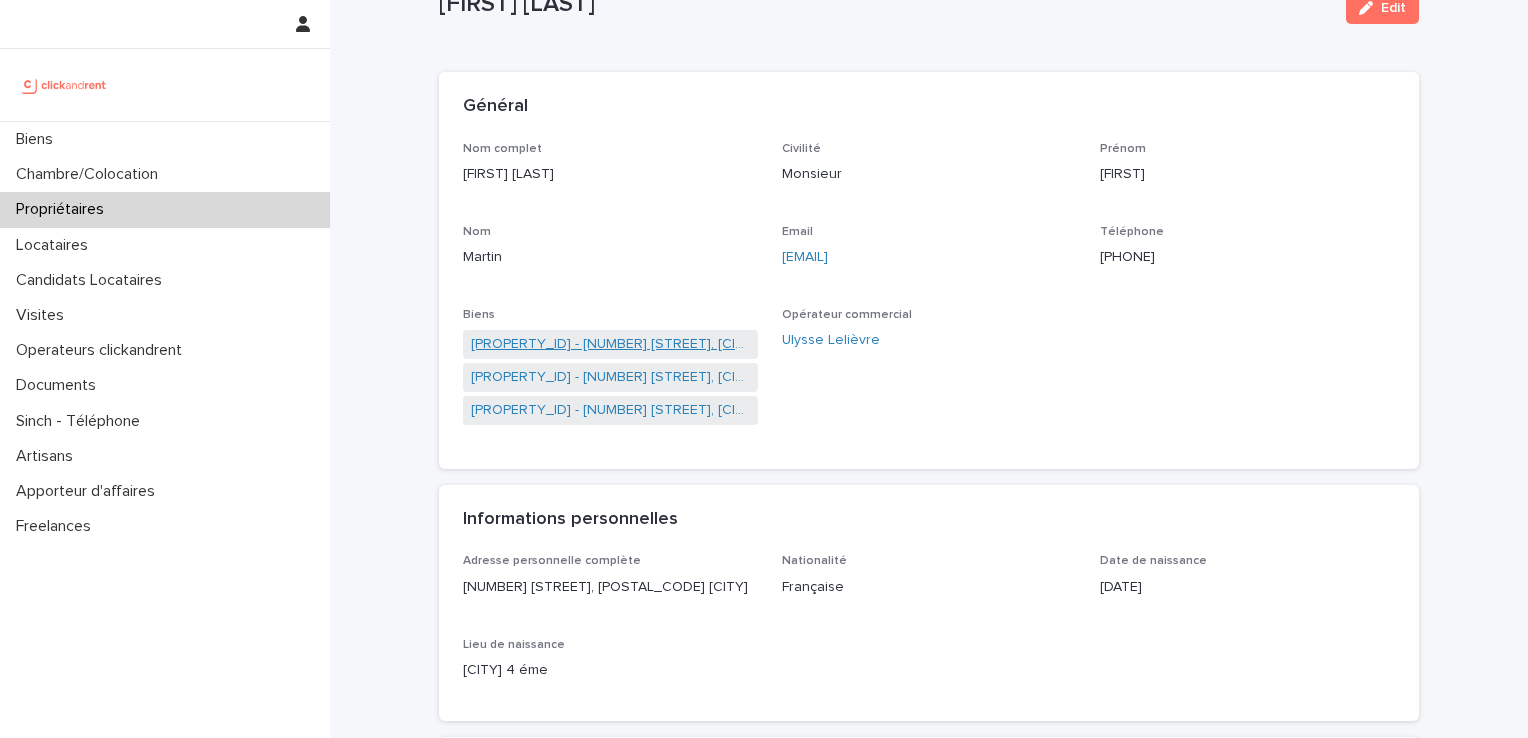 click on "[PROPERTY_ID] - [NUMBER] [STREET], [CITY] [POSTAL_CODE]" at bounding box center (610, 344) 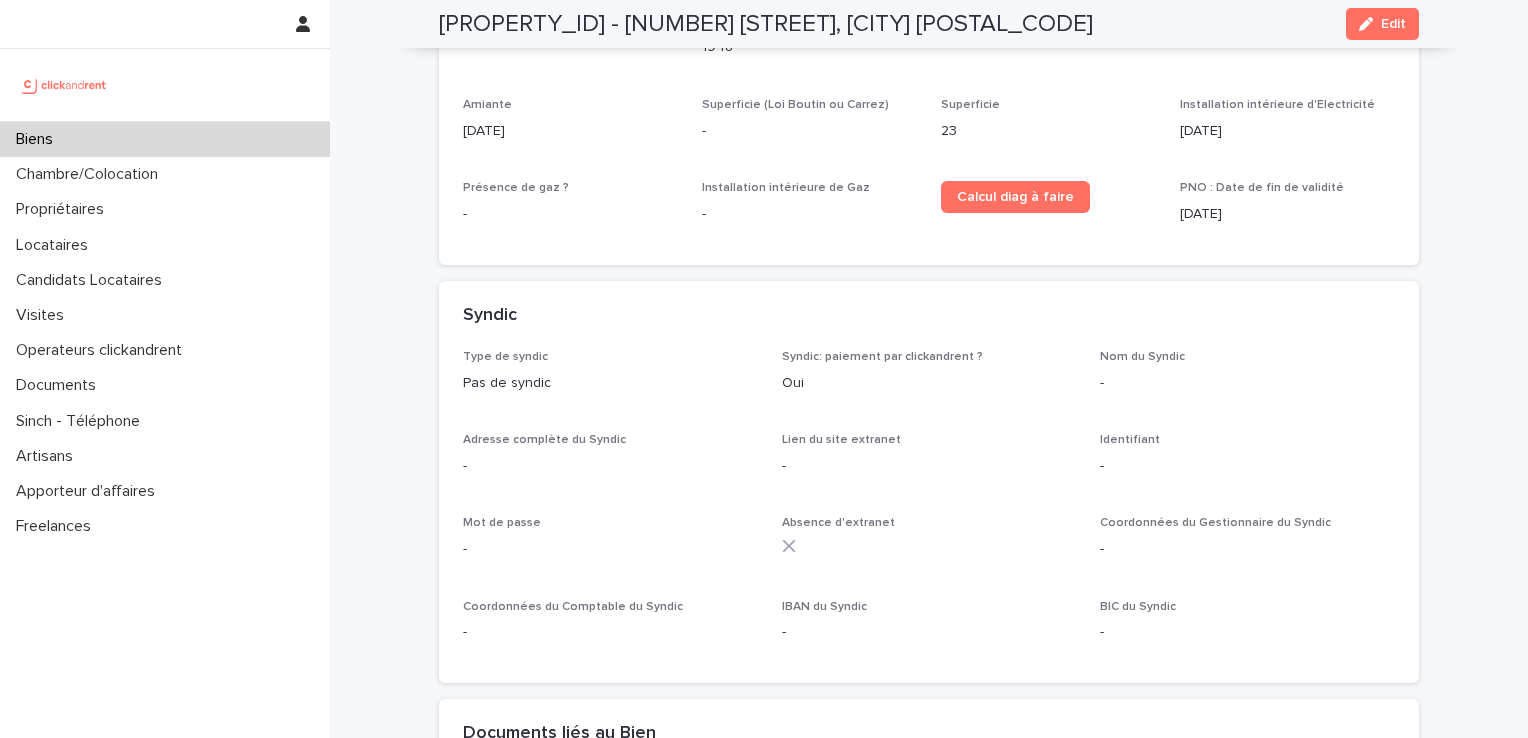 scroll, scrollTop: 6493, scrollLeft: 0, axis: vertical 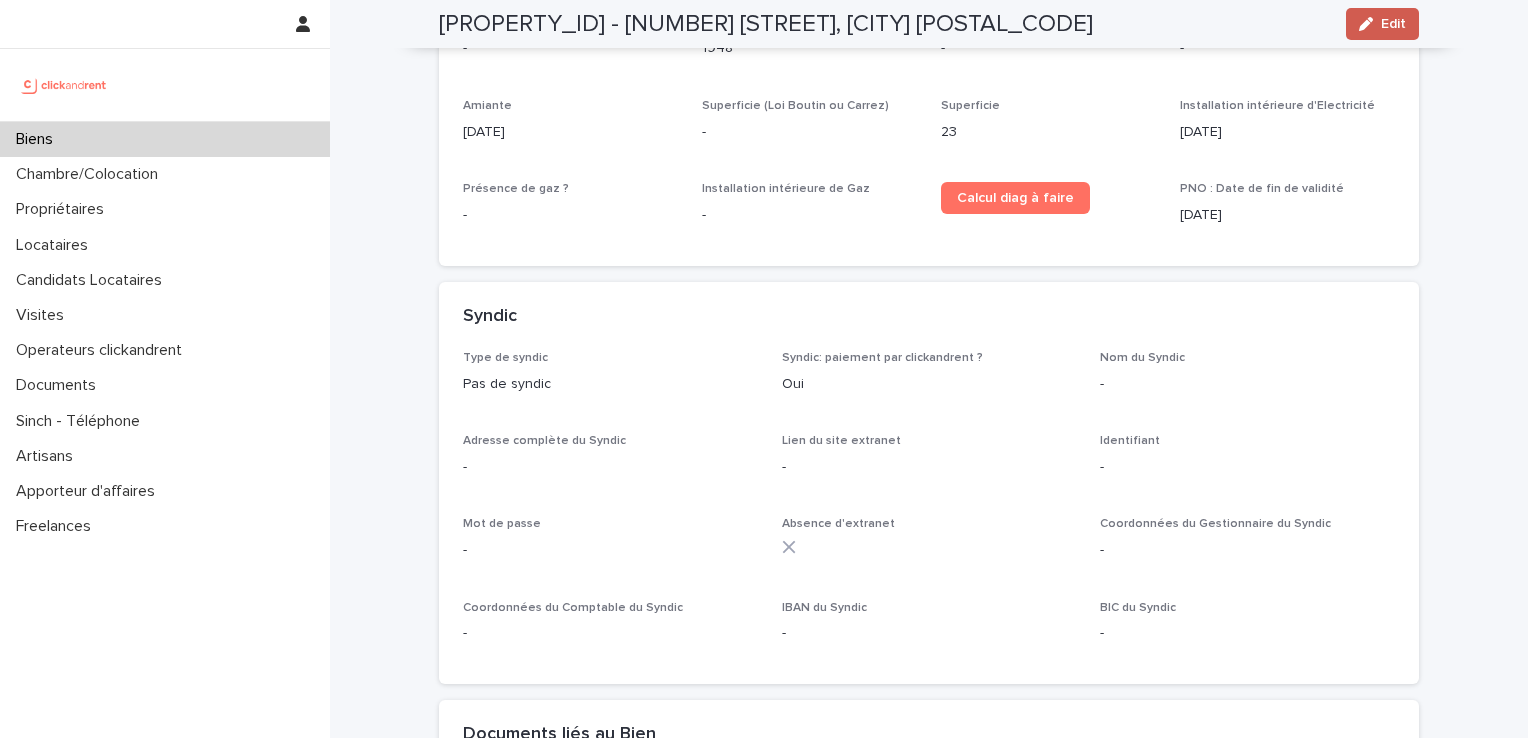 click on "Edit" at bounding box center (1393, 24) 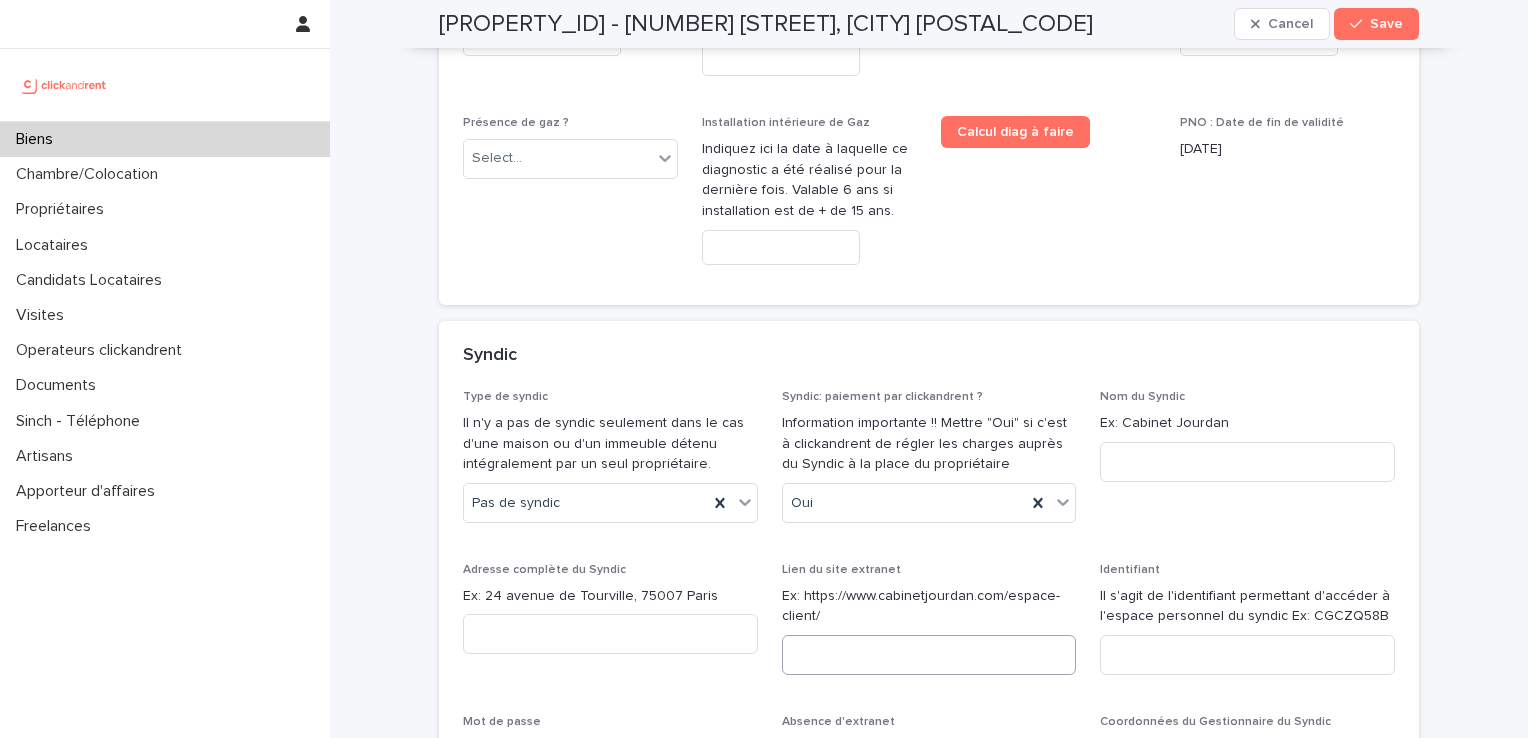 scroll, scrollTop: 10827, scrollLeft: 0, axis: vertical 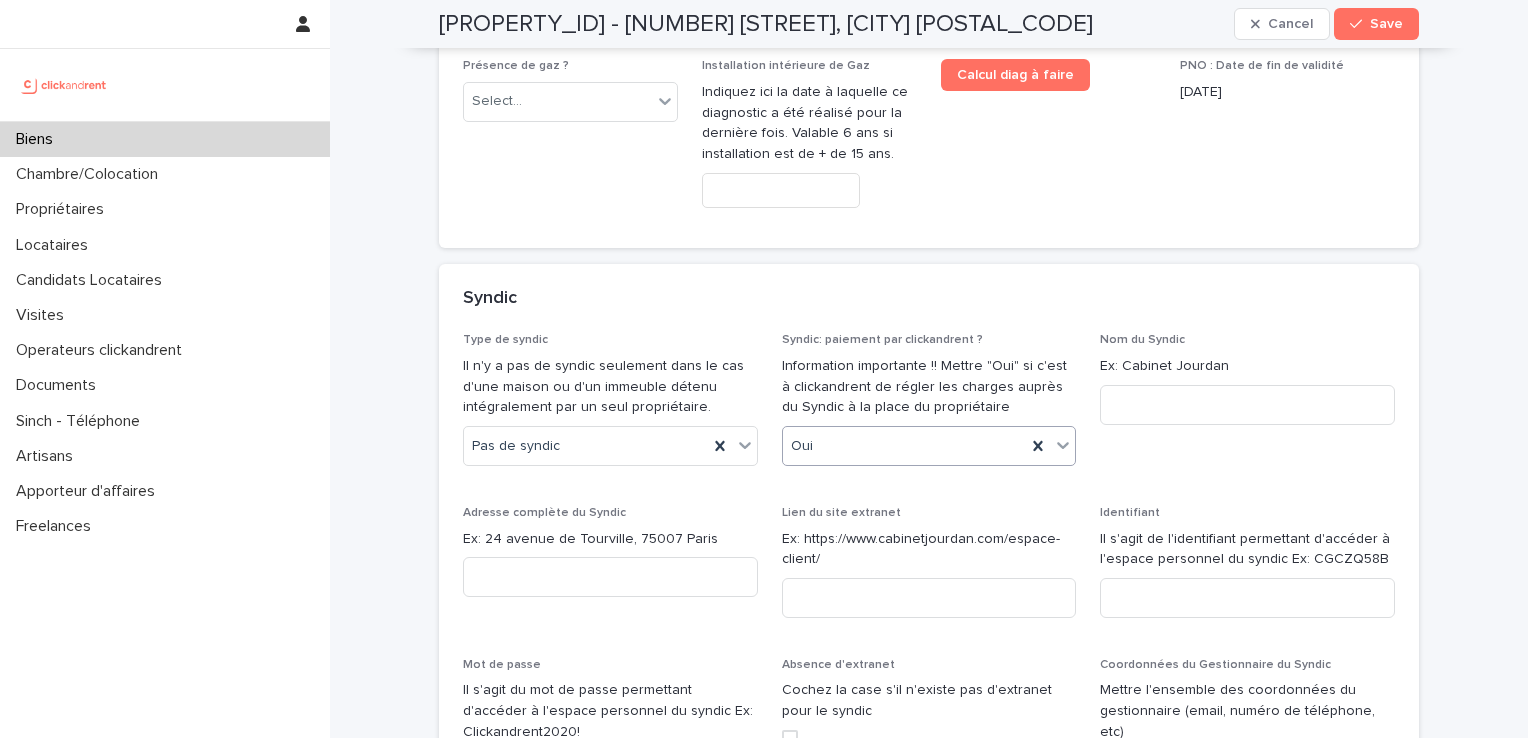 click on "Oui" at bounding box center [905, 446] 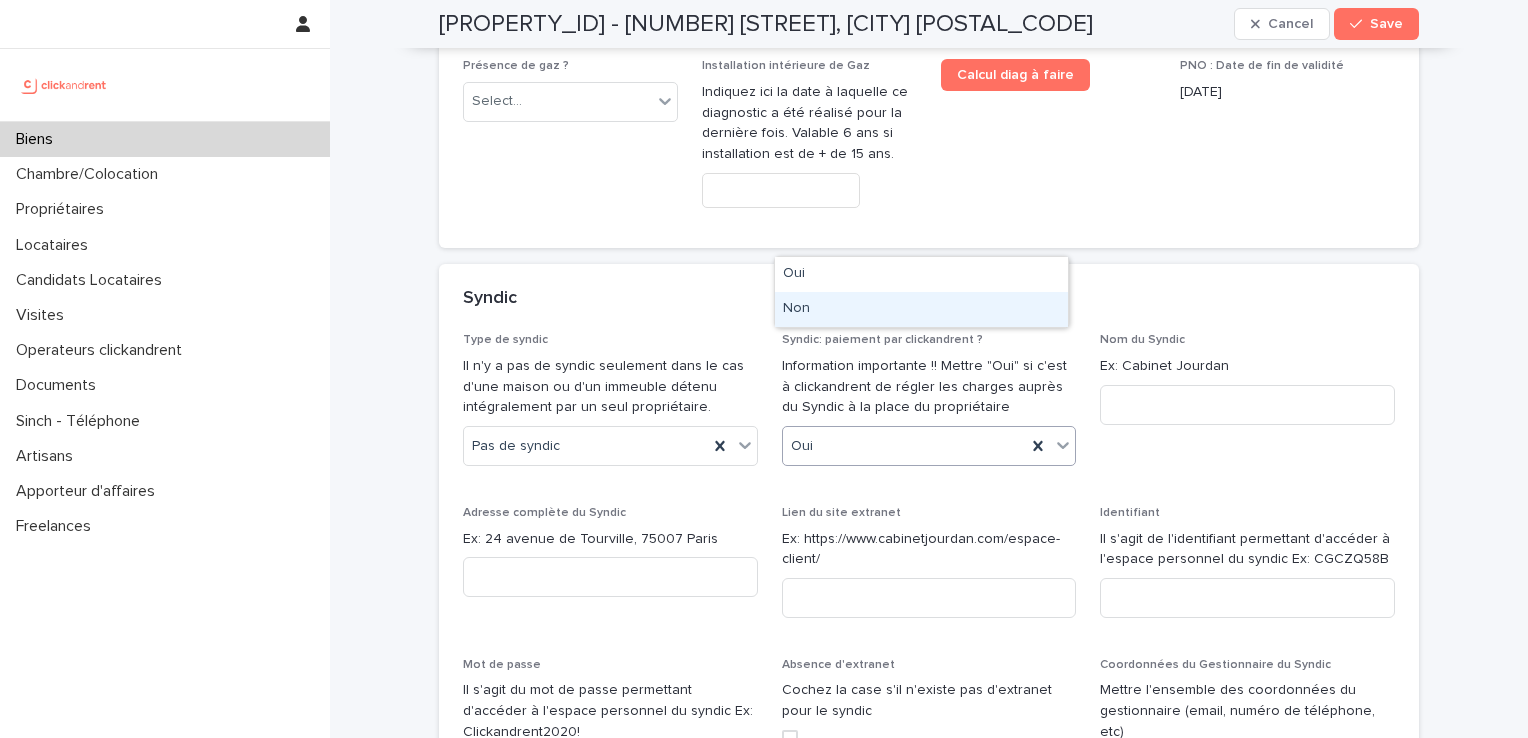 click on "Non" at bounding box center (921, 309) 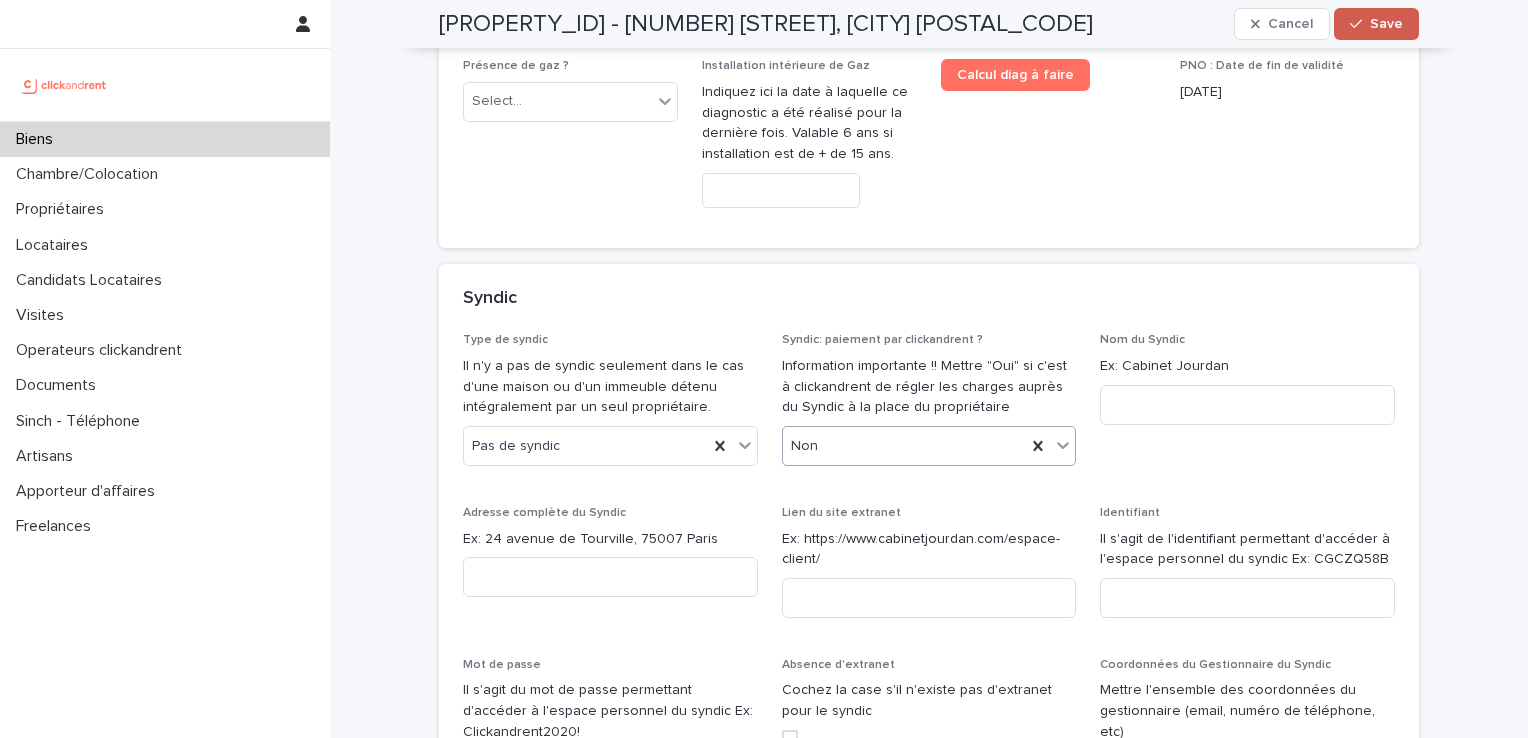 click on "Save" at bounding box center [1376, 24] 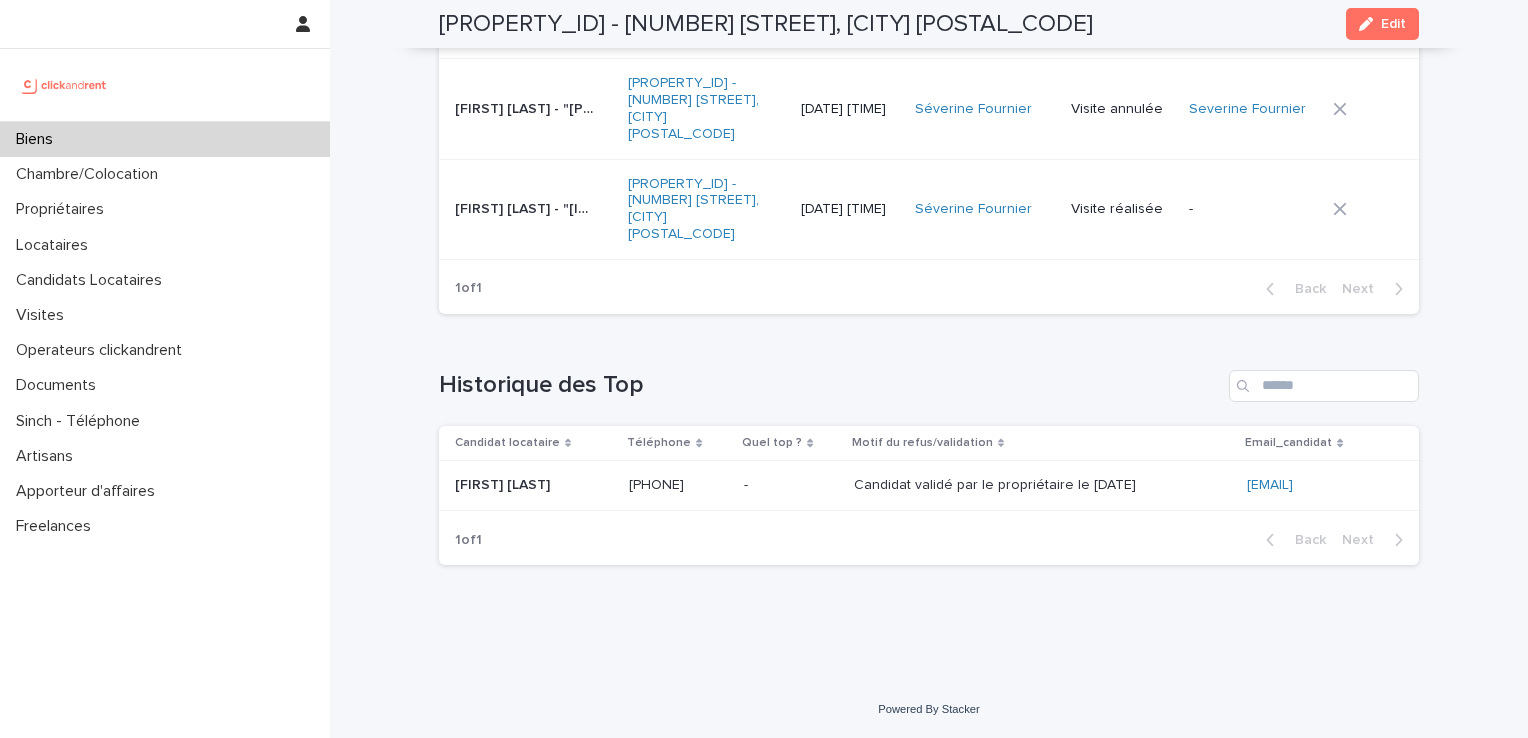 scroll, scrollTop: 7489, scrollLeft: 0, axis: vertical 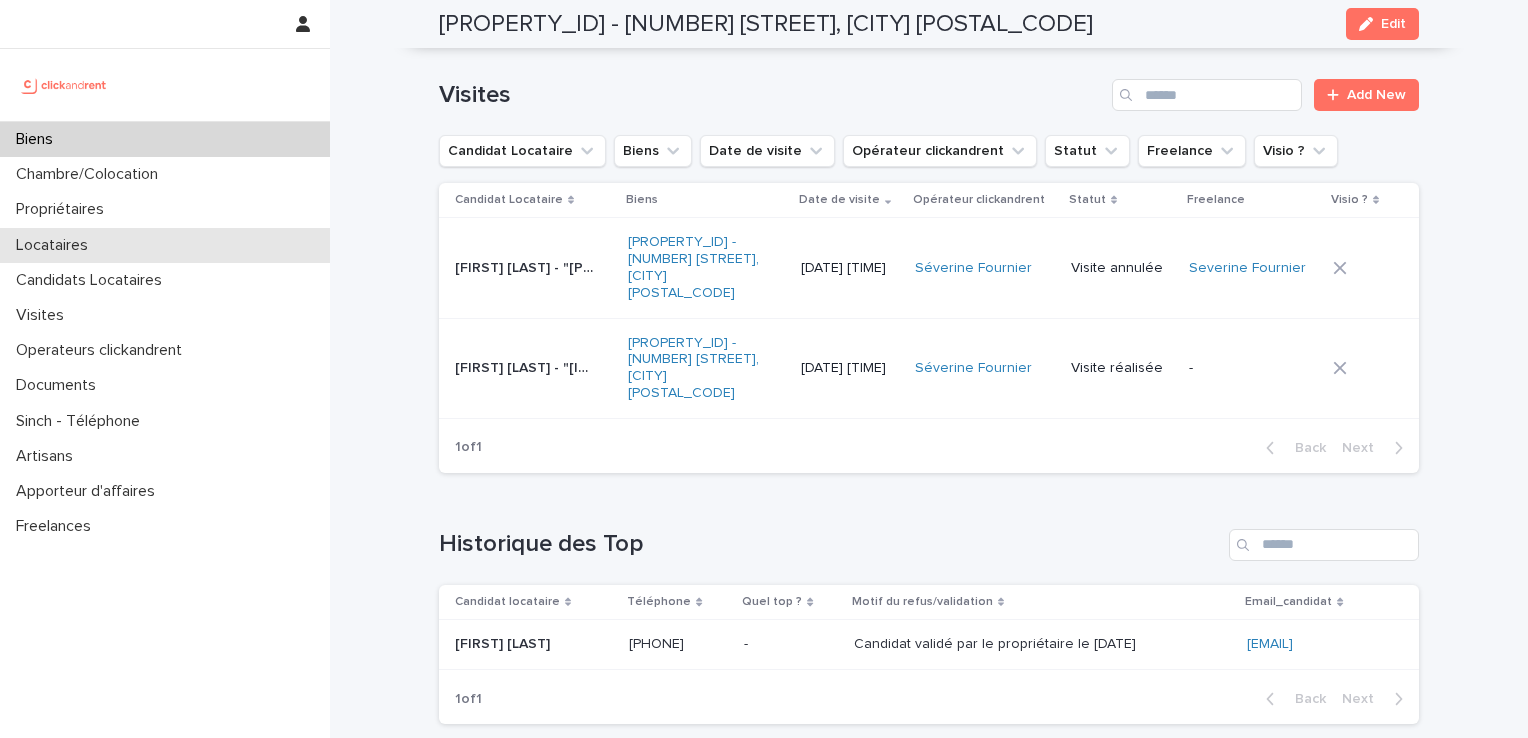 click on "Locataires" at bounding box center [56, 245] 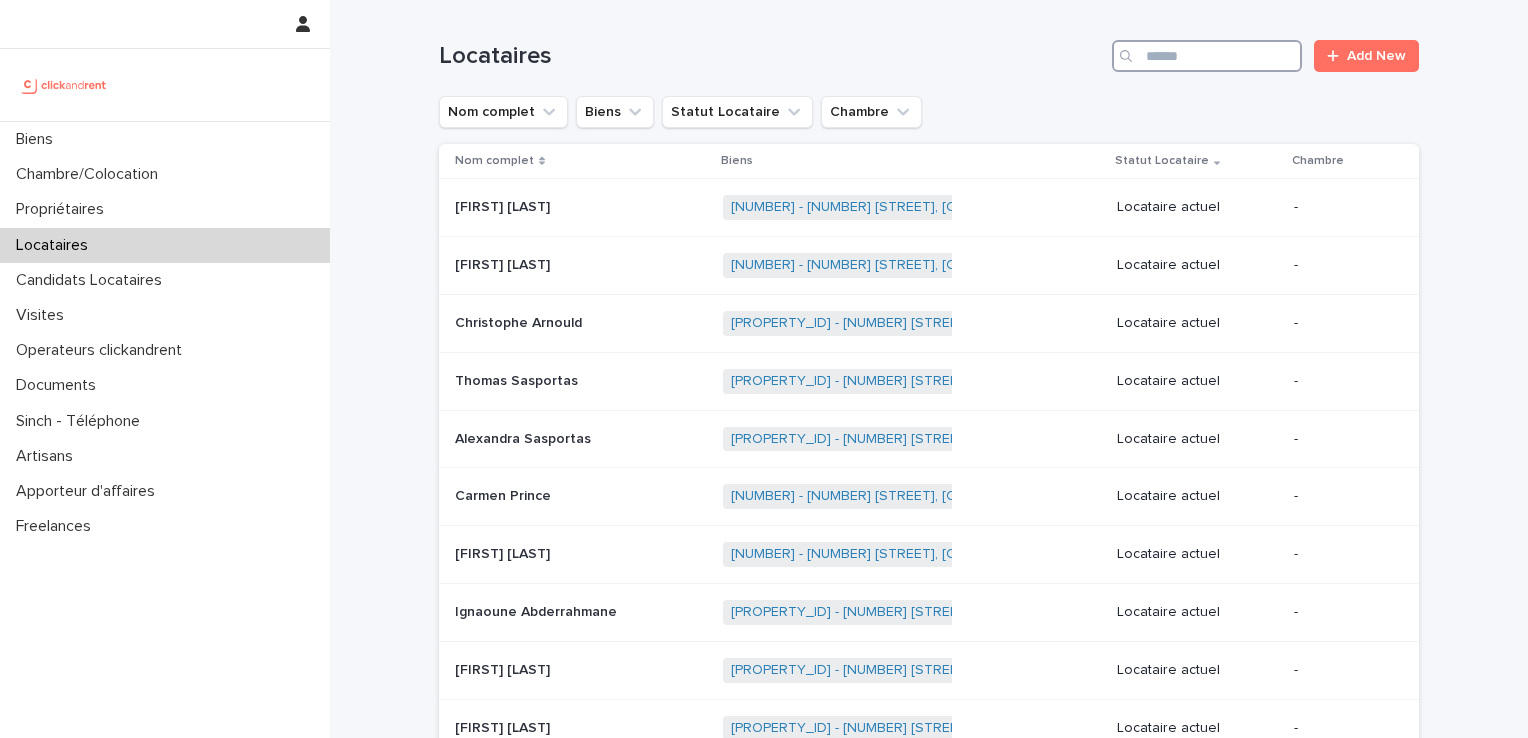 click at bounding box center (1207, 56) 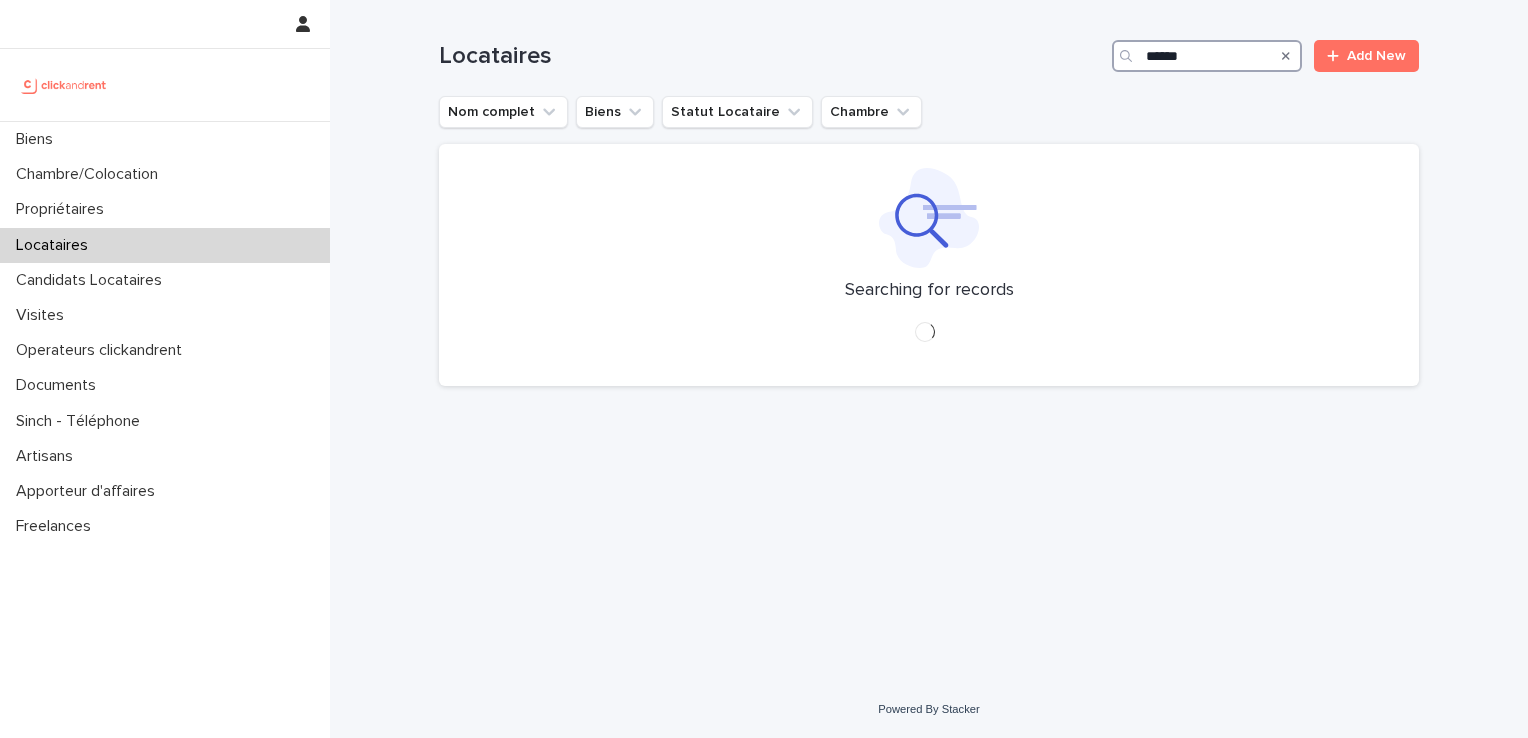 type on "*****" 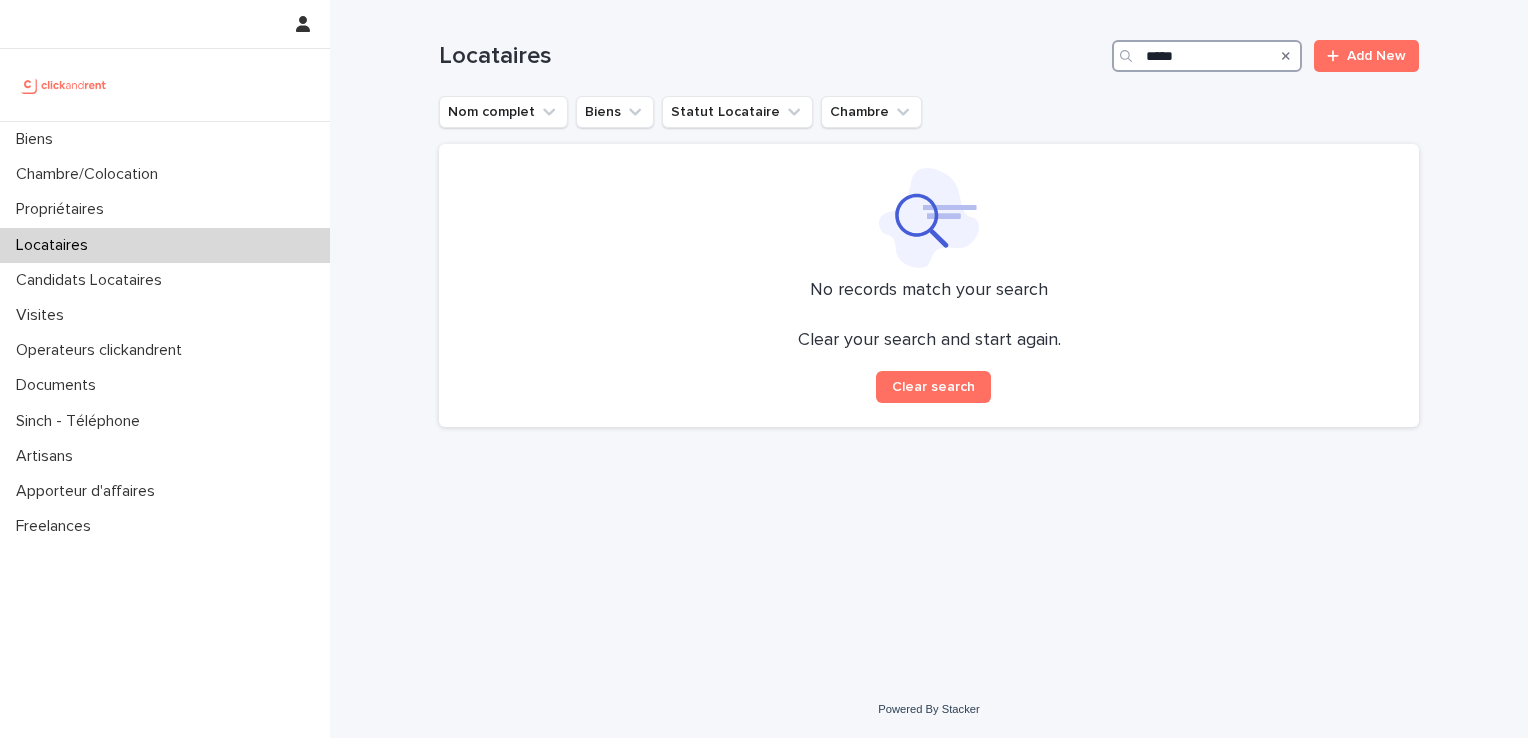 click on "*****" at bounding box center [1207, 56] 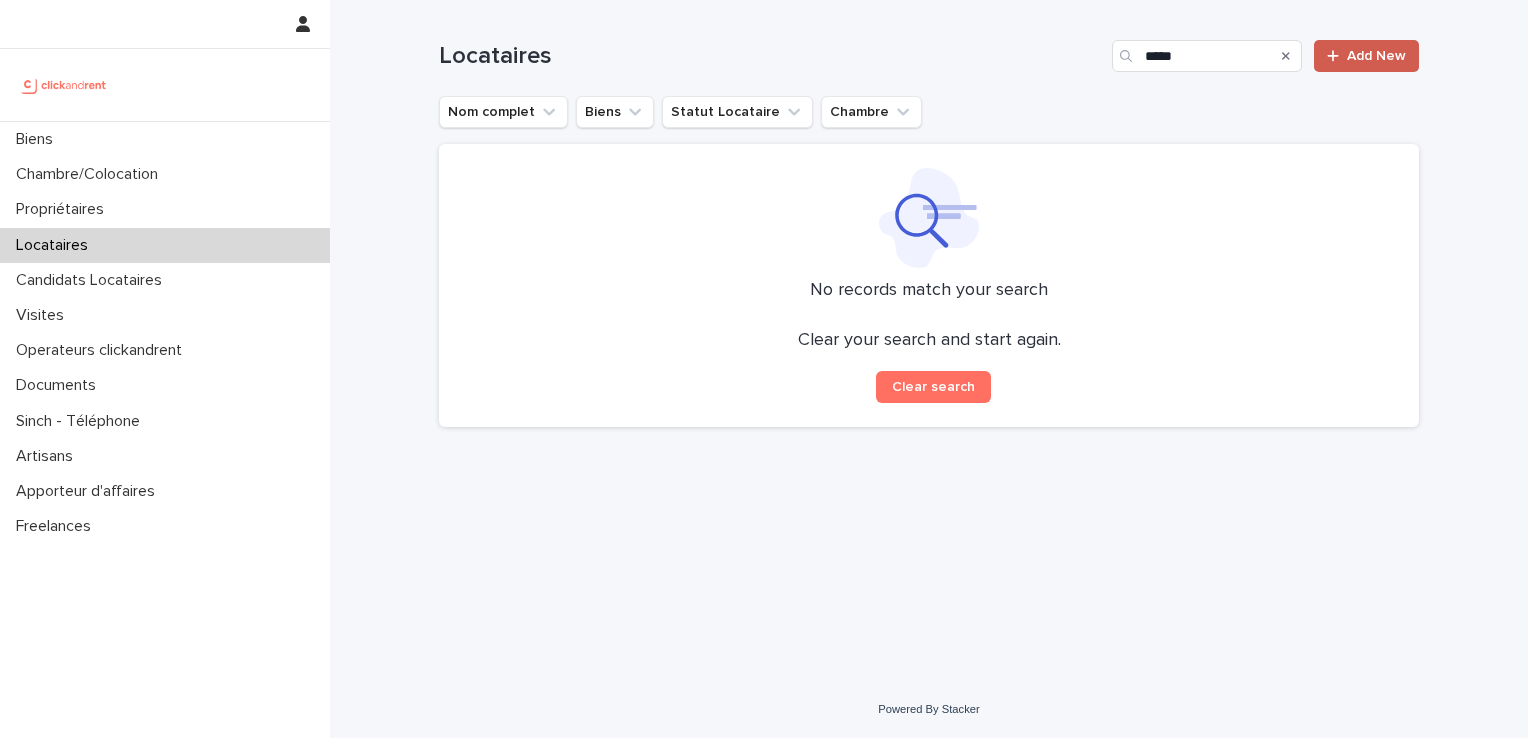 click on "Add New" at bounding box center [1376, 56] 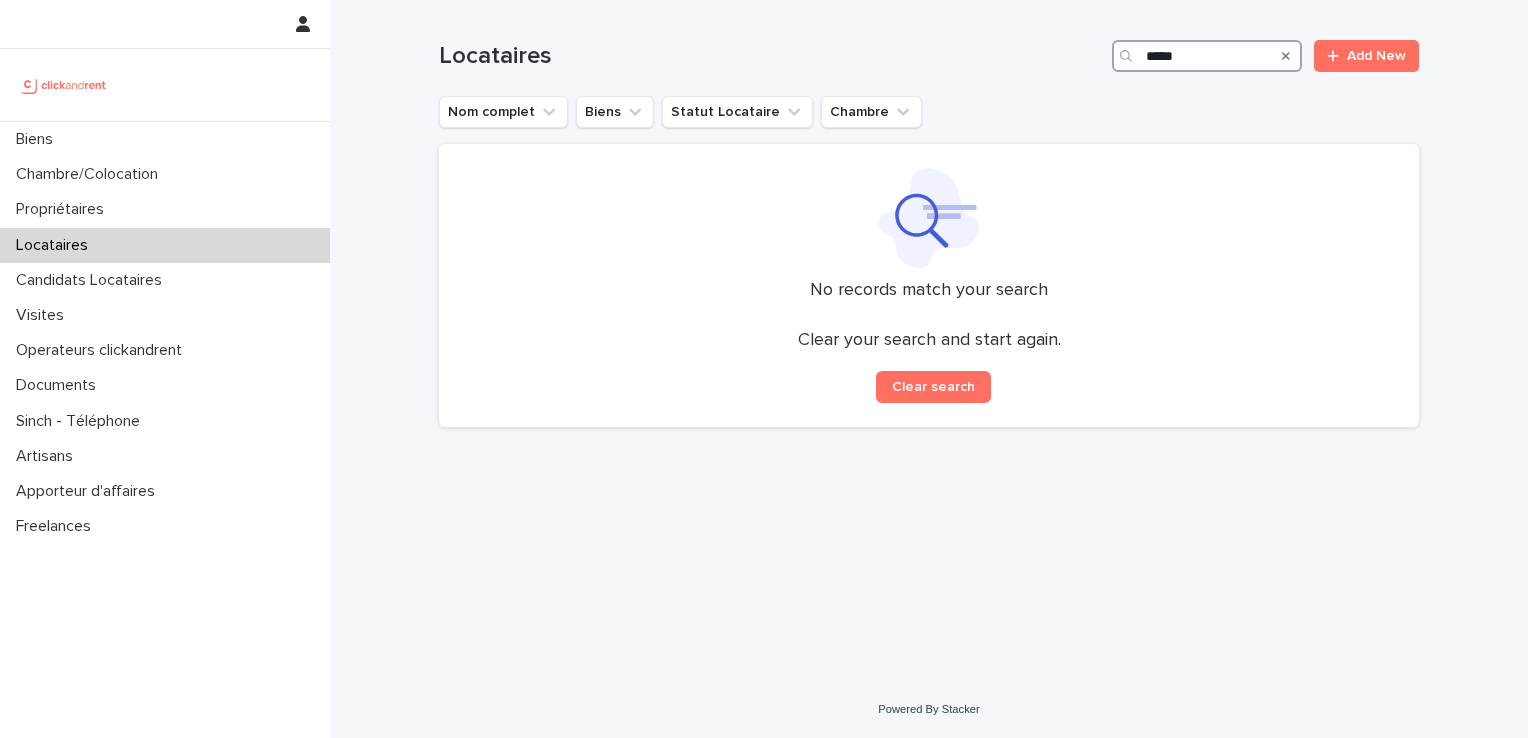 click on "*****" at bounding box center [1207, 56] 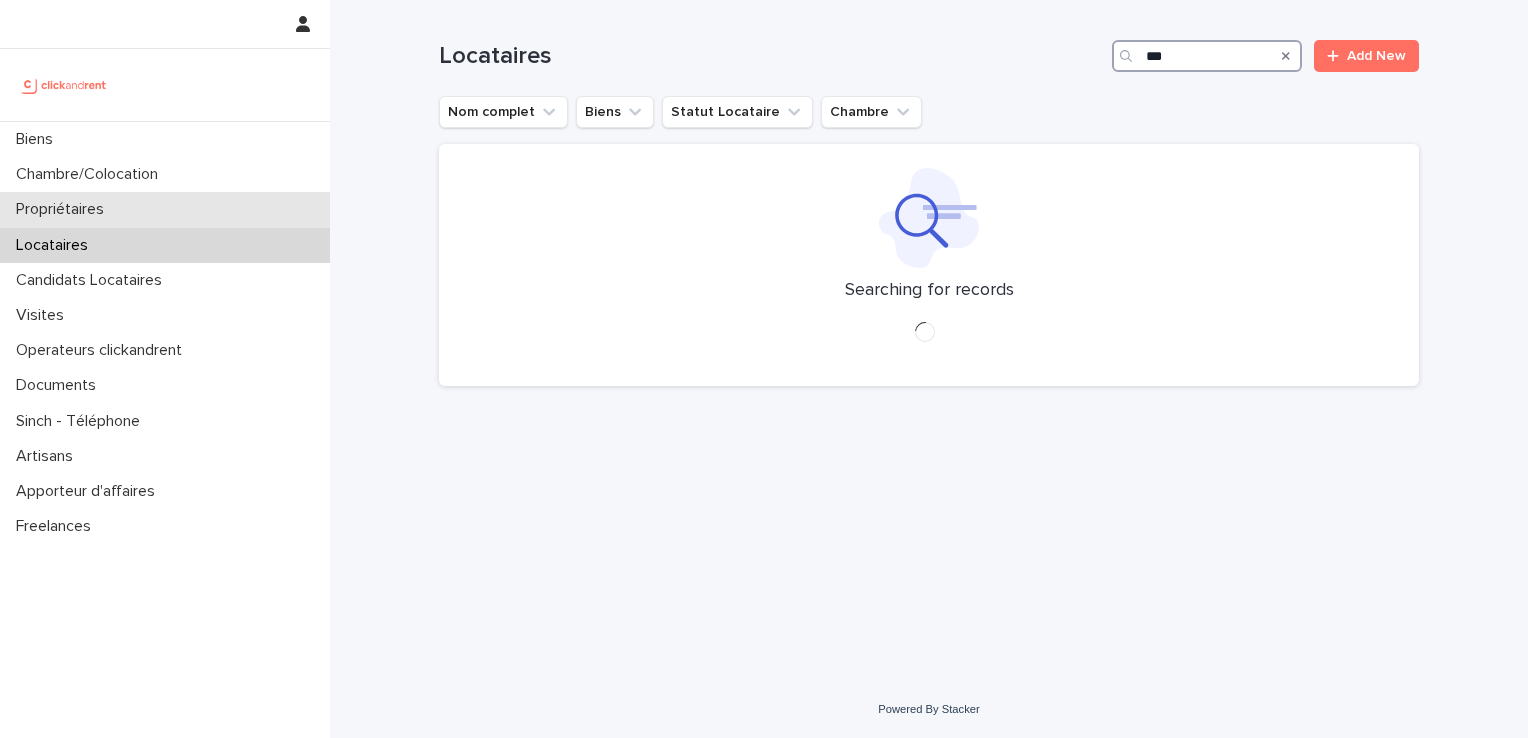 type on "***" 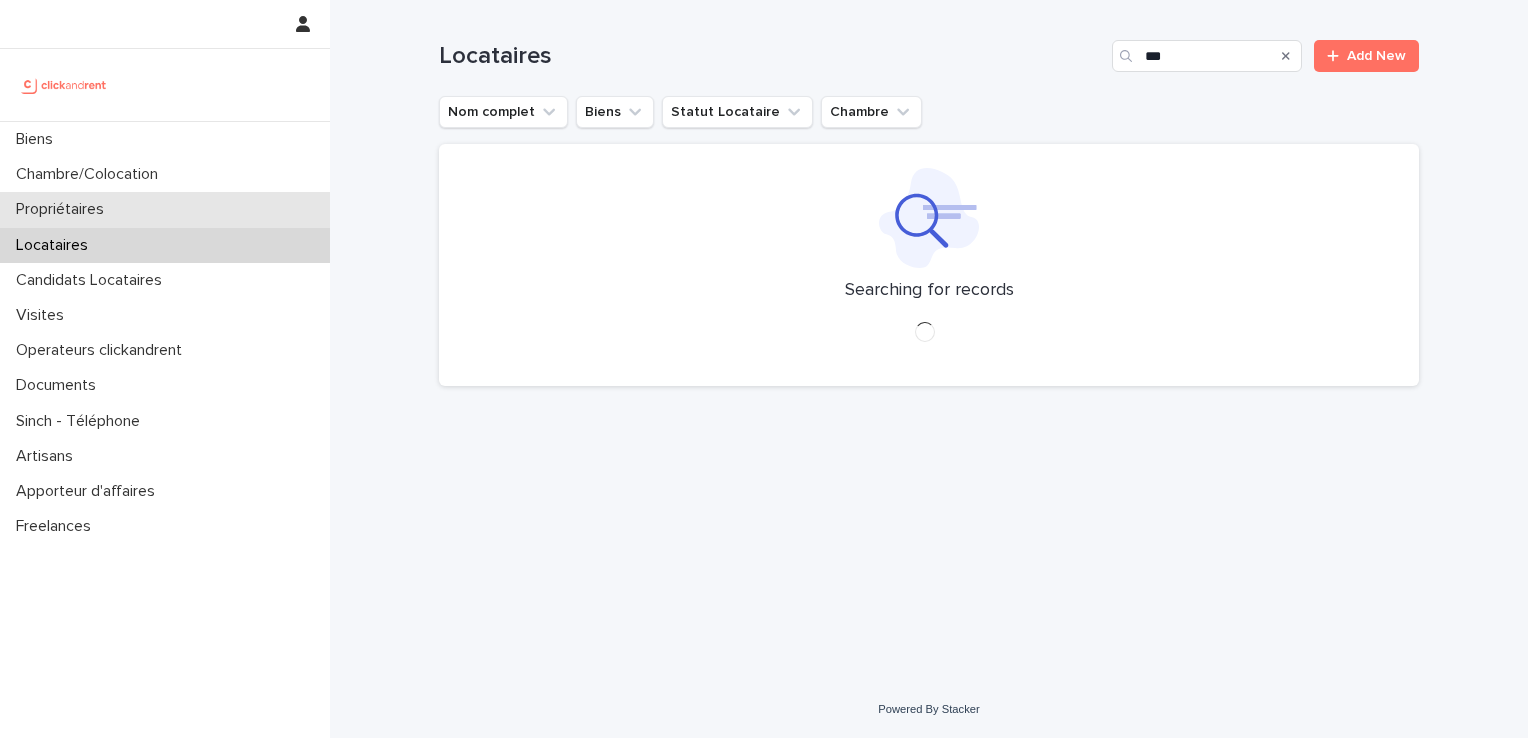 click on "Propriétaires" at bounding box center (64, 209) 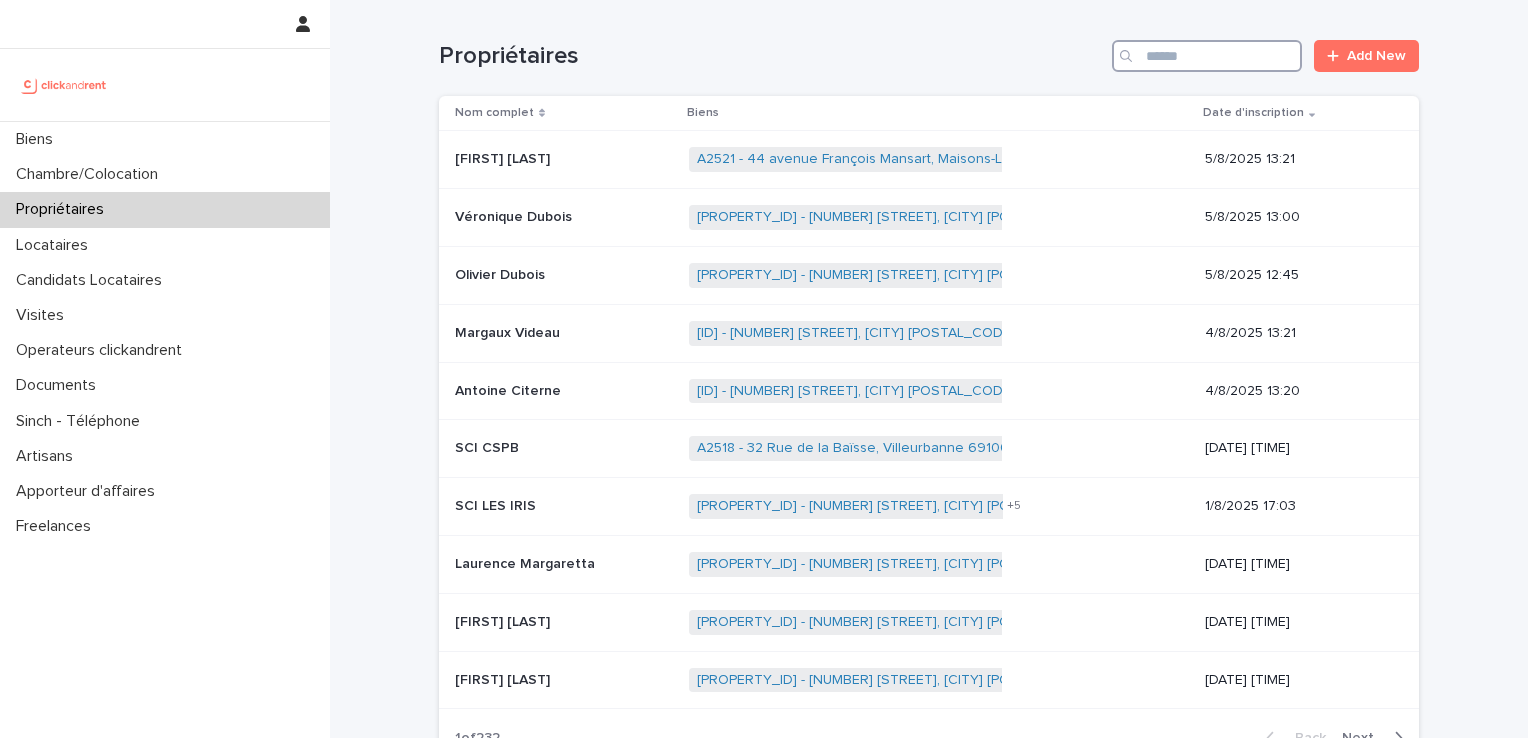 click at bounding box center [1207, 56] 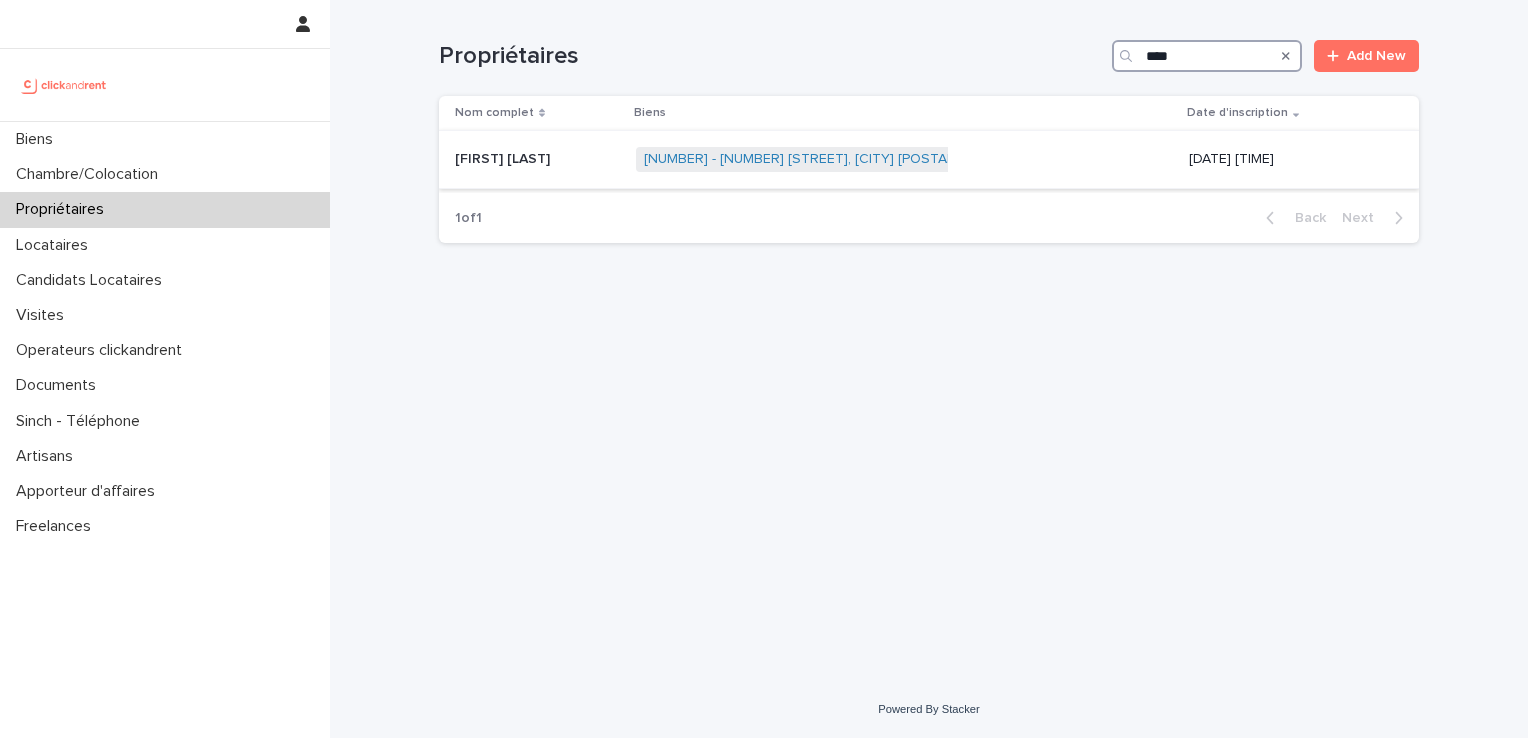 type on "****" 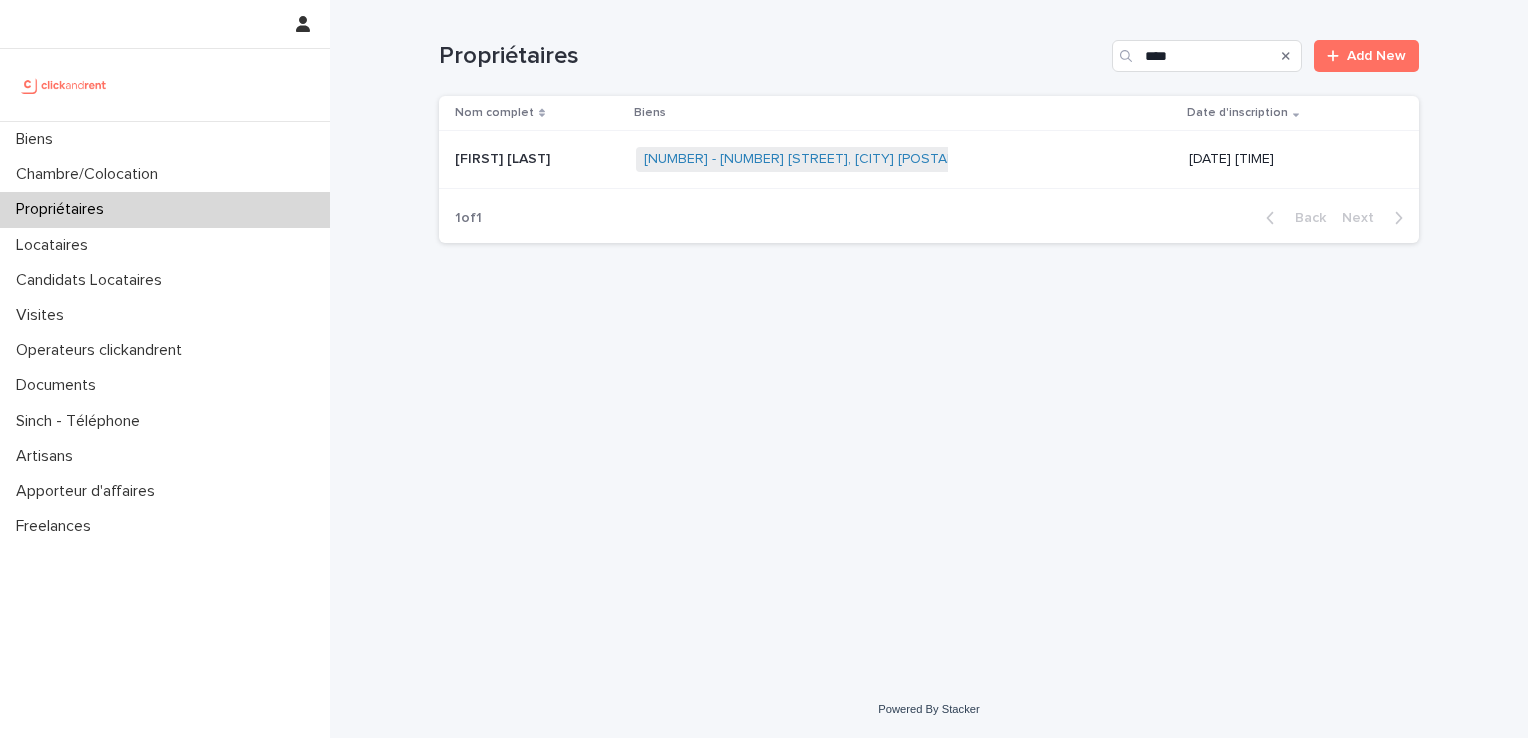 click on "[FIRST] [LAST] [FIRST] [LAST]" at bounding box center (537, 159) 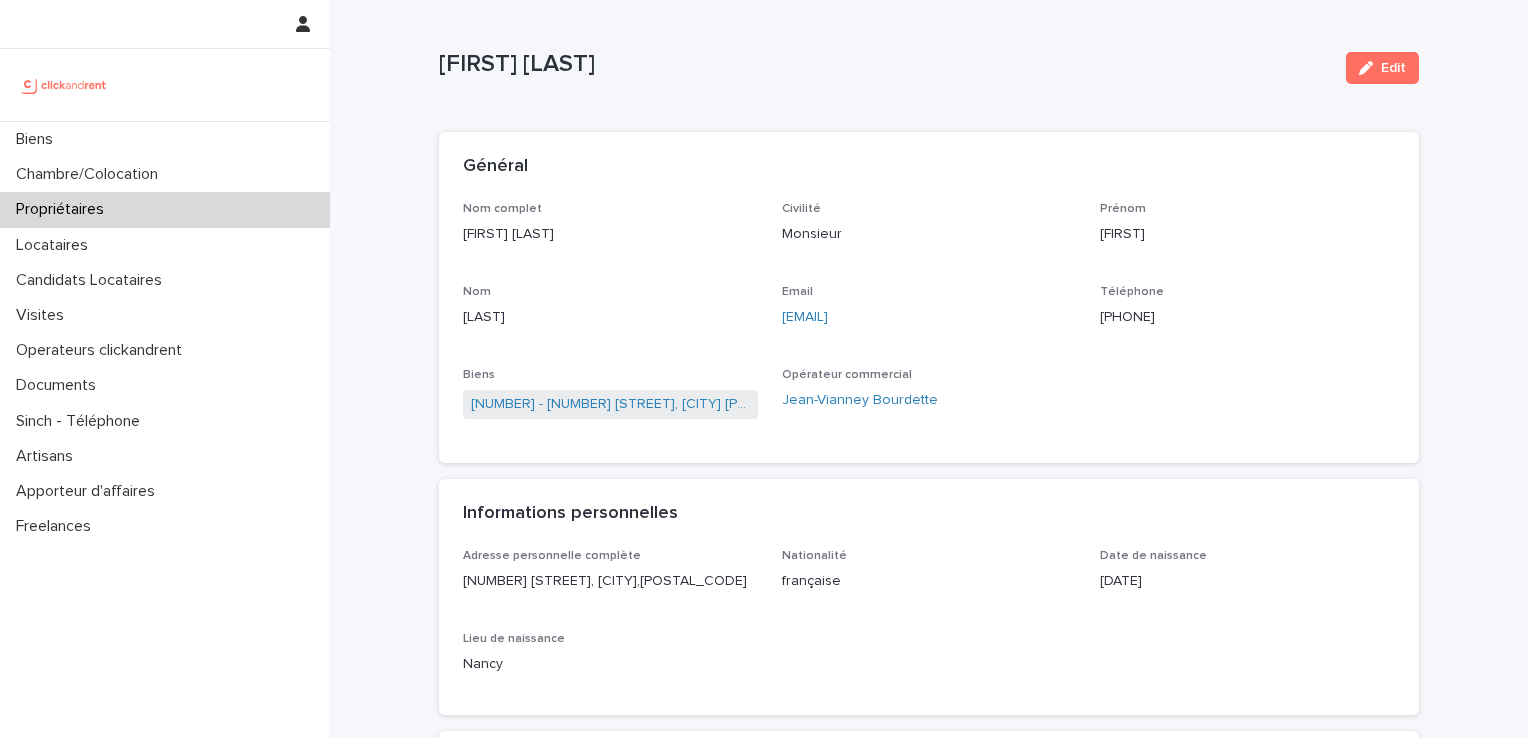 scroll, scrollTop: 0, scrollLeft: 0, axis: both 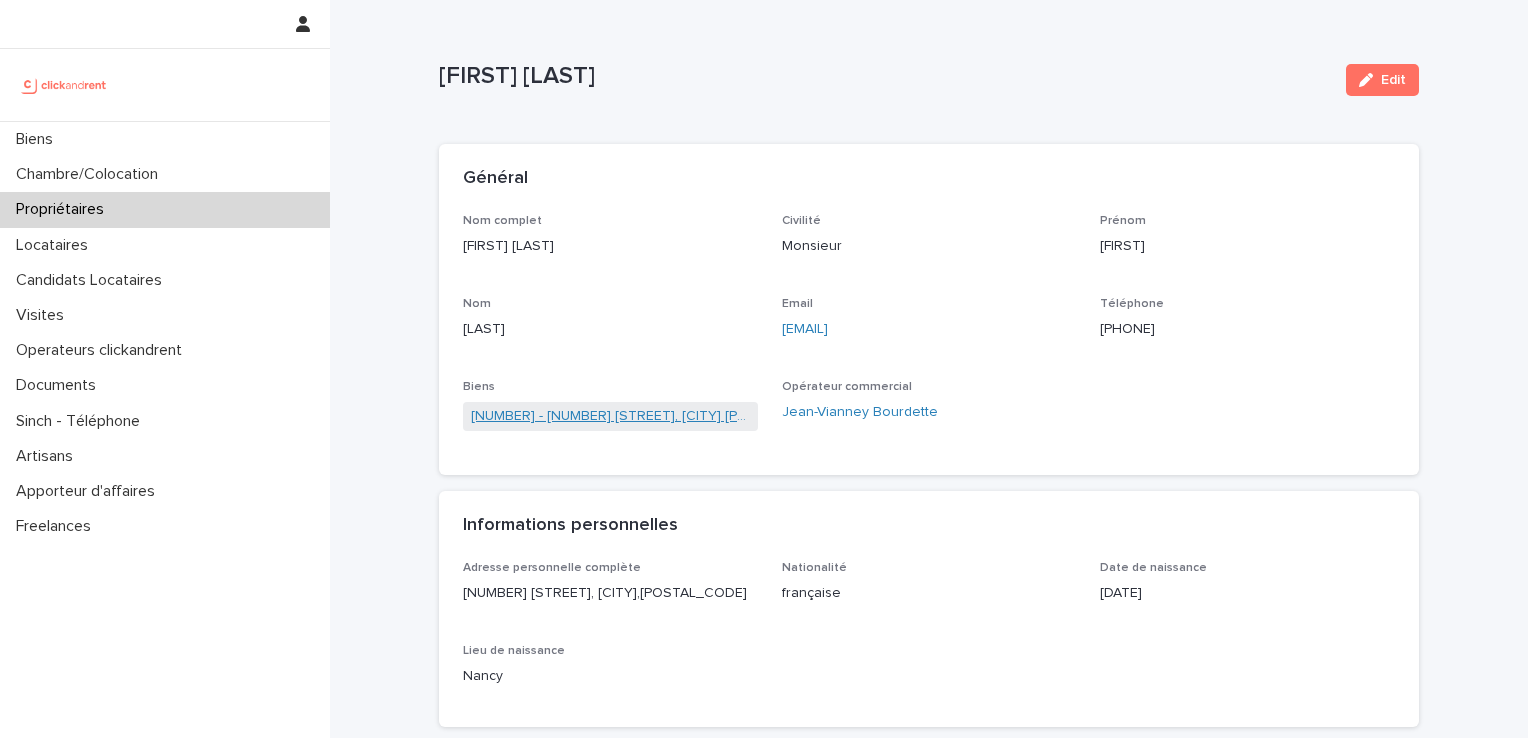 click on "[NUMBER] - [NUMBER] [STREET],  [CITY] [POSTAL_CODE]" at bounding box center [610, 416] 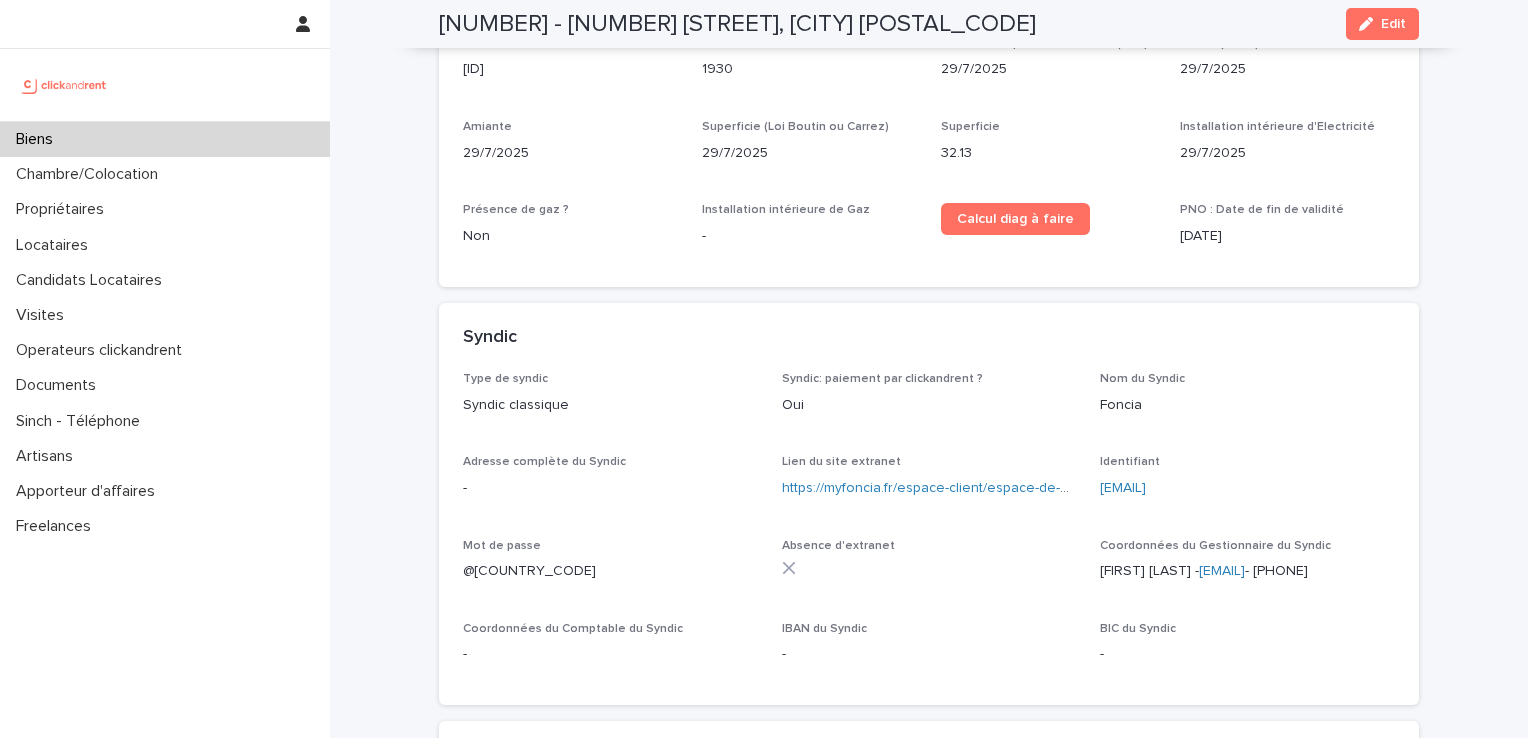 scroll, scrollTop: 7105, scrollLeft: 0, axis: vertical 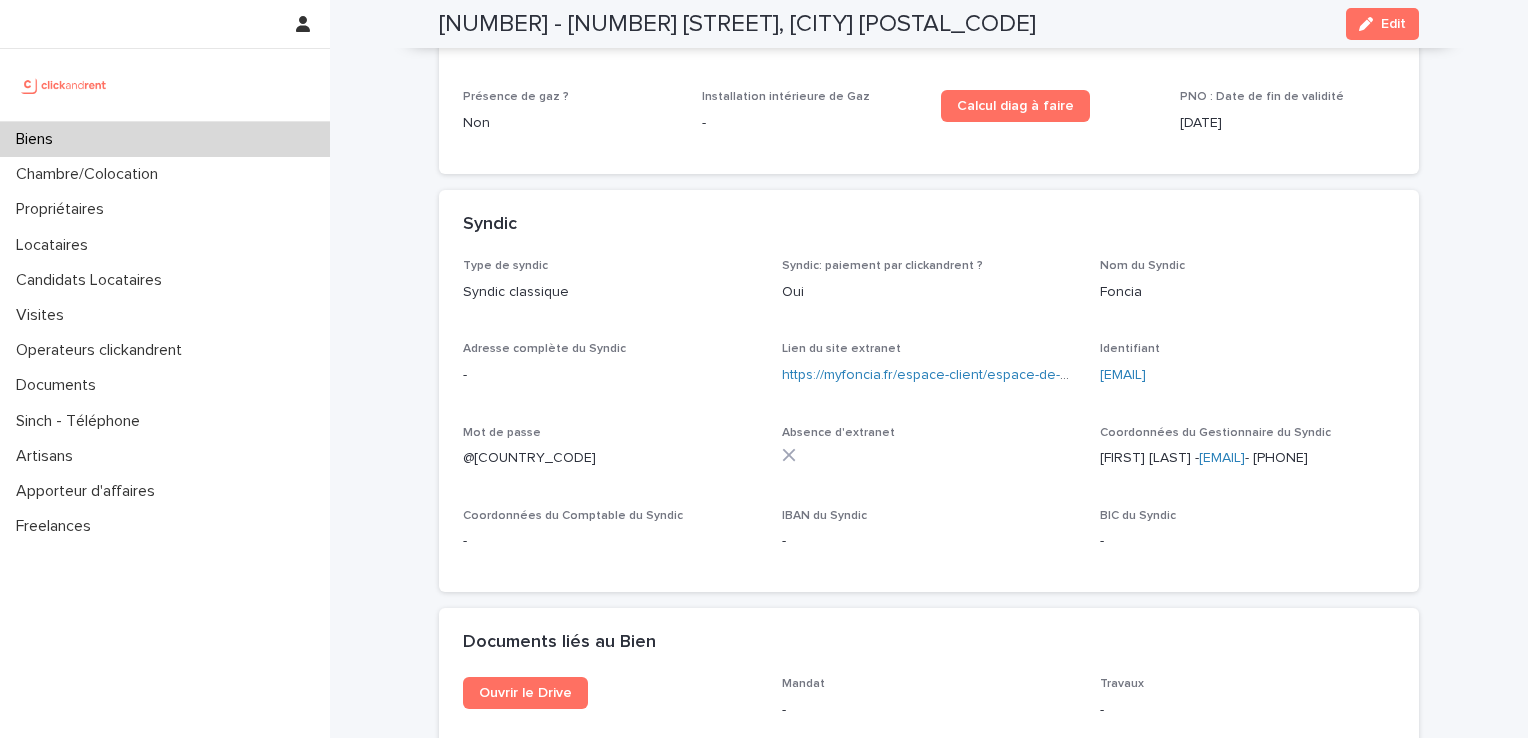 click 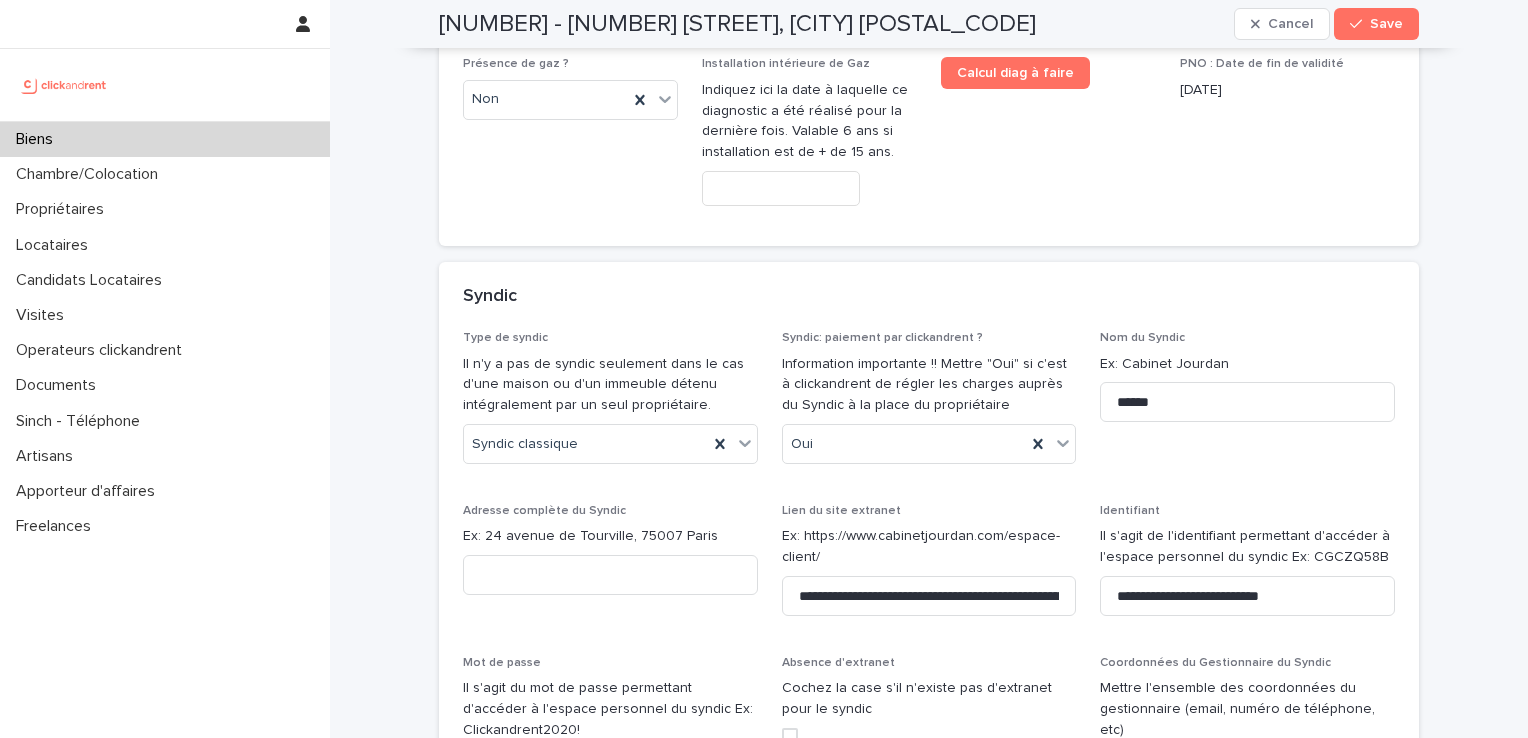 scroll, scrollTop: 11505, scrollLeft: 0, axis: vertical 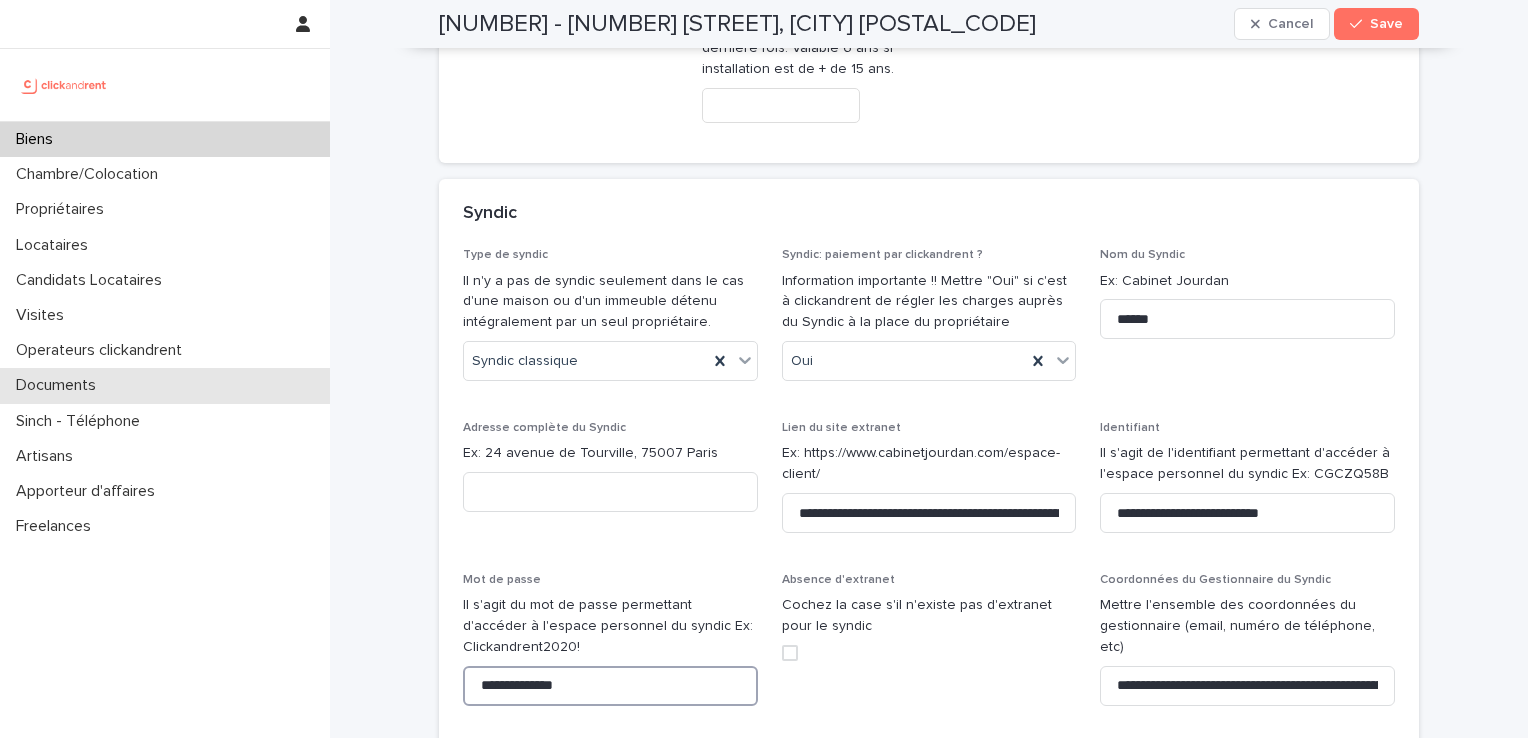 drag, startPoint x: 652, startPoint y: 395, endPoint x: 320, endPoint y: 394, distance: 332.0015 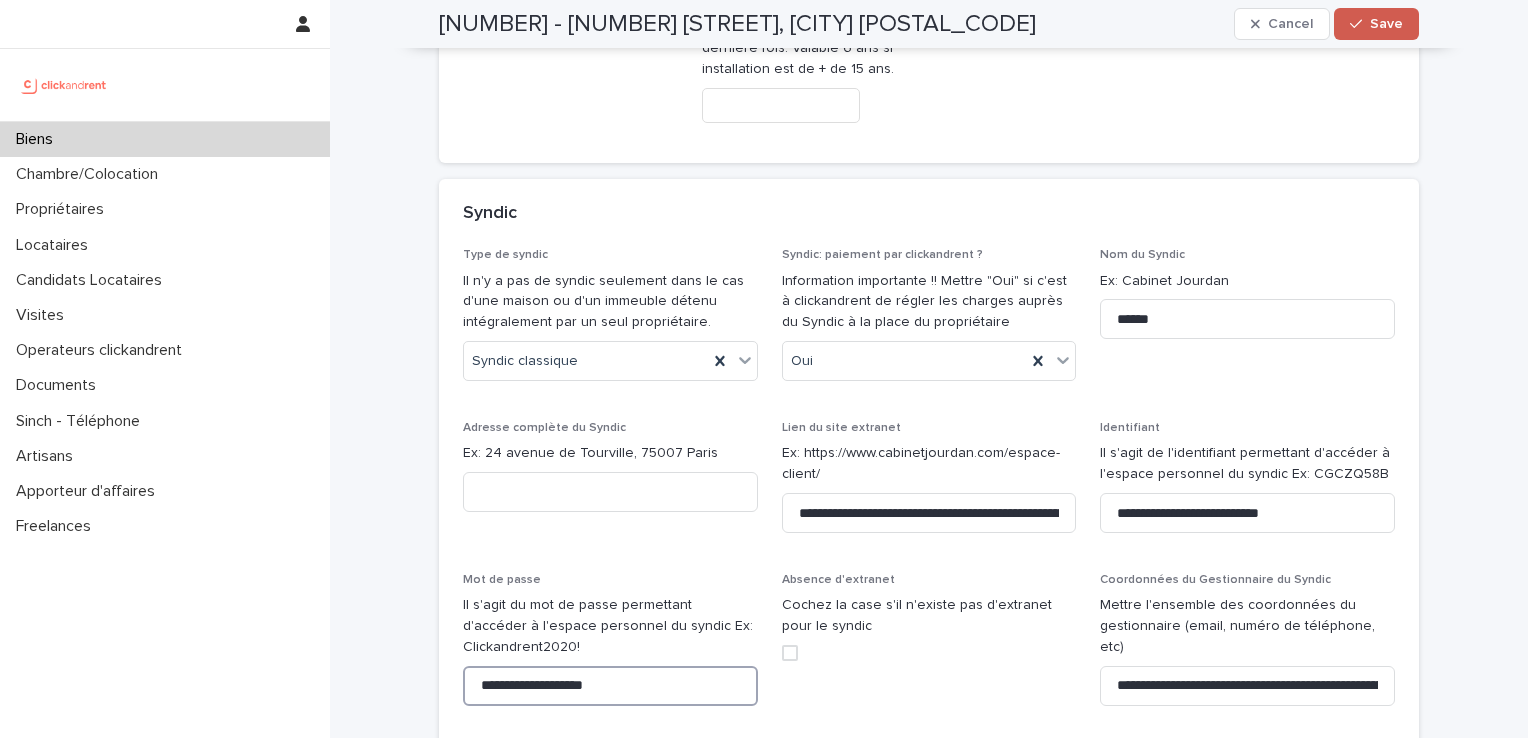 type on "**********" 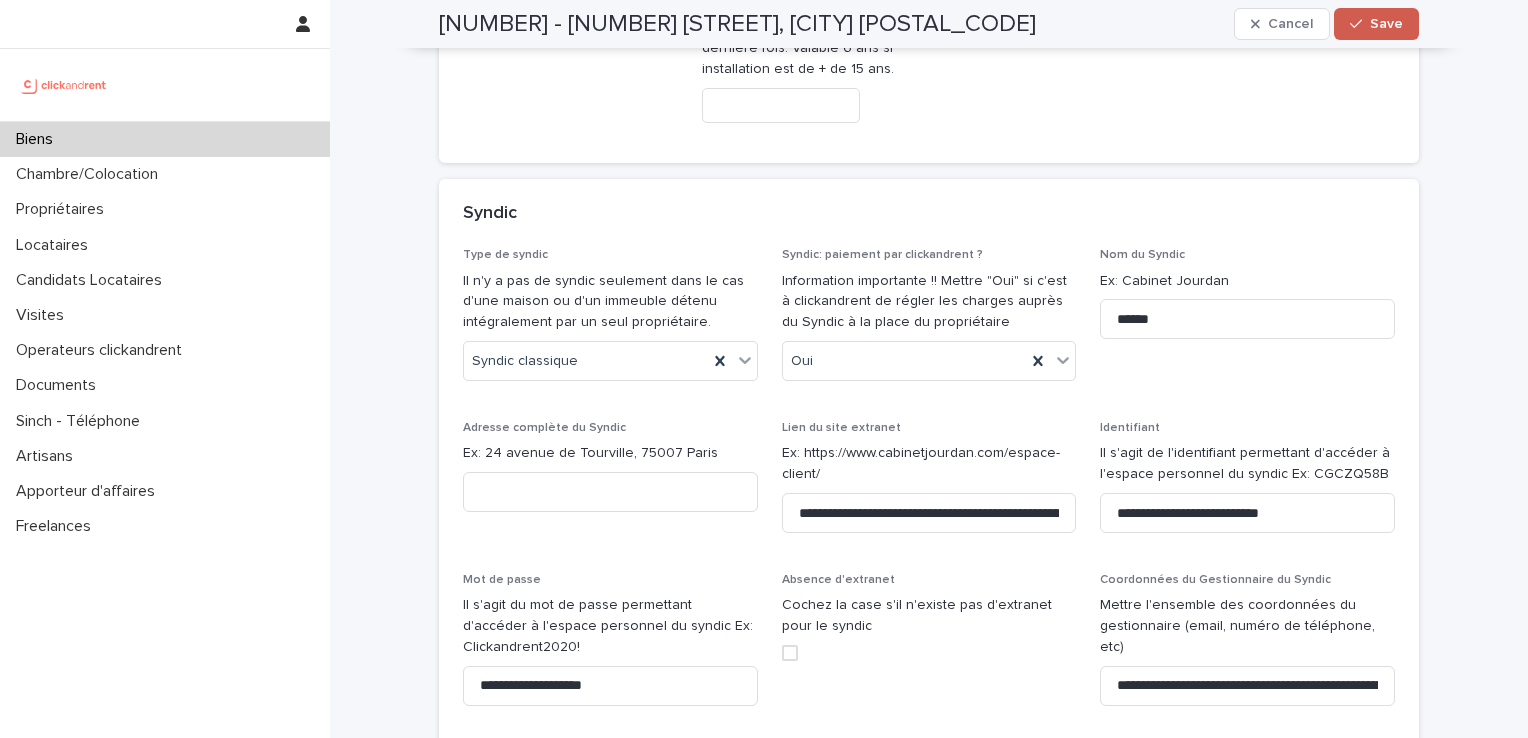 click on "Save" at bounding box center (1386, 24) 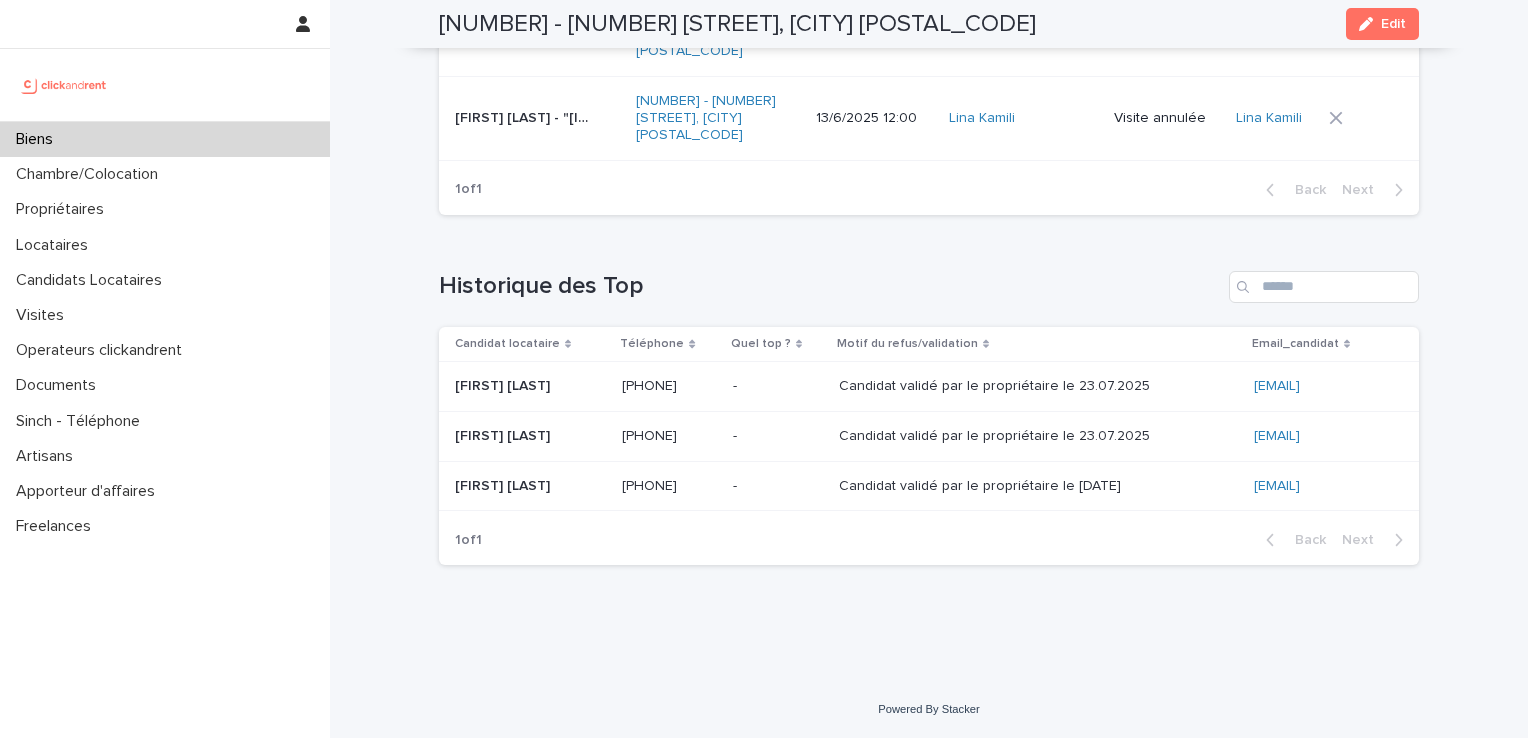 scroll, scrollTop: 8228, scrollLeft: 0, axis: vertical 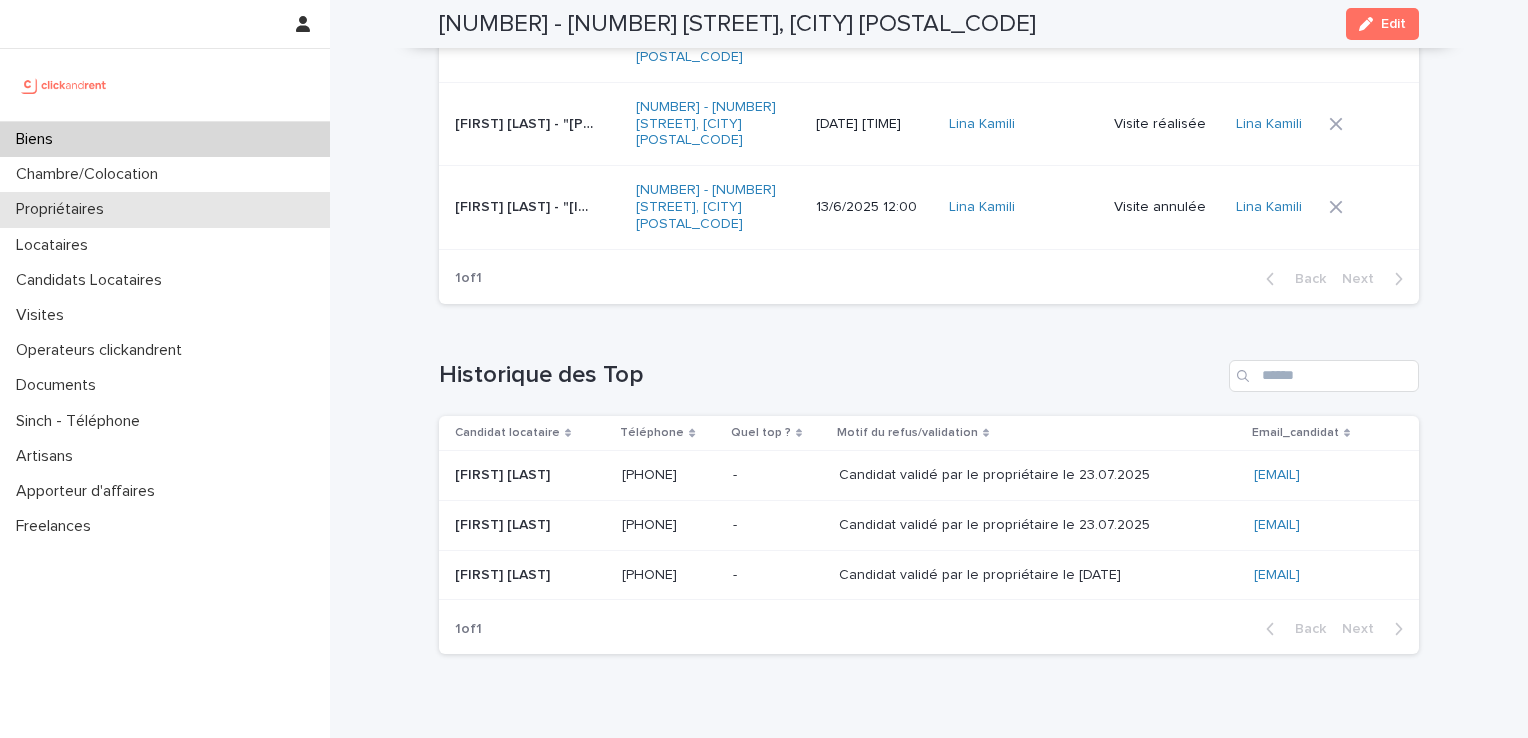 click on "Propriétaires" at bounding box center (64, 209) 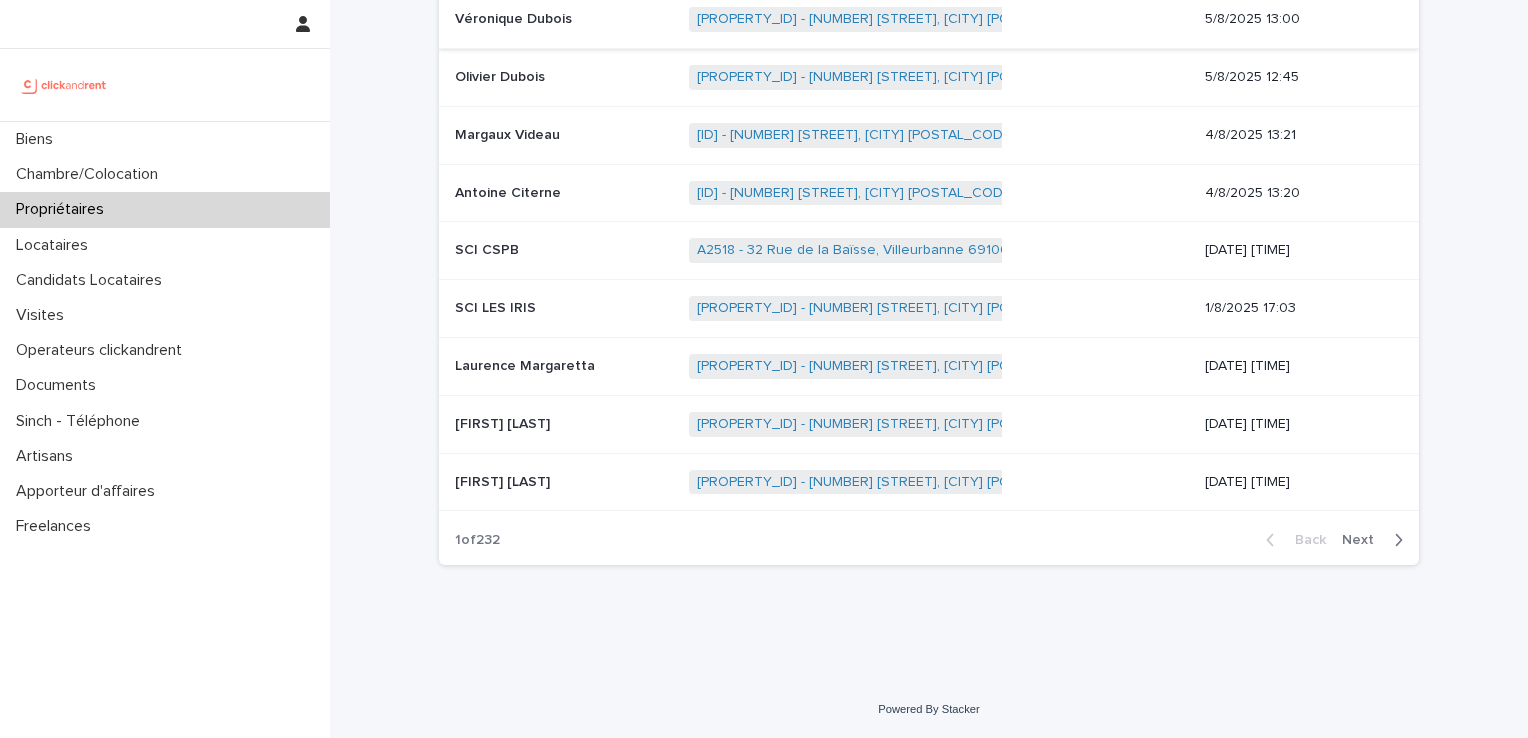scroll, scrollTop: 0, scrollLeft: 0, axis: both 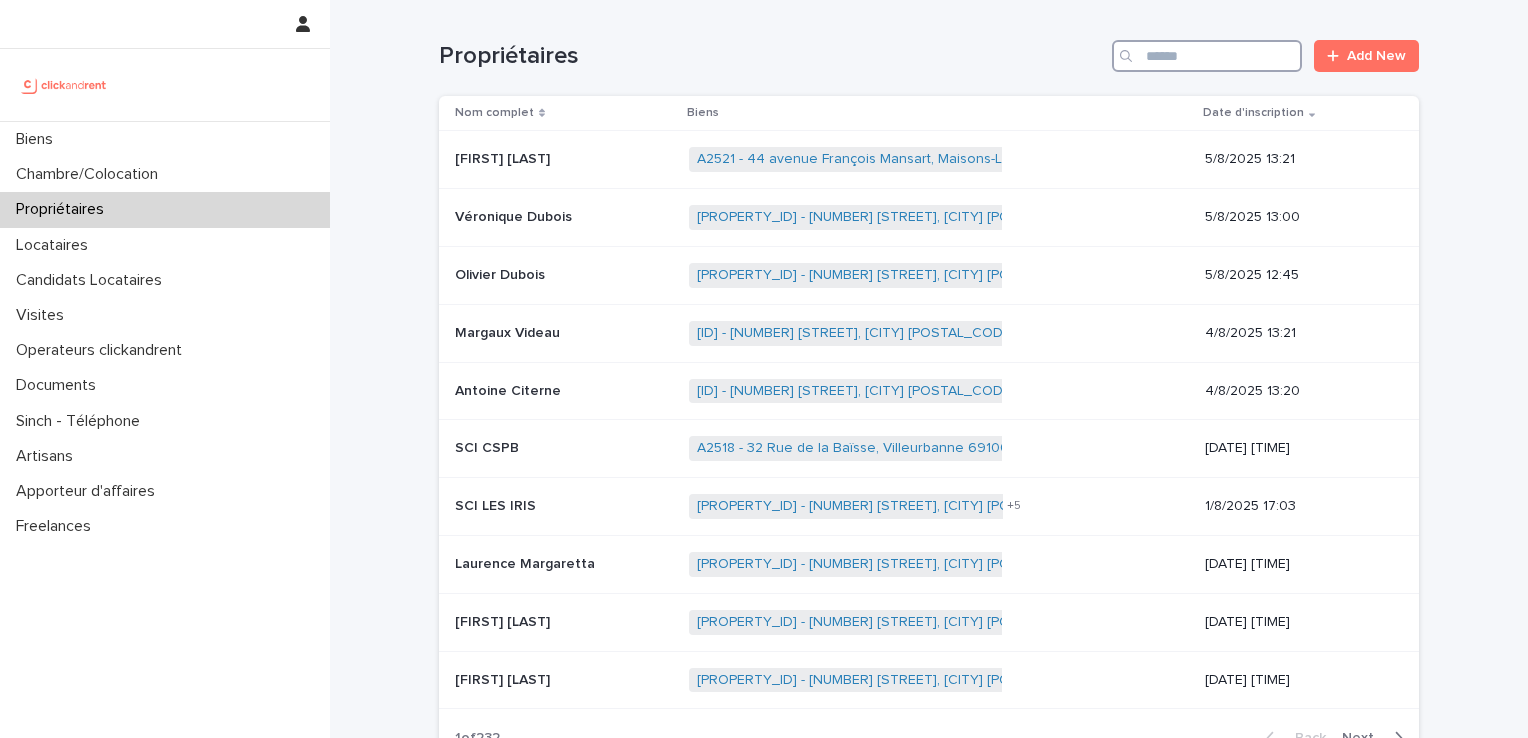 click at bounding box center (1207, 56) 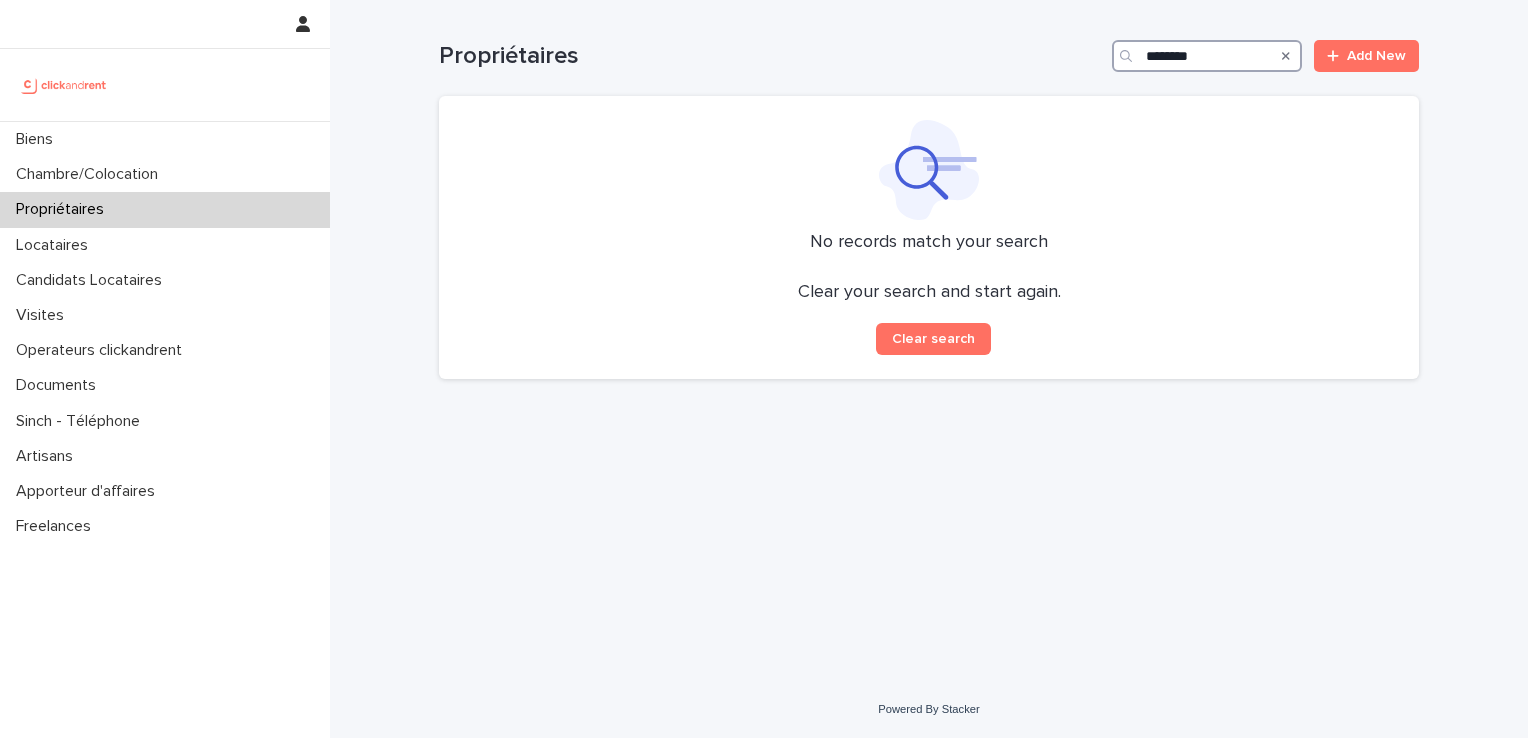 drag, startPoint x: 1208, startPoint y: 58, endPoint x: 1040, endPoint y: 45, distance: 168.50223 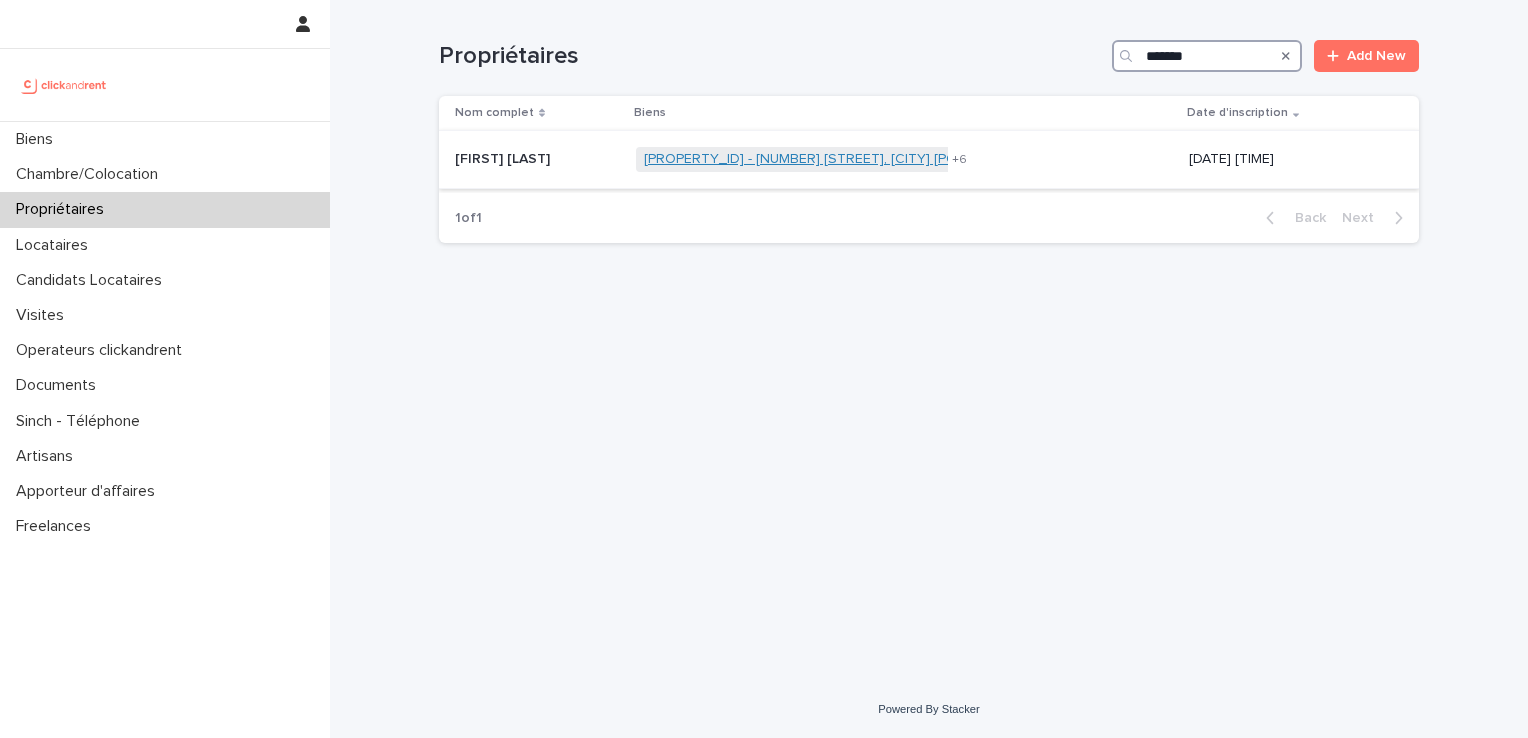 type on "*******" 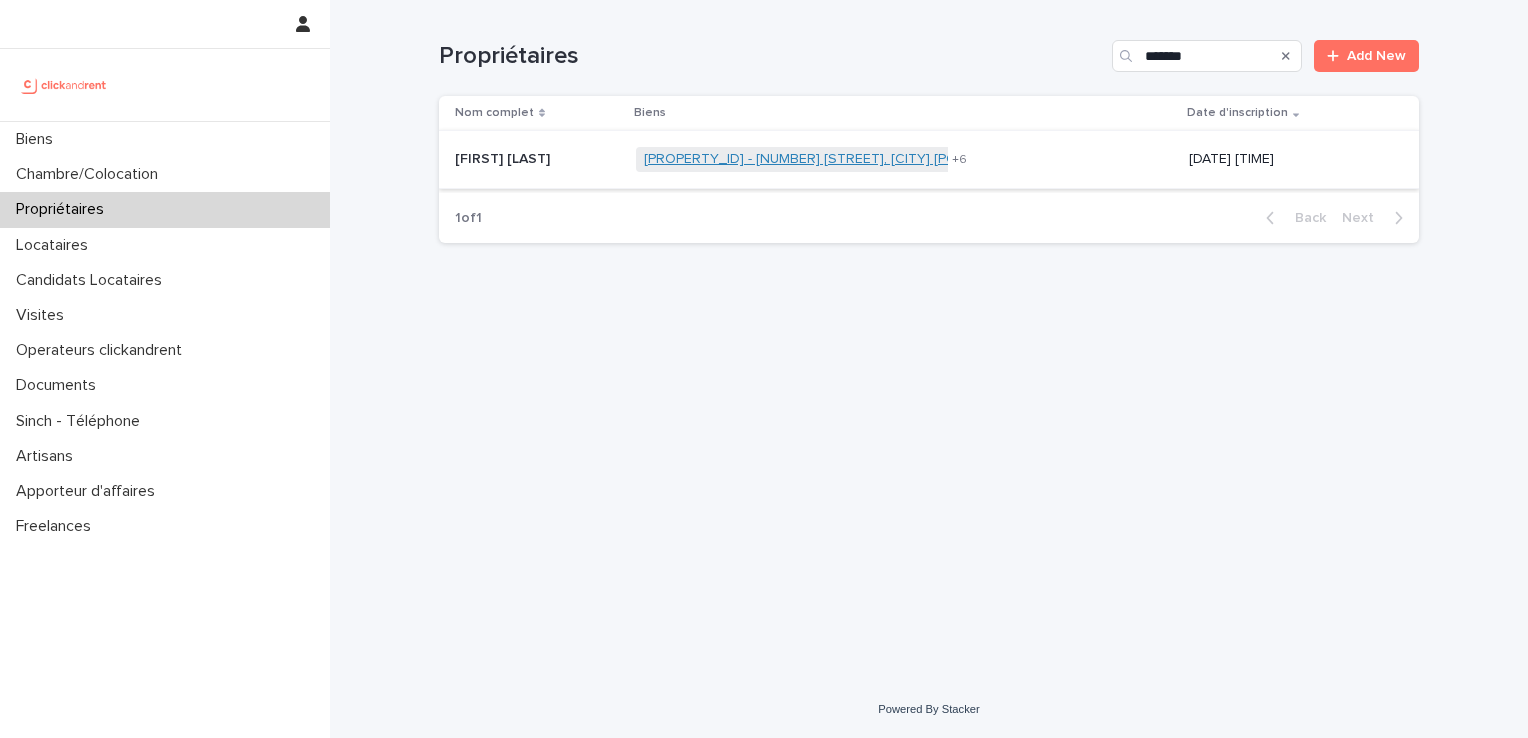 click on "[PROPERTY_ID] - [NUMBER] [STREET], [CITY] [POSTAL_CODE]" at bounding box center (842, 159) 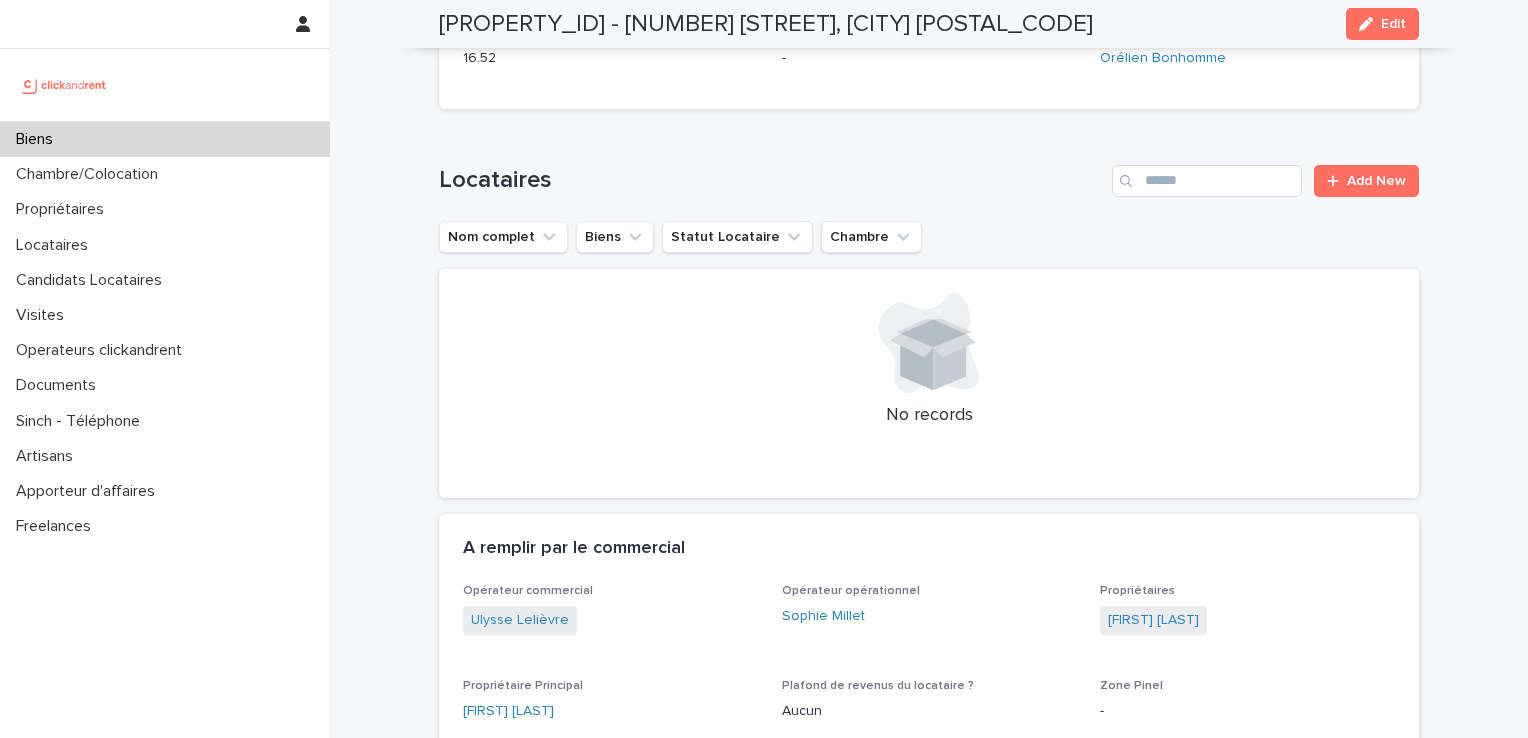 scroll, scrollTop: 600, scrollLeft: 0, axis: vertical 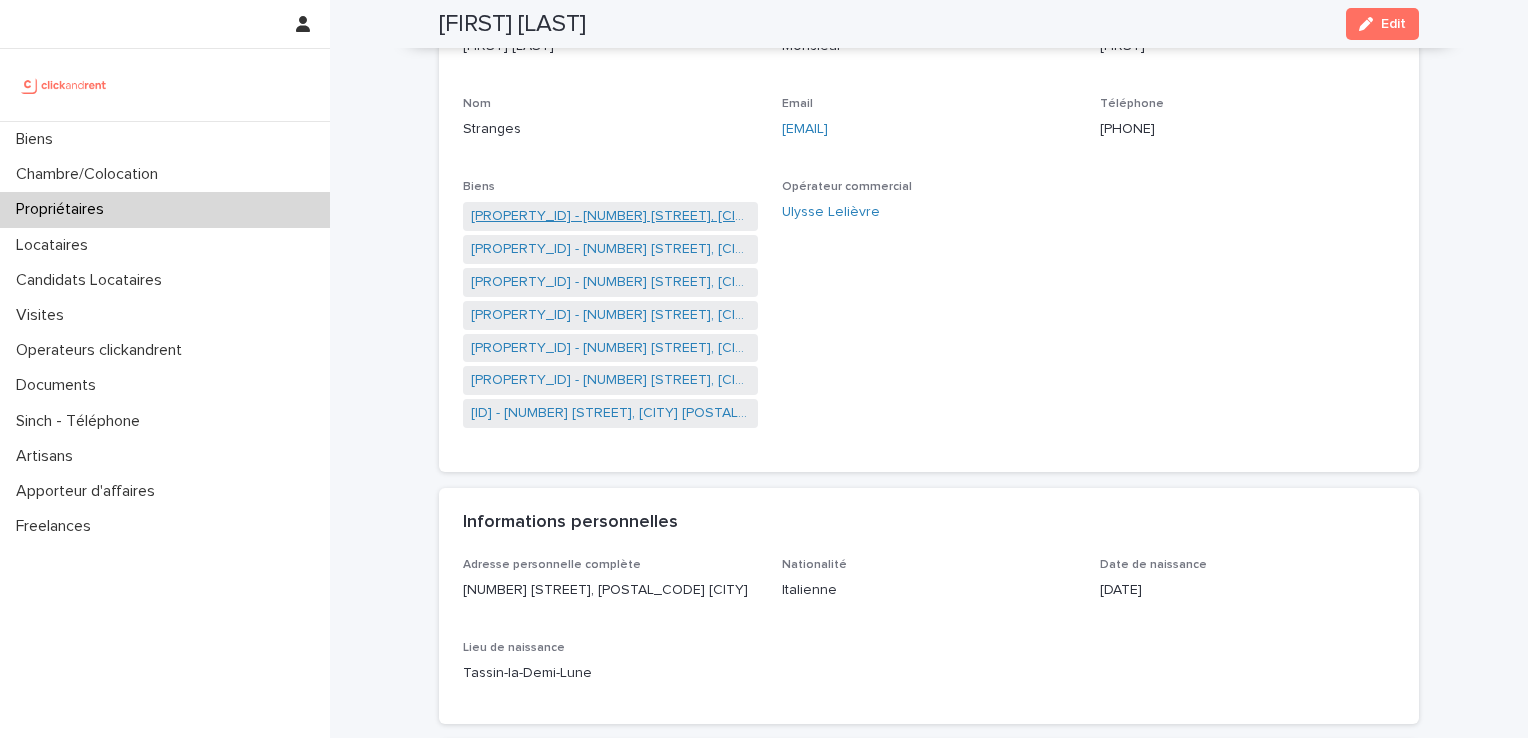click on "[PROPERTY_ID] - [NUMBER] [STREET], [CITY] [POSTAL_CODE]" at bounding box center (610, 216) 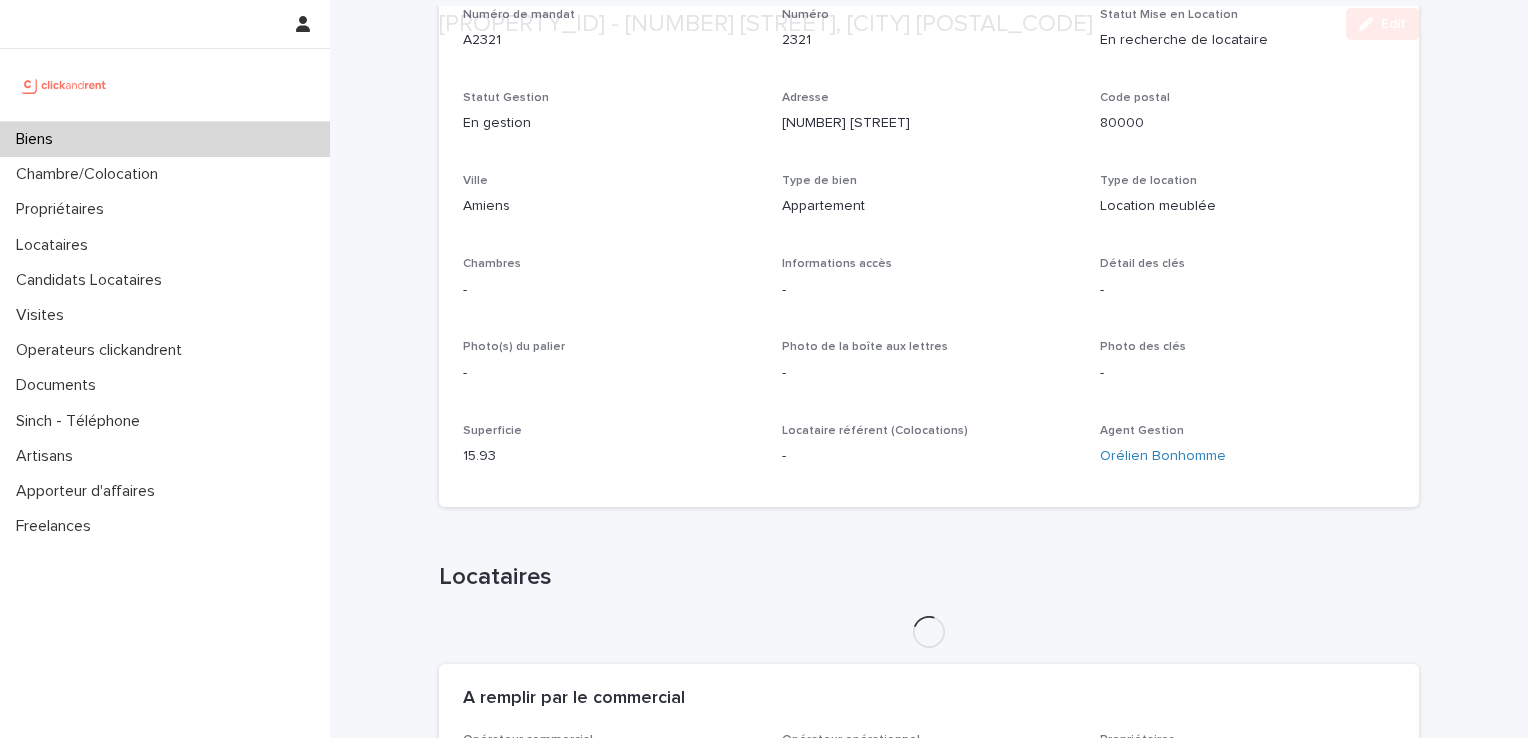 scroll, scrollTop: 300, scrollLeft: 0, axis: vertical 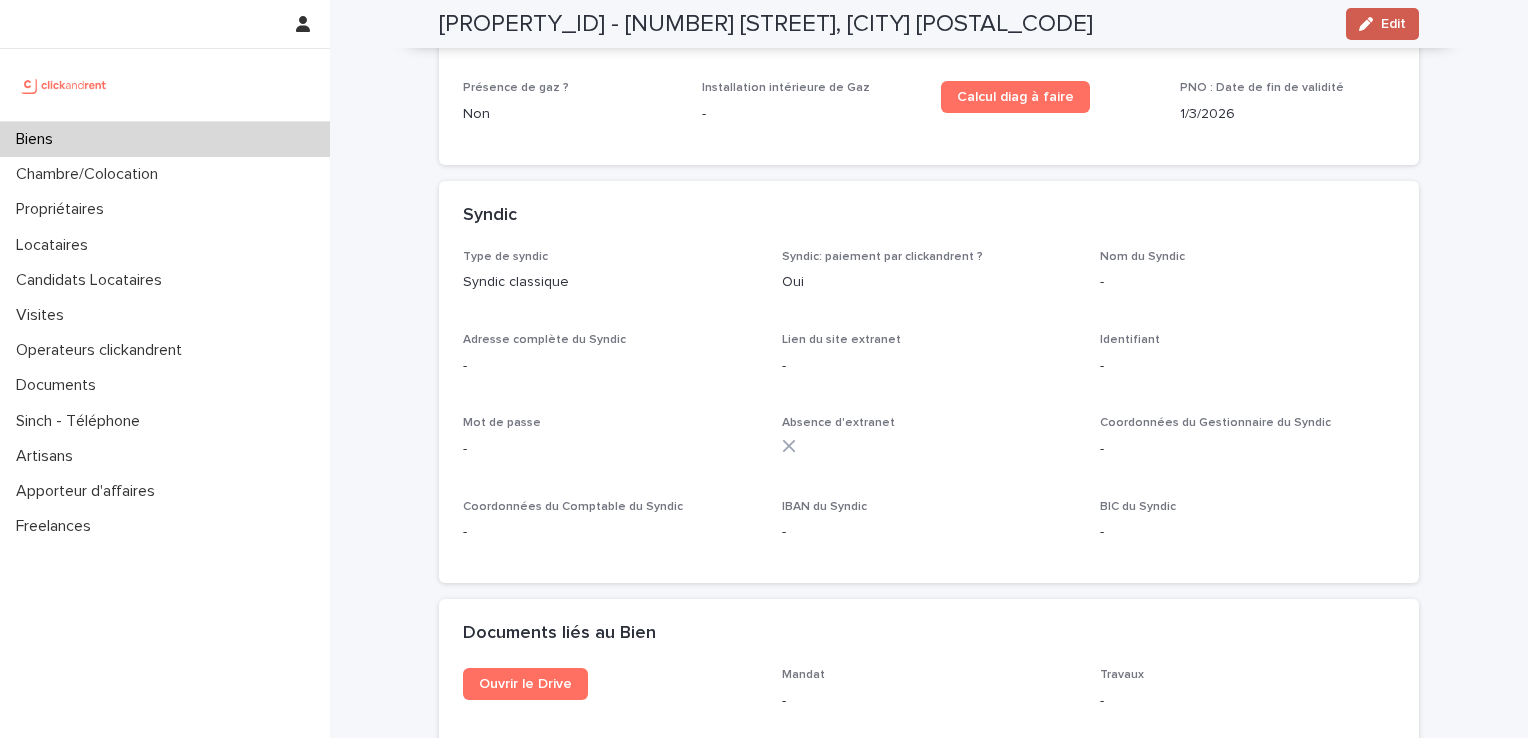 click 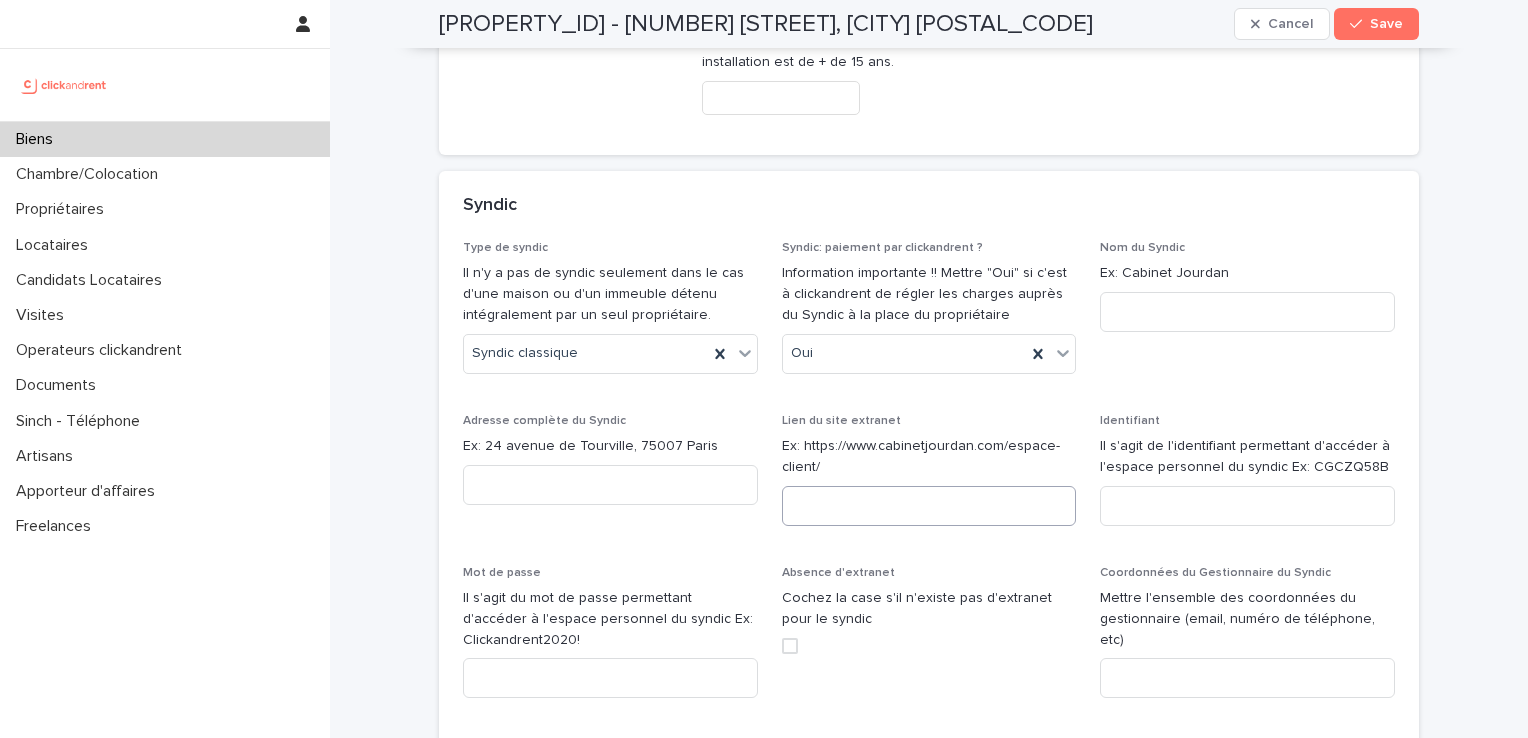 scroll, scrollTop: 9484, scrollLeft: 0, axis: vertical 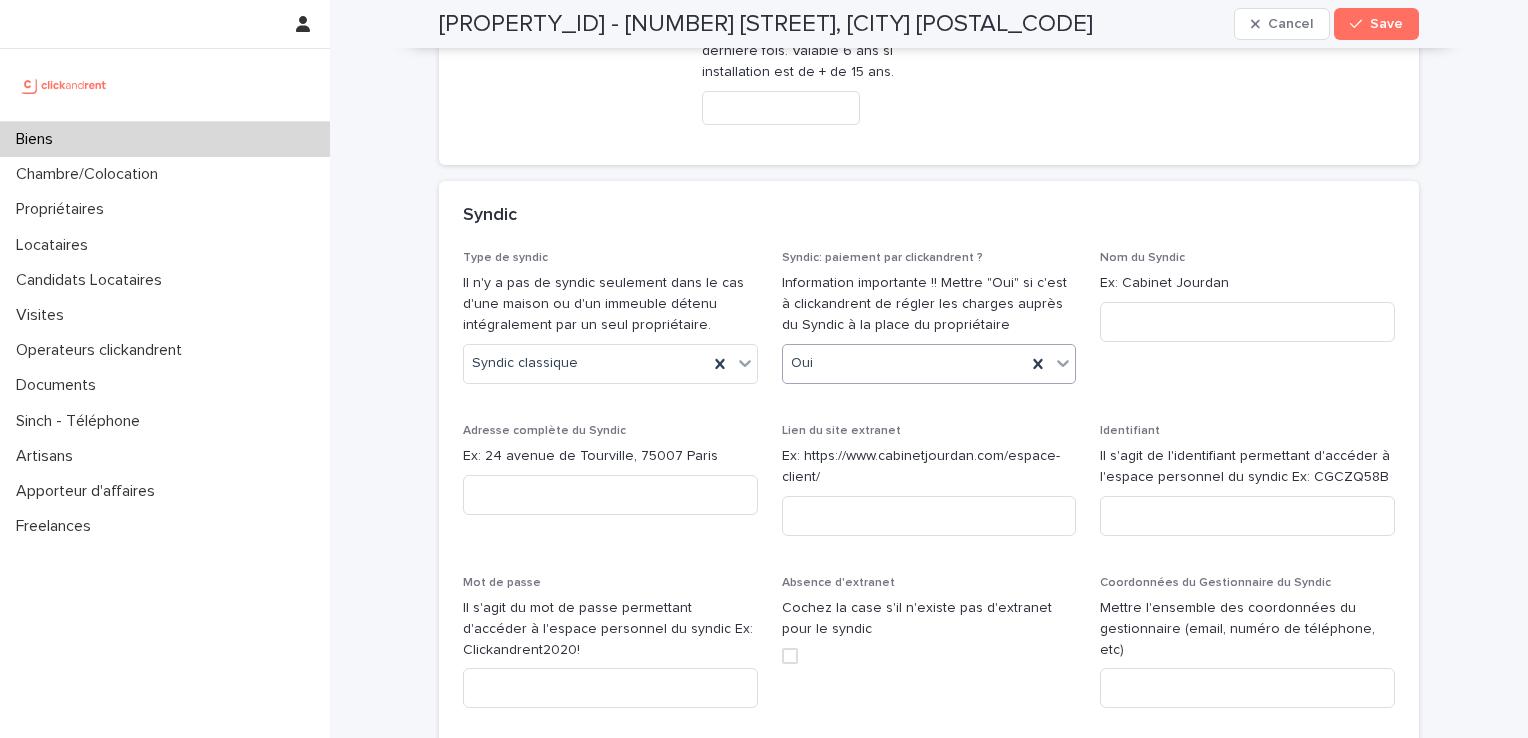 click on "Oui" at bounding box center (905, 363) 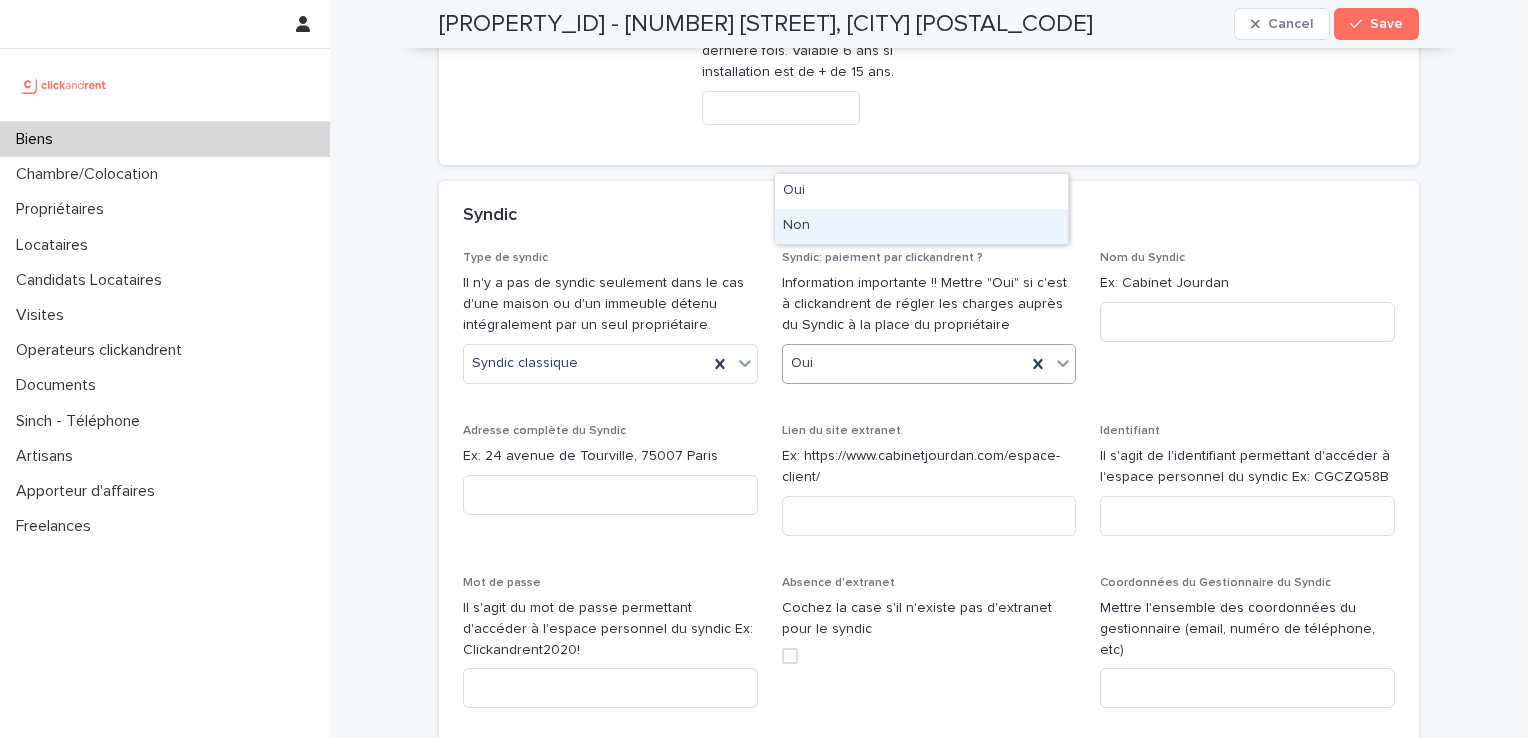 click on "Non" at bounding box center (921, 226) 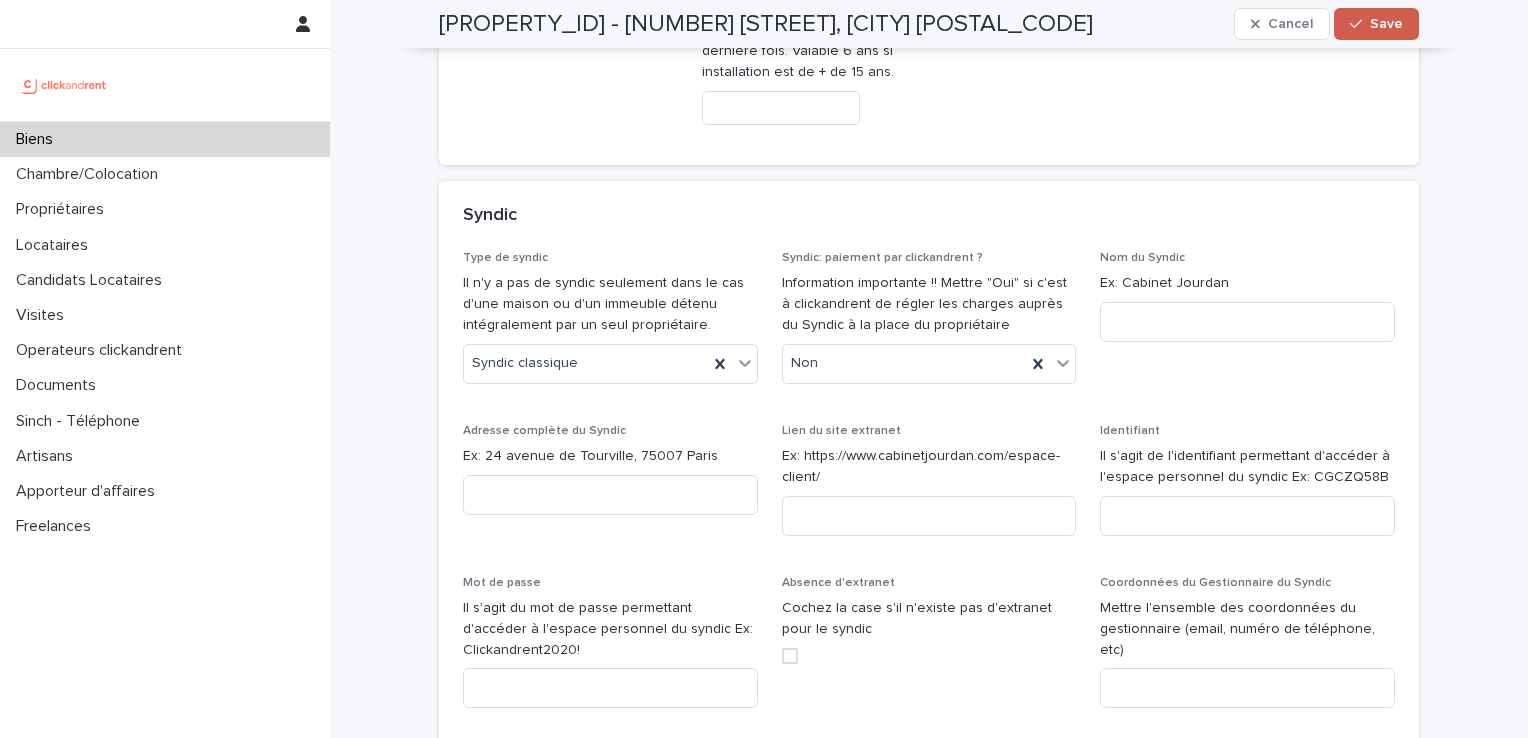 click on "Save" at bounding box center [1386, 24] 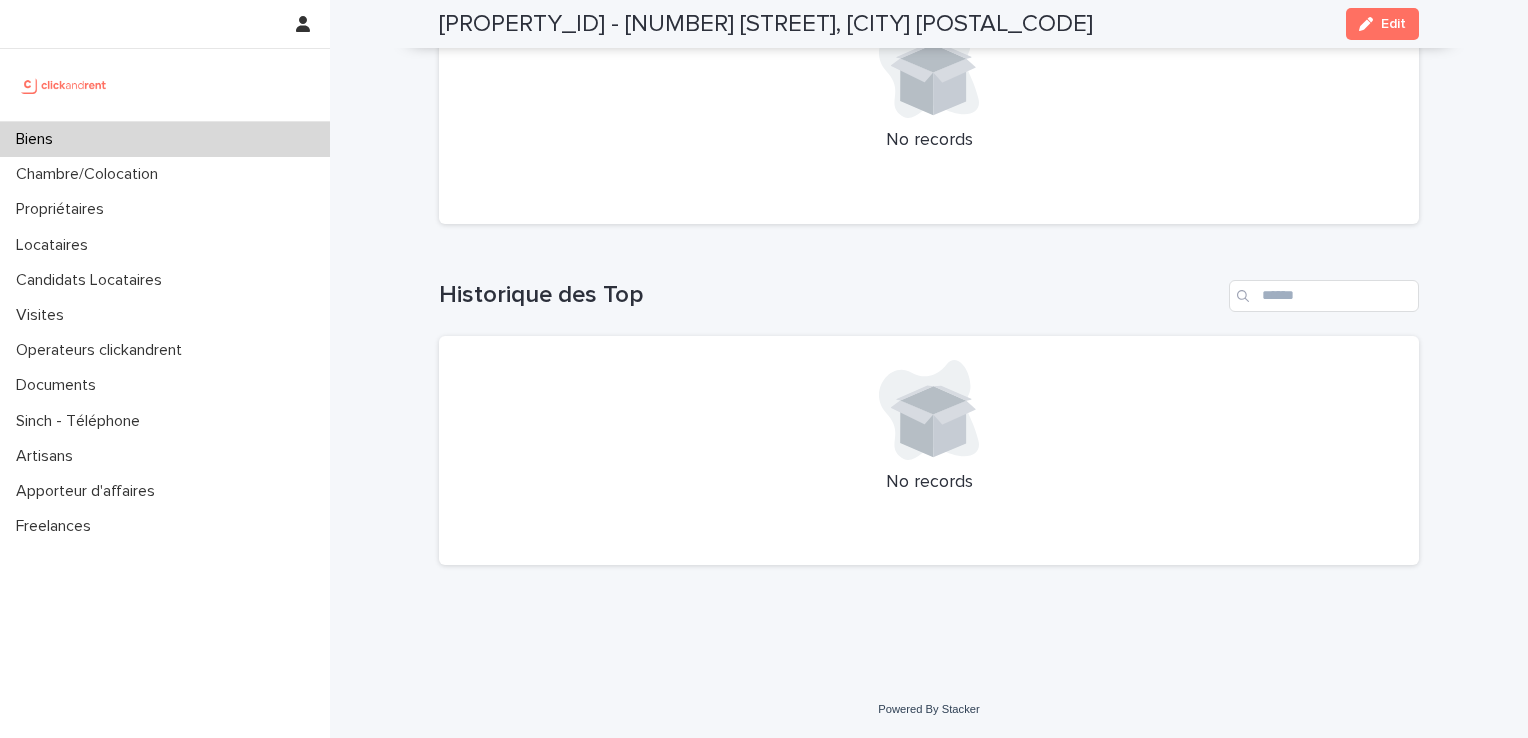 scroll, scrollTop: 6287, scrollLeft: 0, axis: vertical 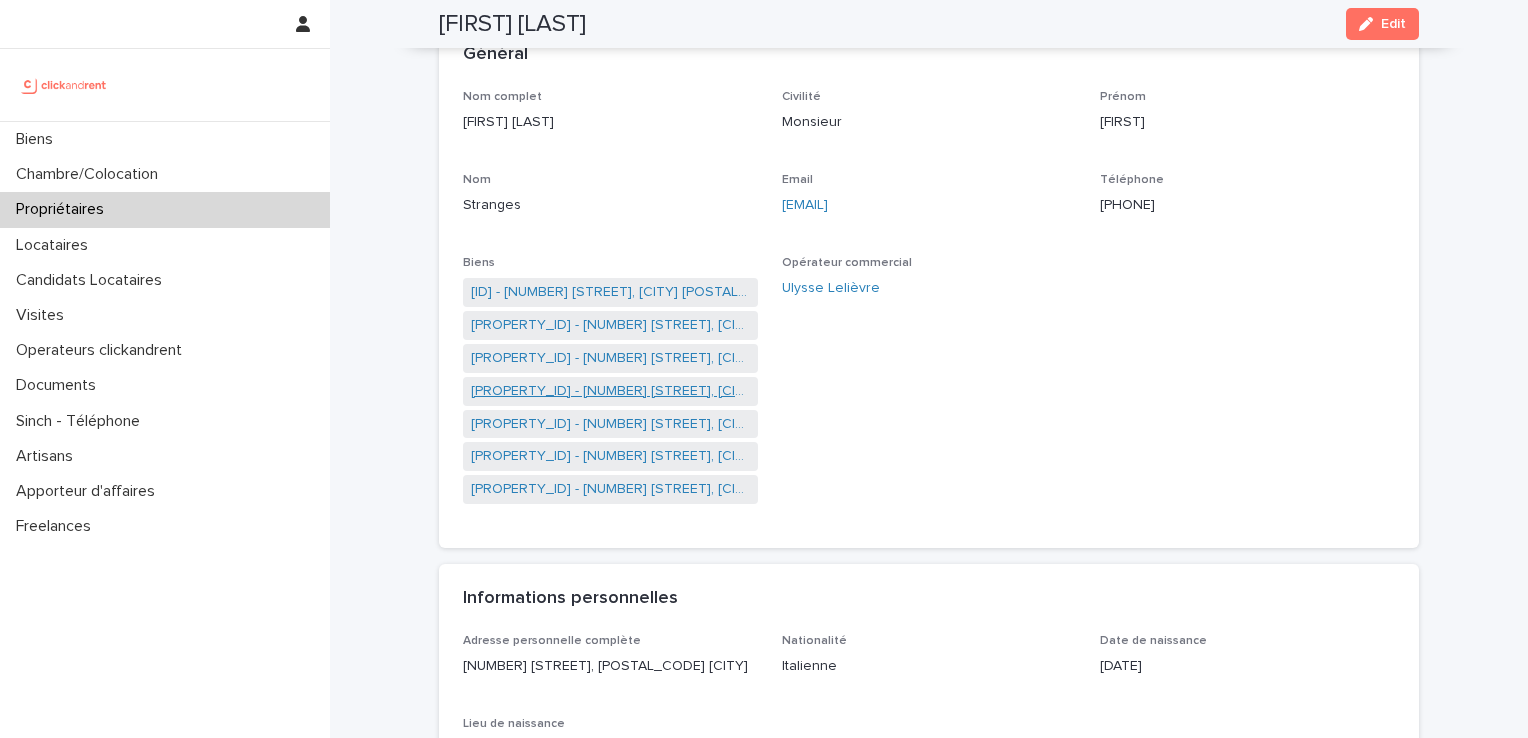 click on "[PROPERTY_ID] - [NUMBER] [STREET], [CITY] [POSTAL_CODE]" at bounding box center (610, 391) 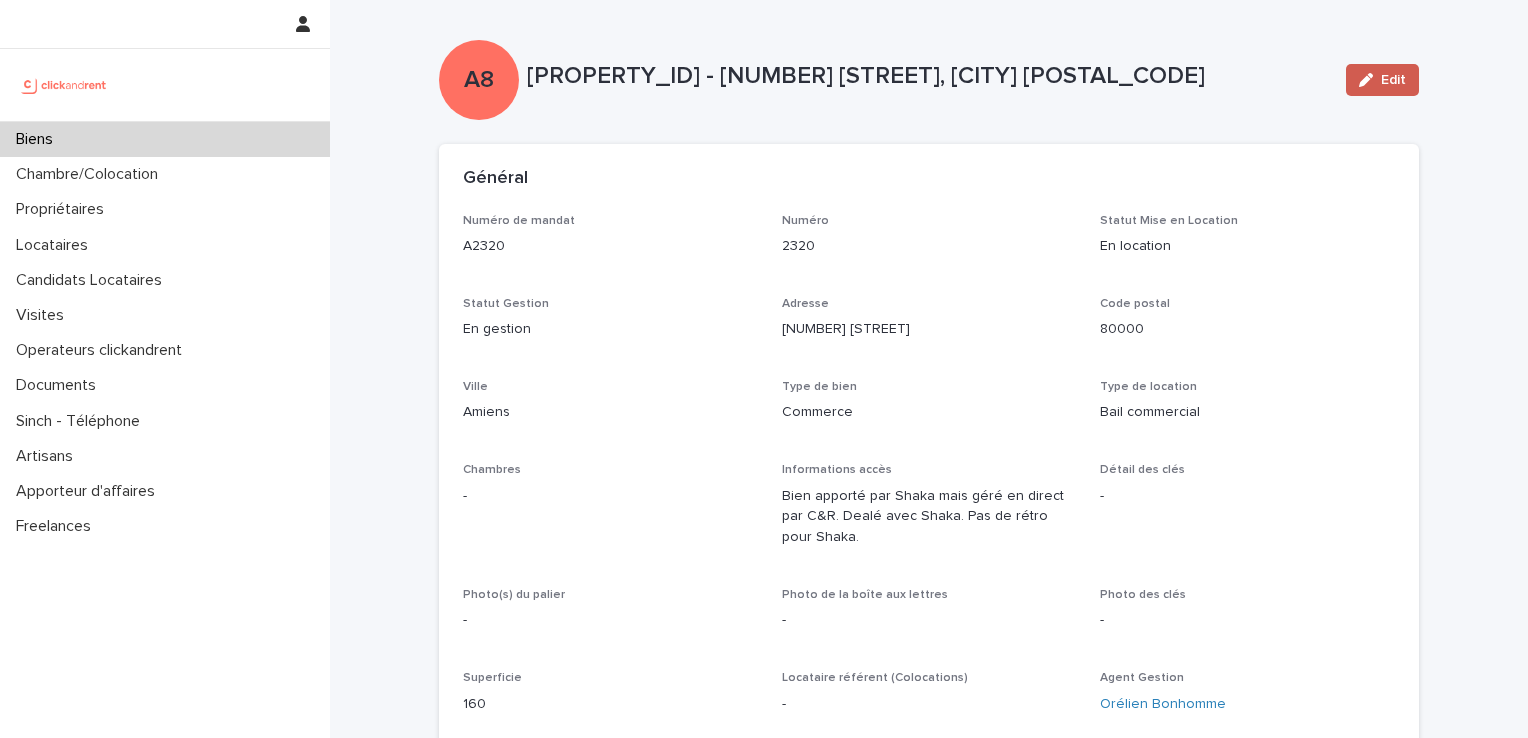 click on "Edit" at bounding box center (1382, 80) 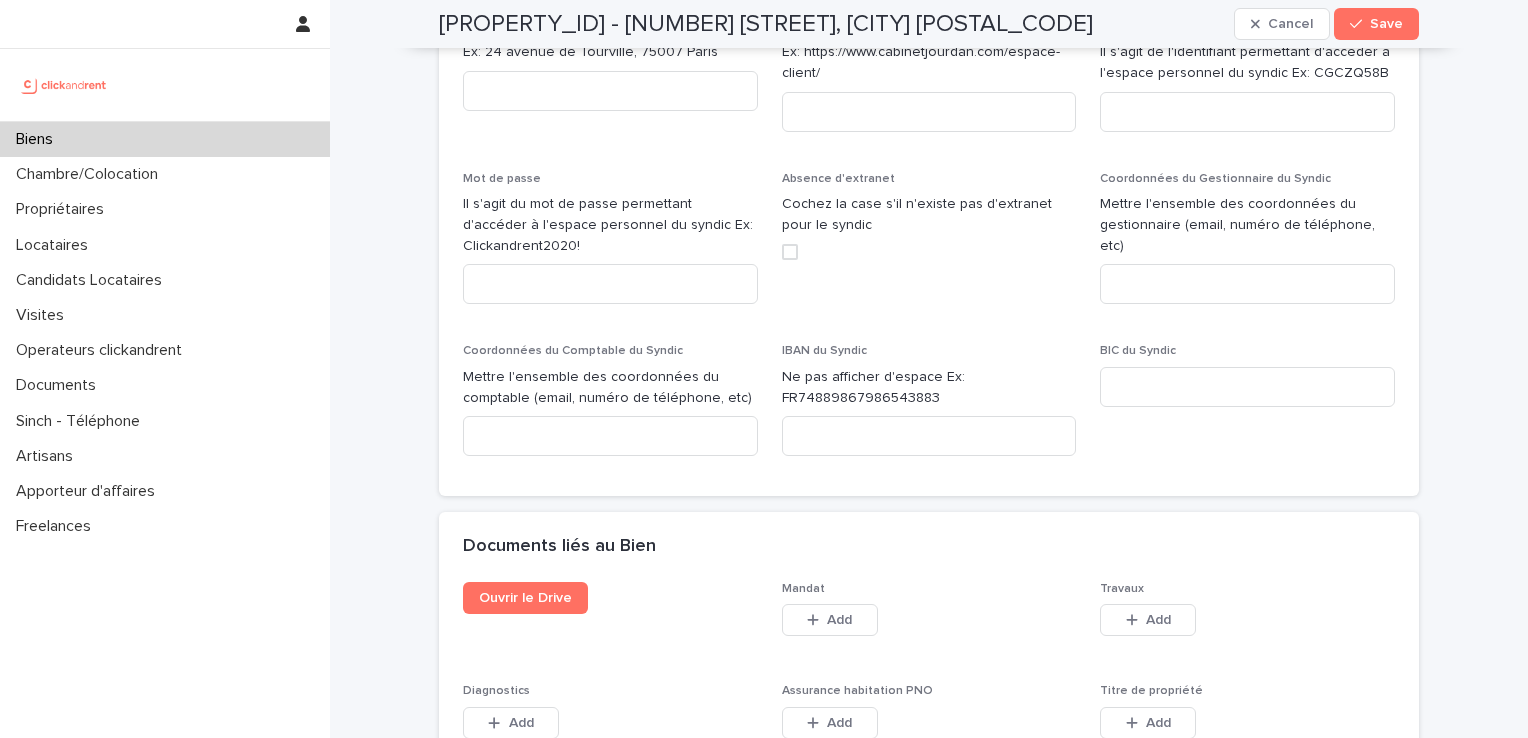 scroll, scrollTop: 9348, scrollLeft: 0, axis: vertical 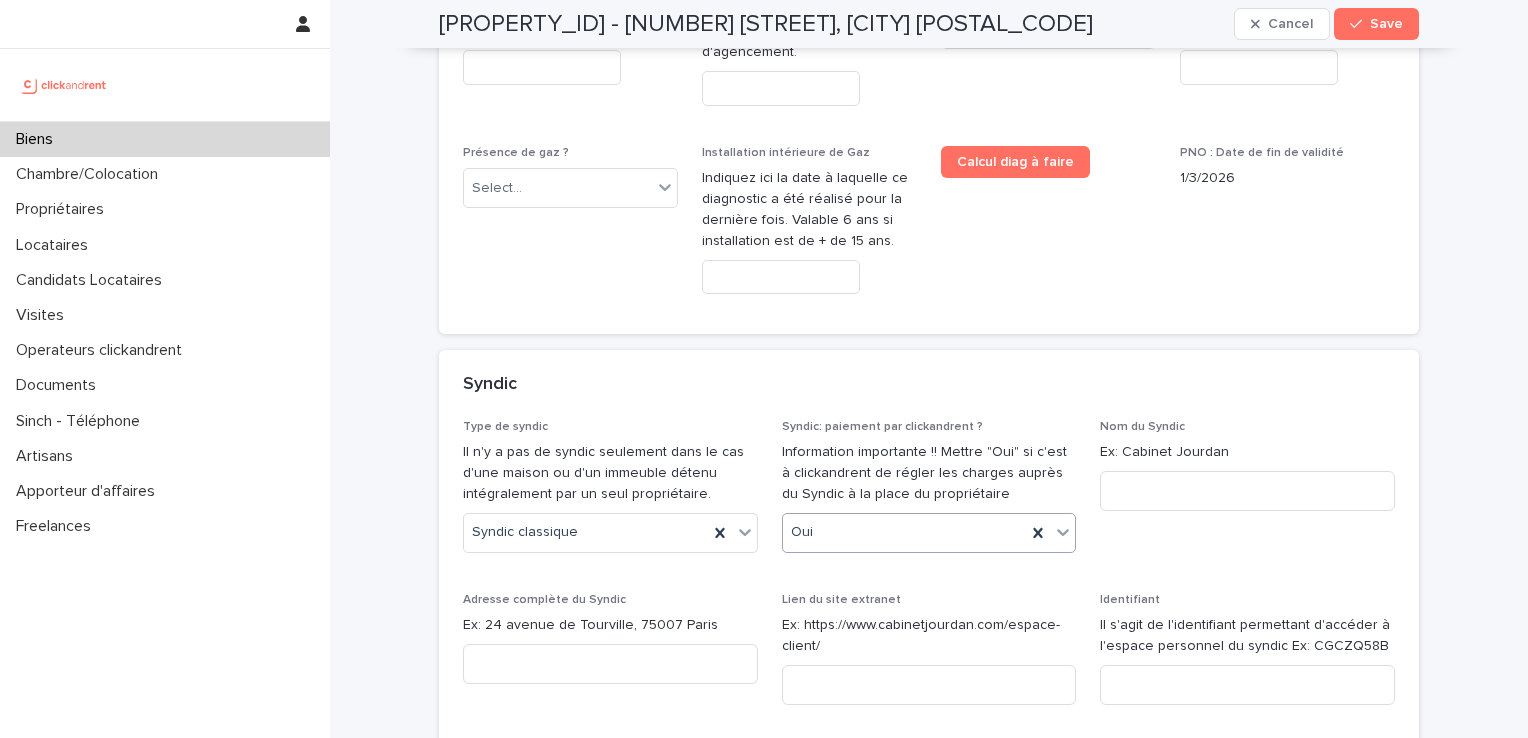 click on "Oui" at bounding box center (905, 532) 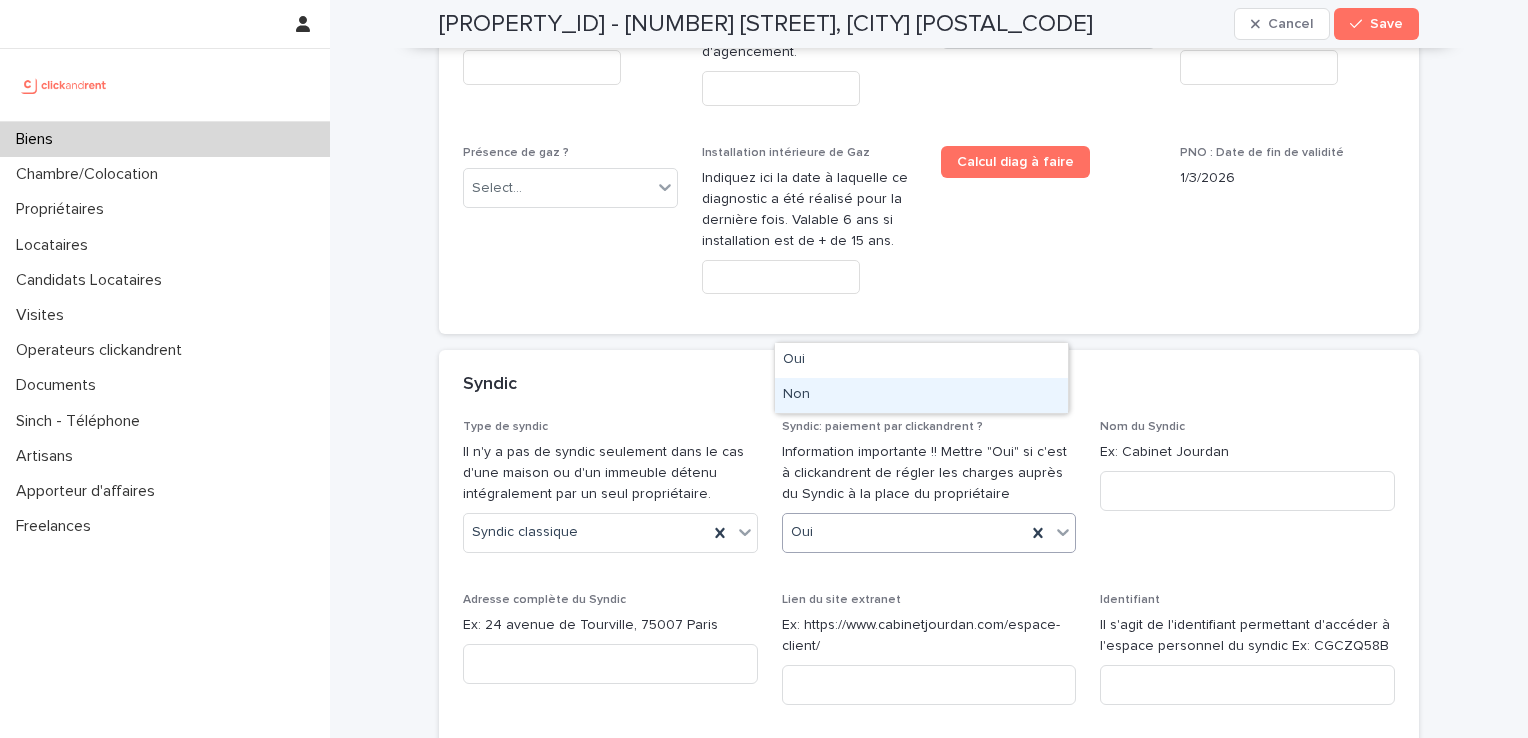 click on "Non" at bounding box center [921, 395] 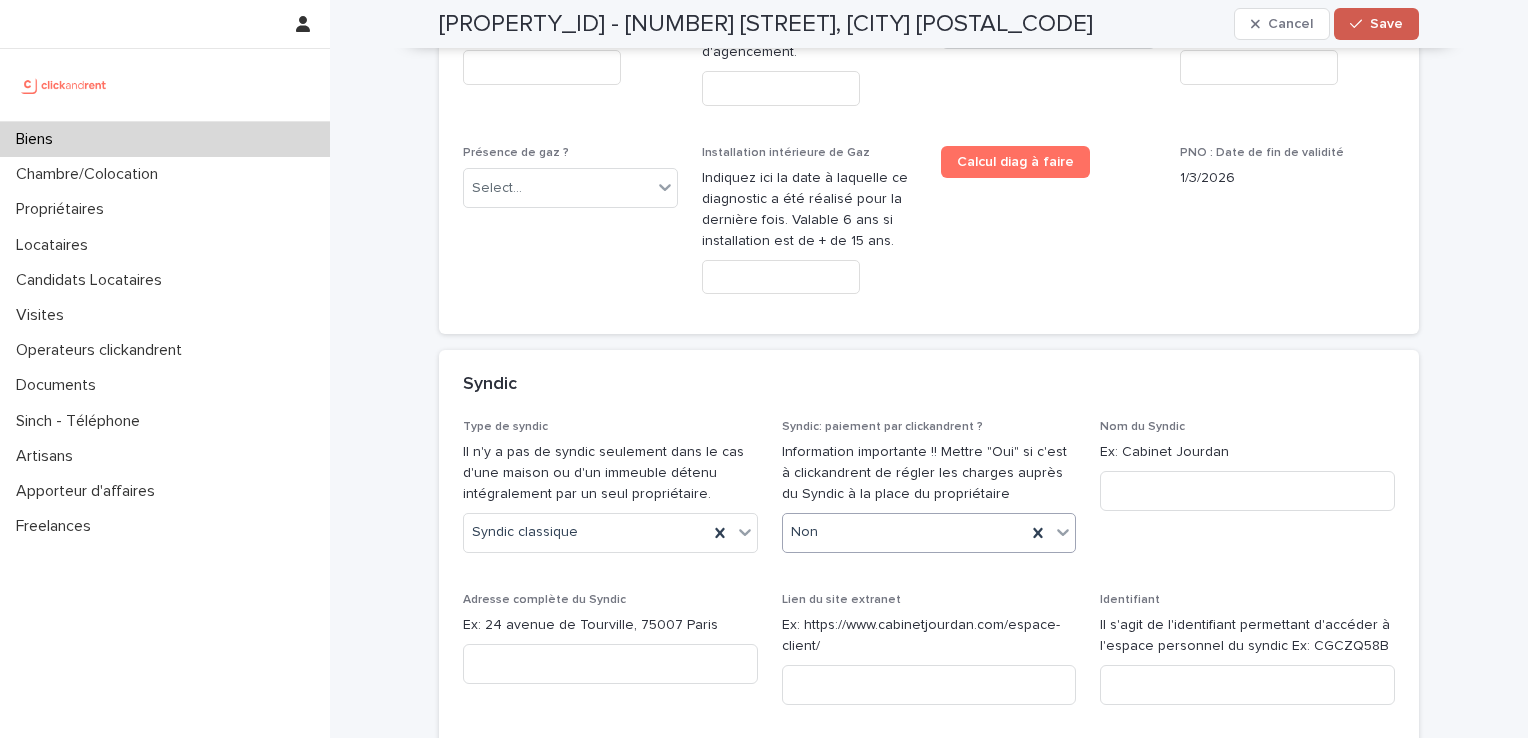 click on "Save" at bounding box center (1386, 24) 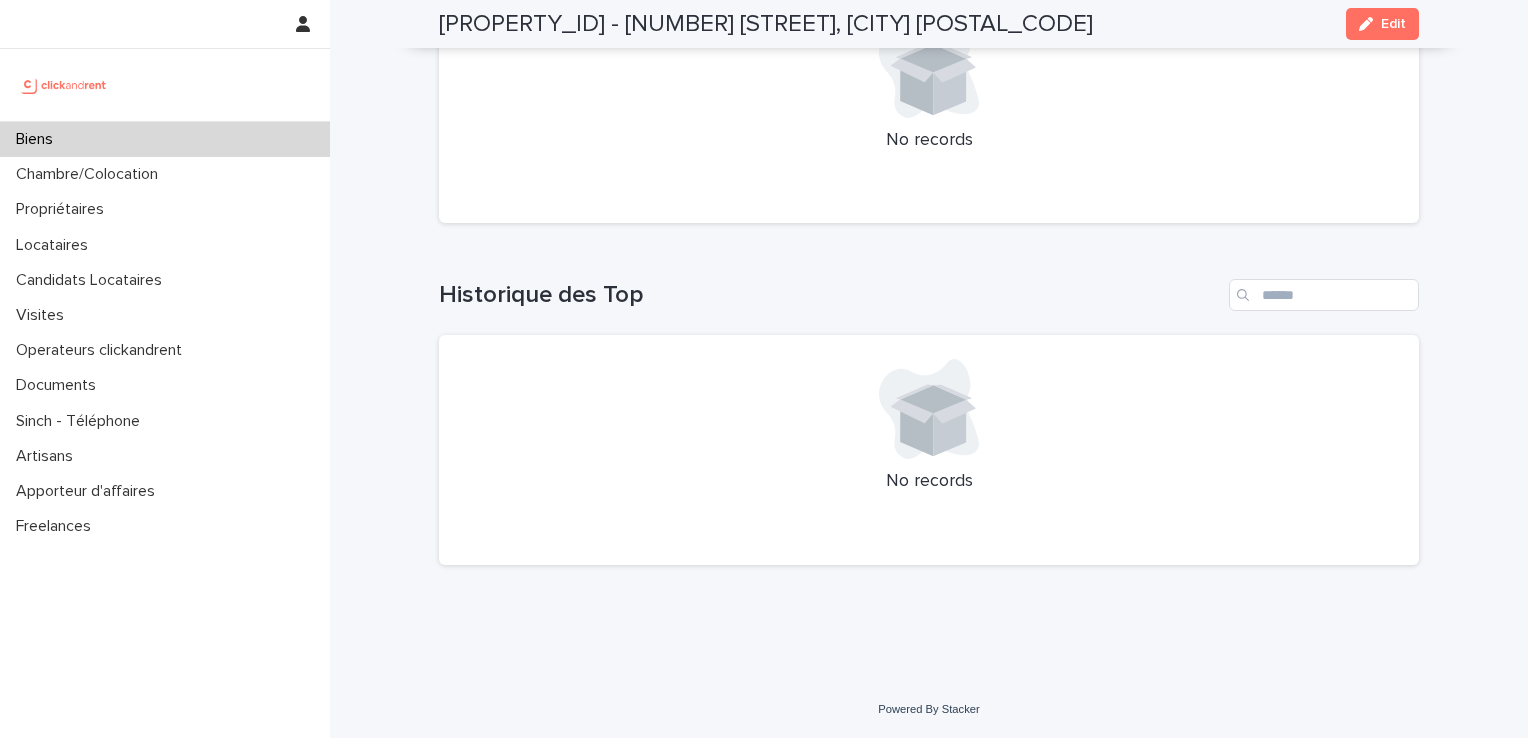 scroll, scrollTop: 6328, scrollLeft: 0, axis: vertical 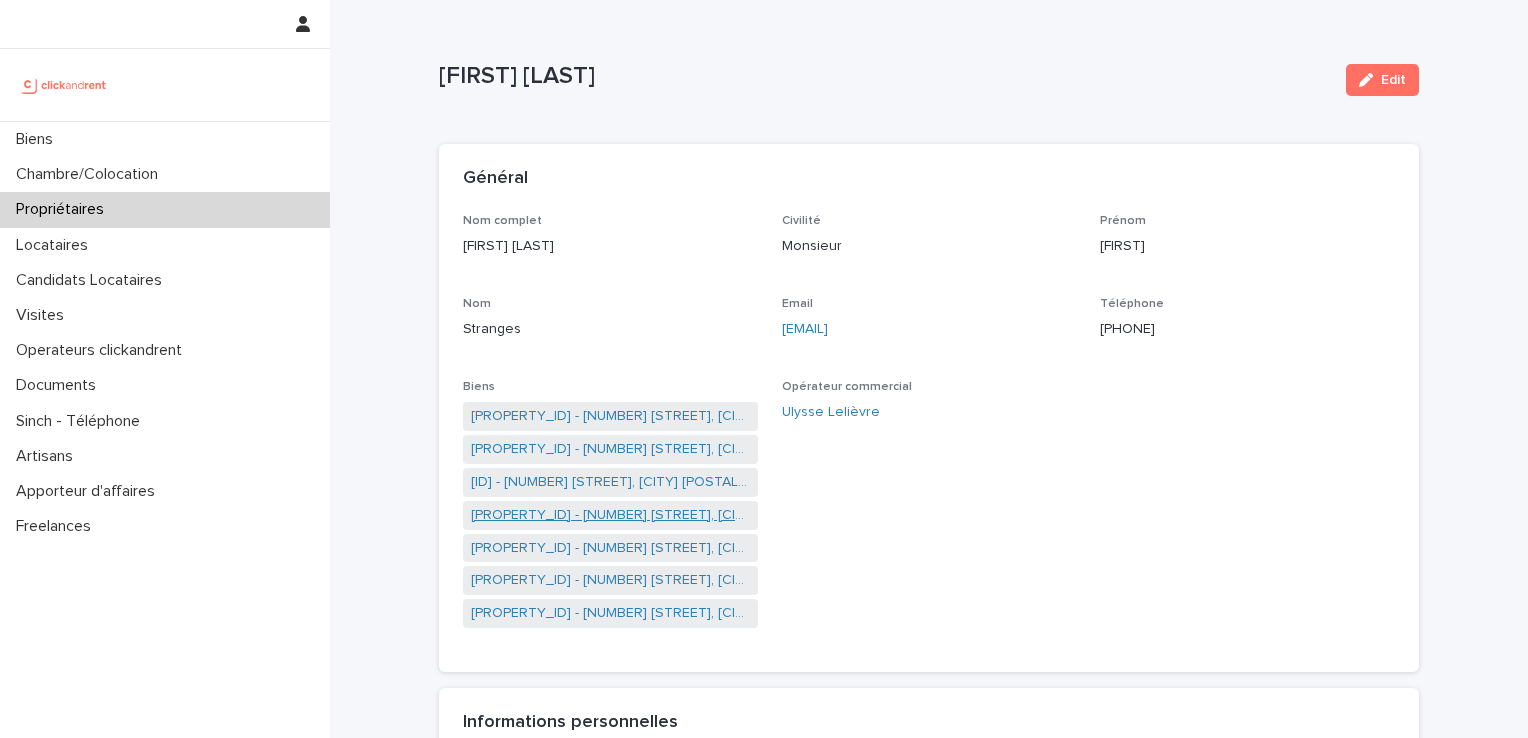 click on "[PROPERTY_ID] - [NUMBER] [STREET], [CITY] [POSTAL_CODE]" at bounding box center (610, 515) 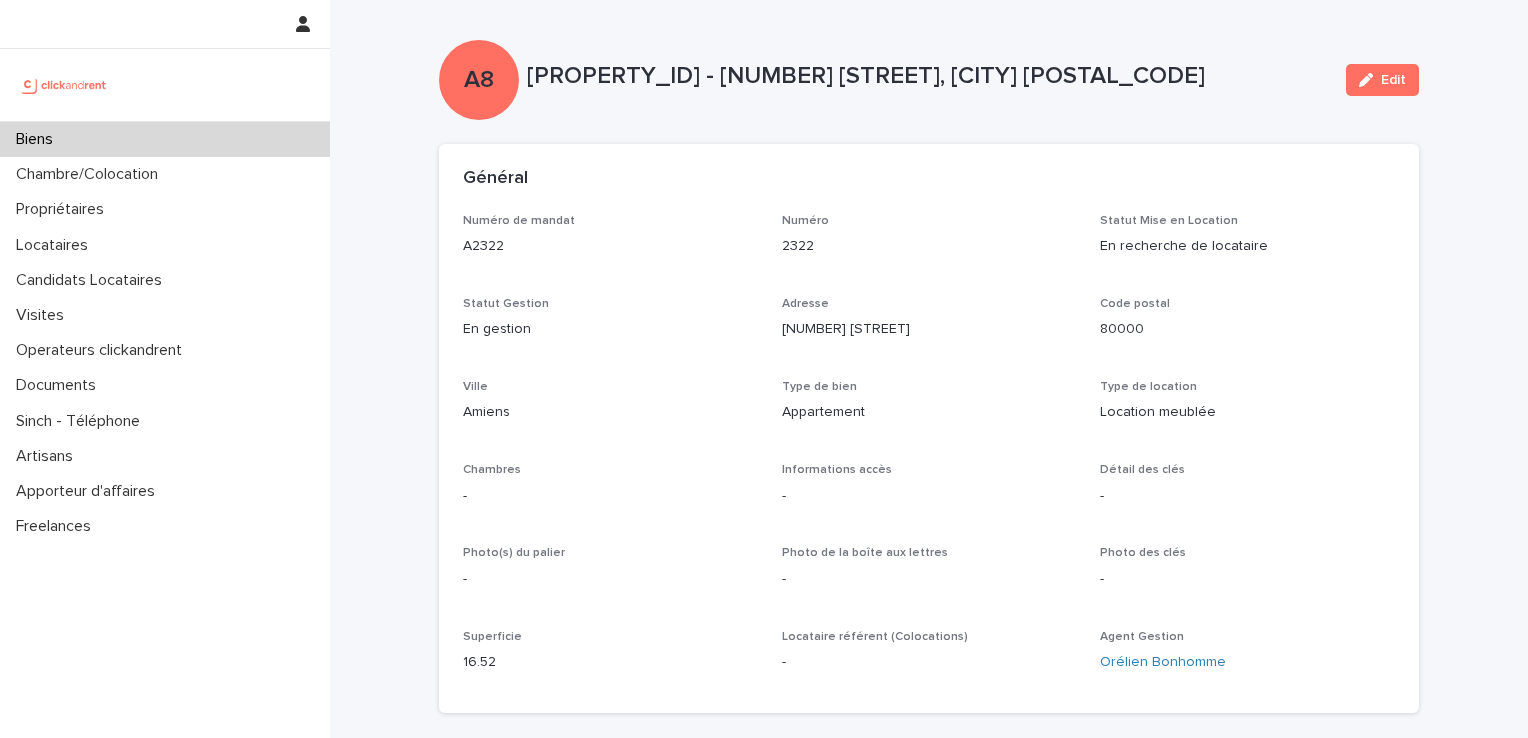 click on "Edit" at bounding box center [1393, 80] 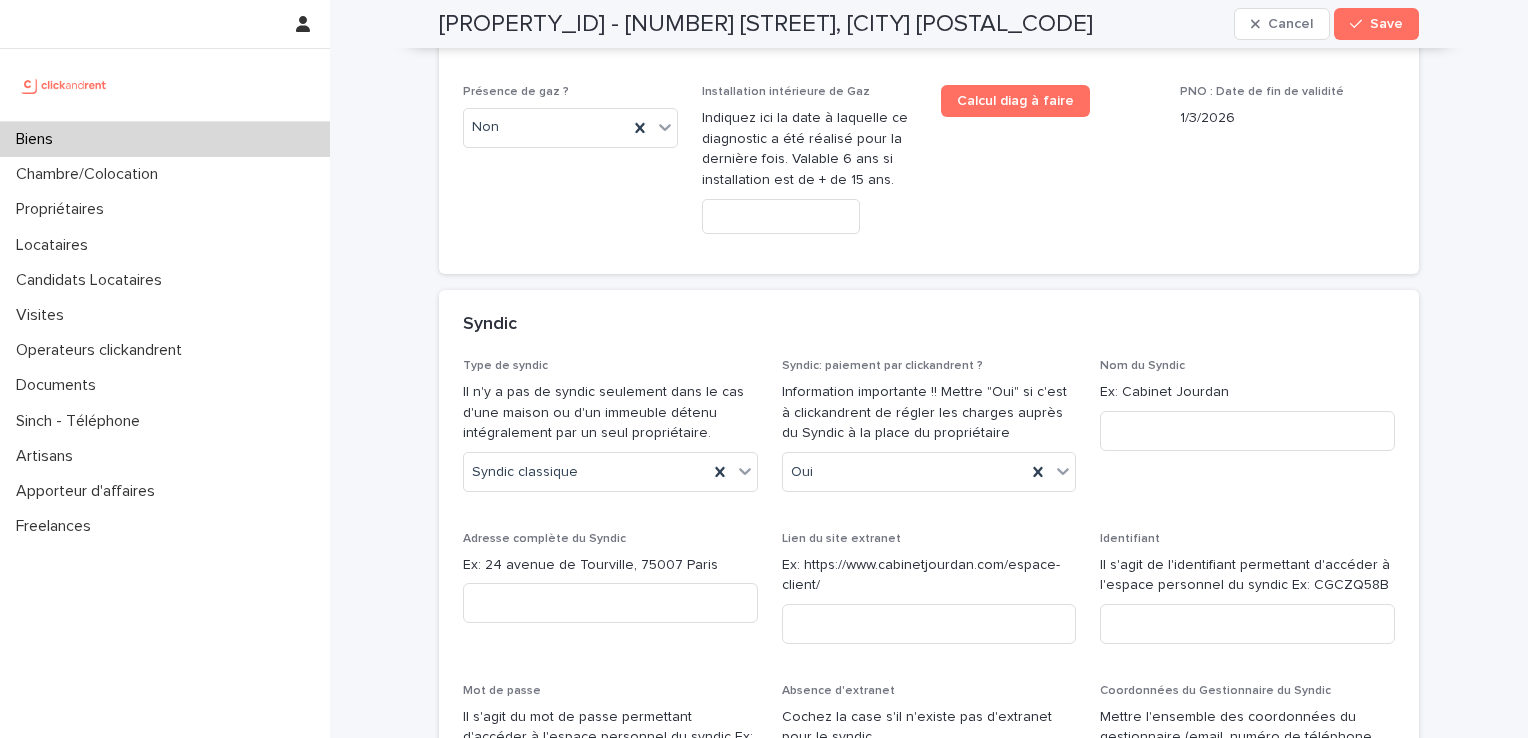 scroll, scrollTop: 9472, scrollLeft: 0, axis: vertical 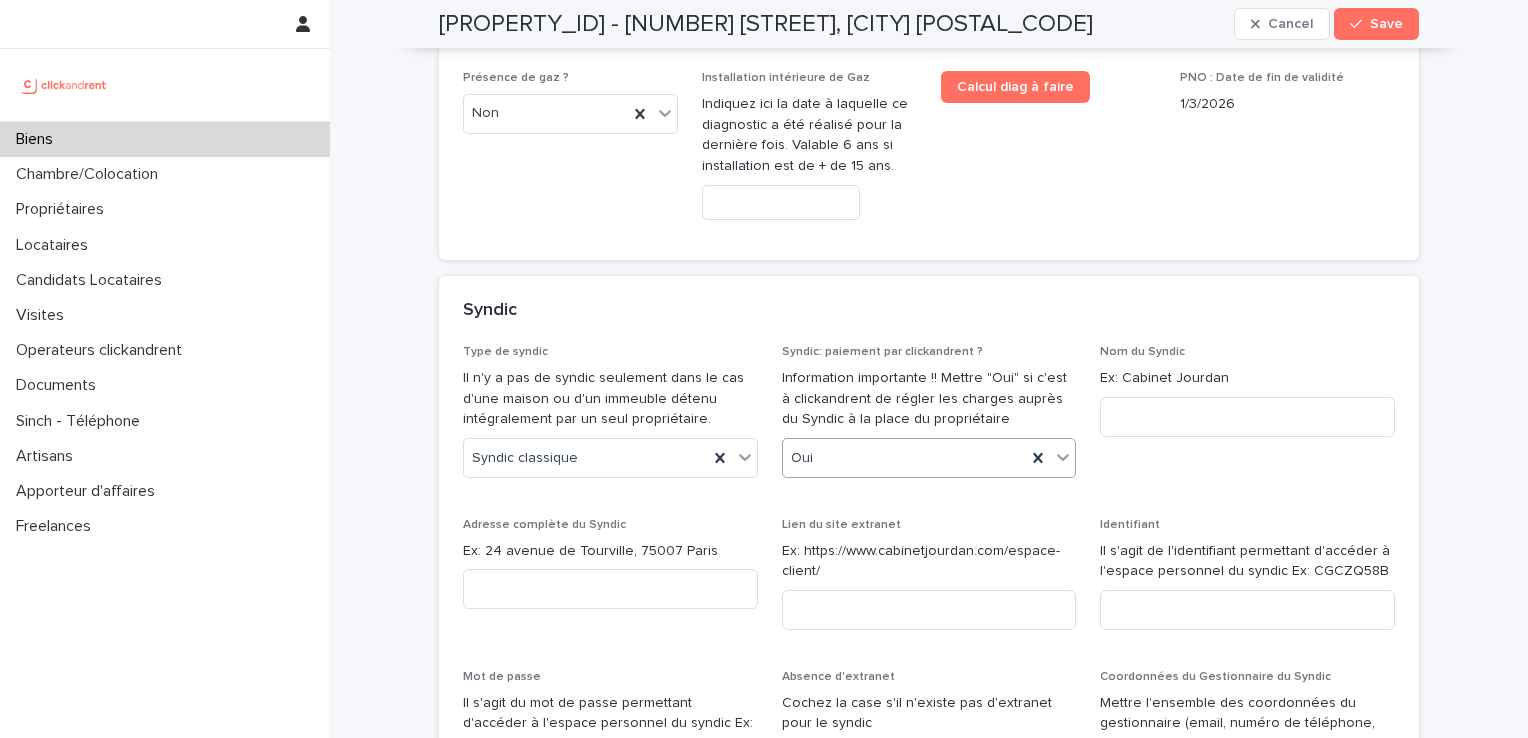 click on "Oui" at bounding box center [905, 458] 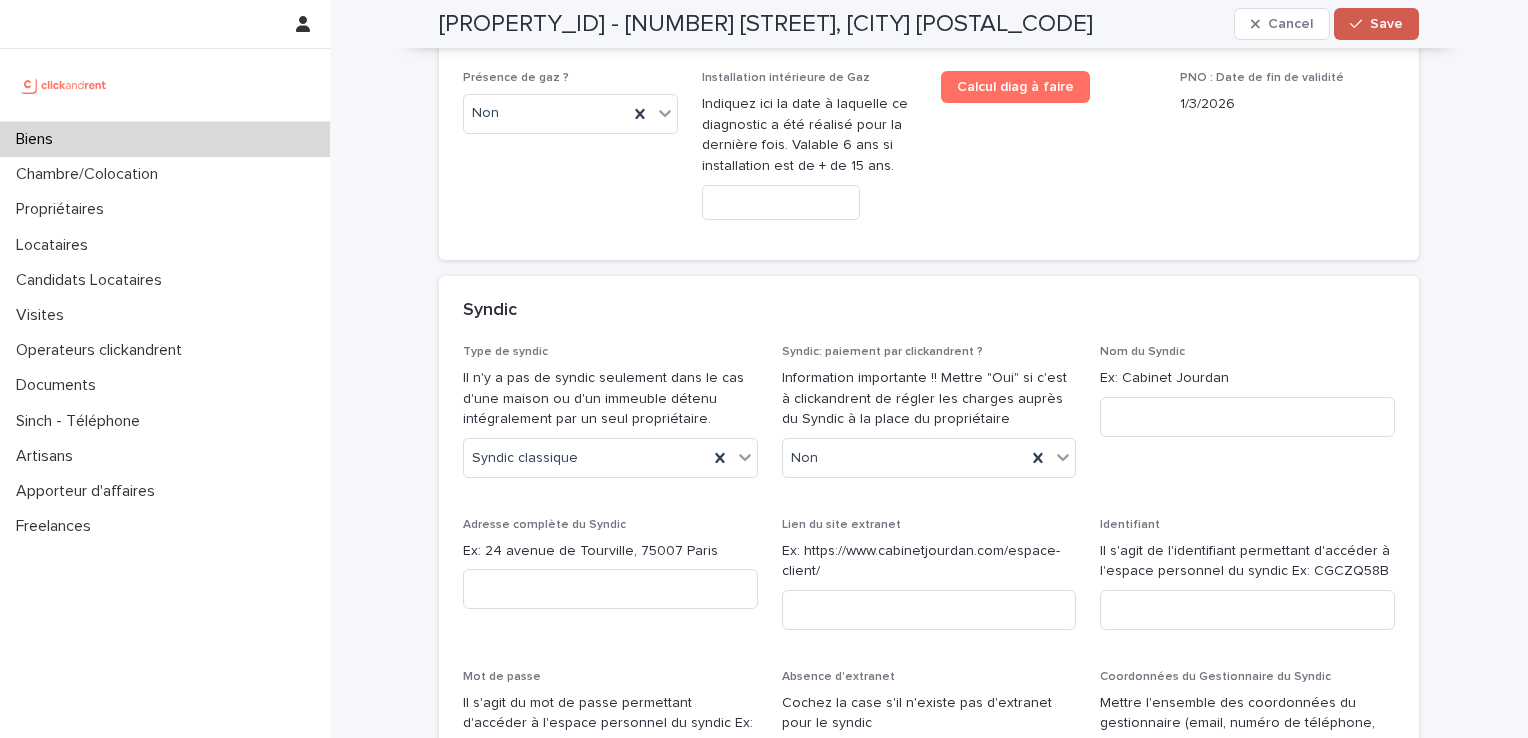 click on "Save" at bounding box center (1386, 24) 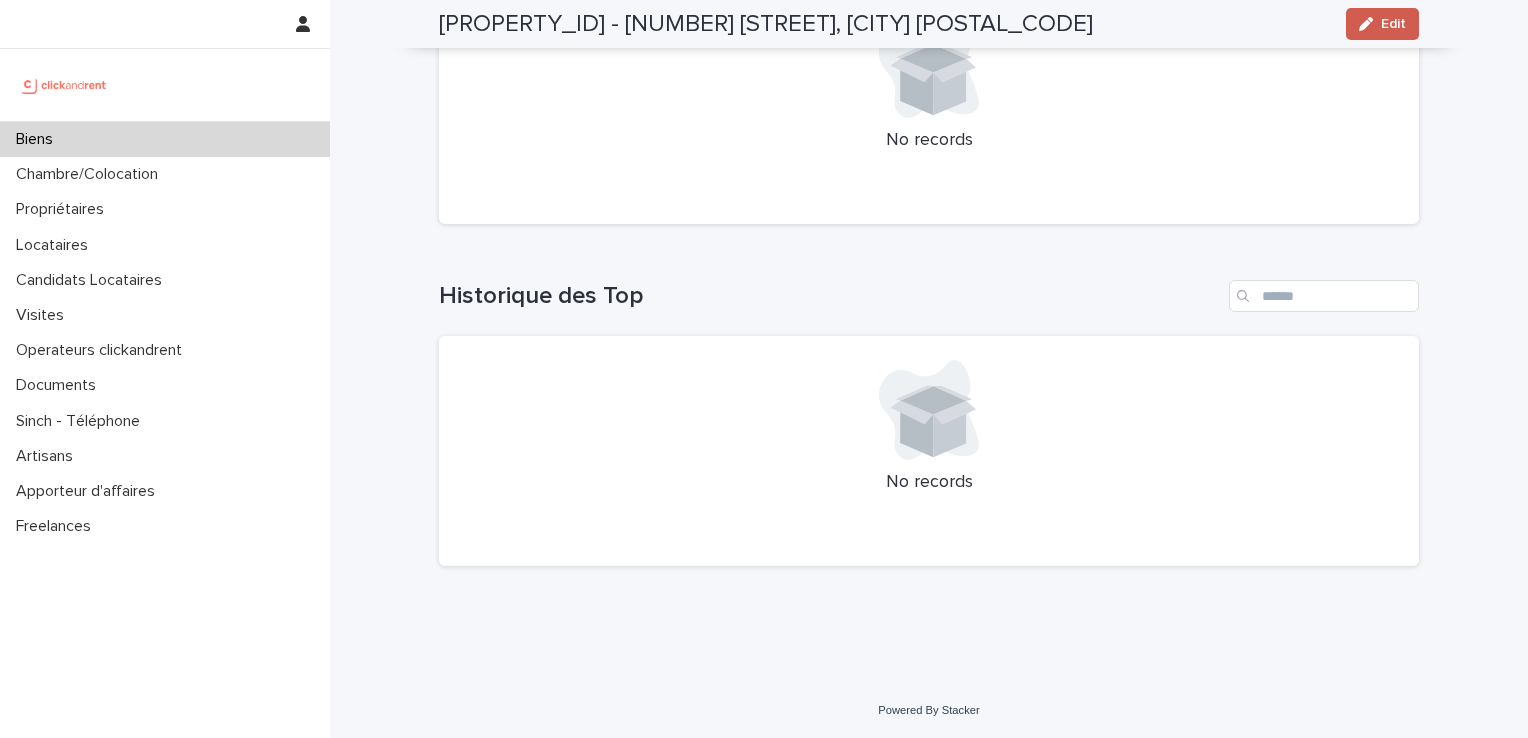 scroll, scrollTop: 6369, scrollLeft: 0, axis: vertical 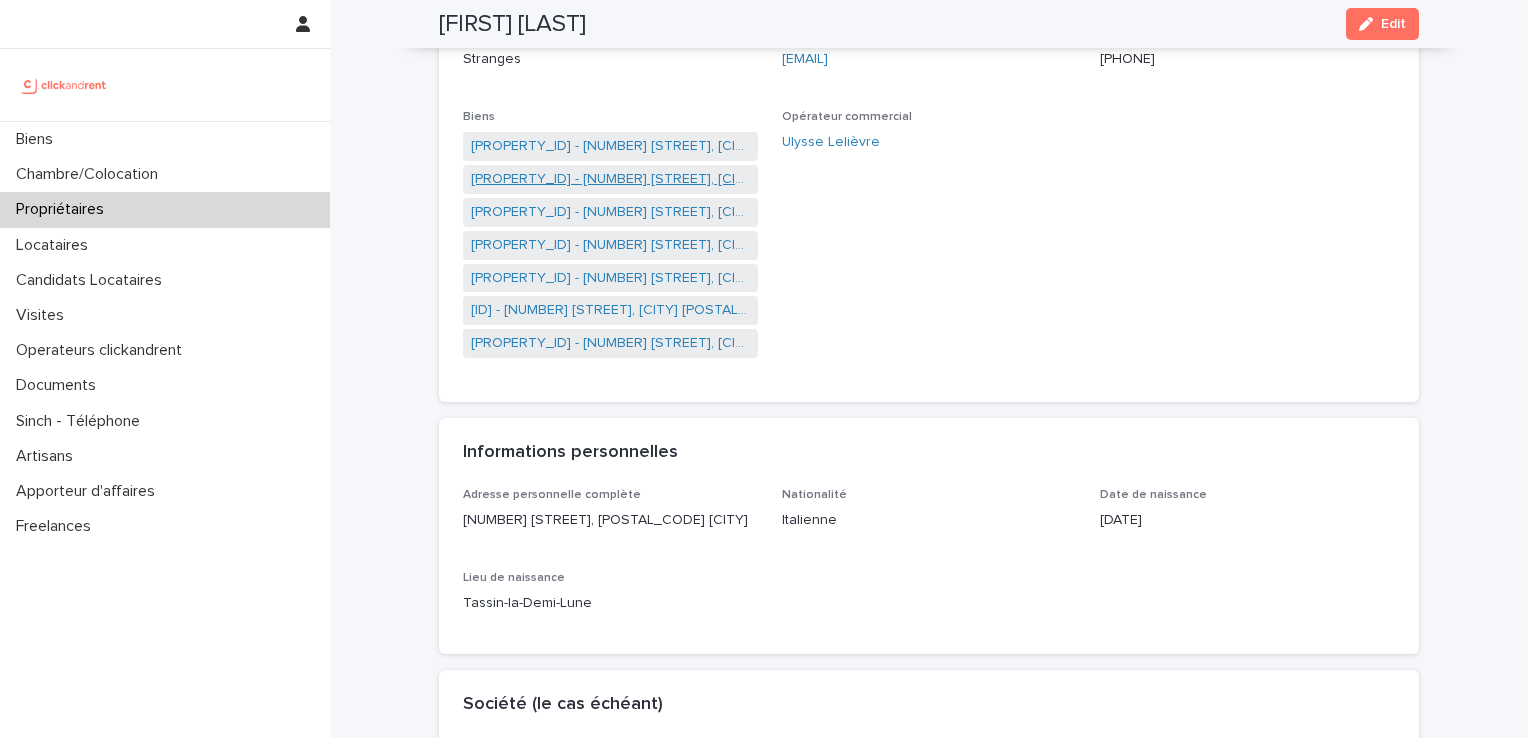 click on "[PROPERTY_ID] - [NUMBER] [STREET], [CITY] [POSTAL_CODE]" at bounding box center [610, 179] 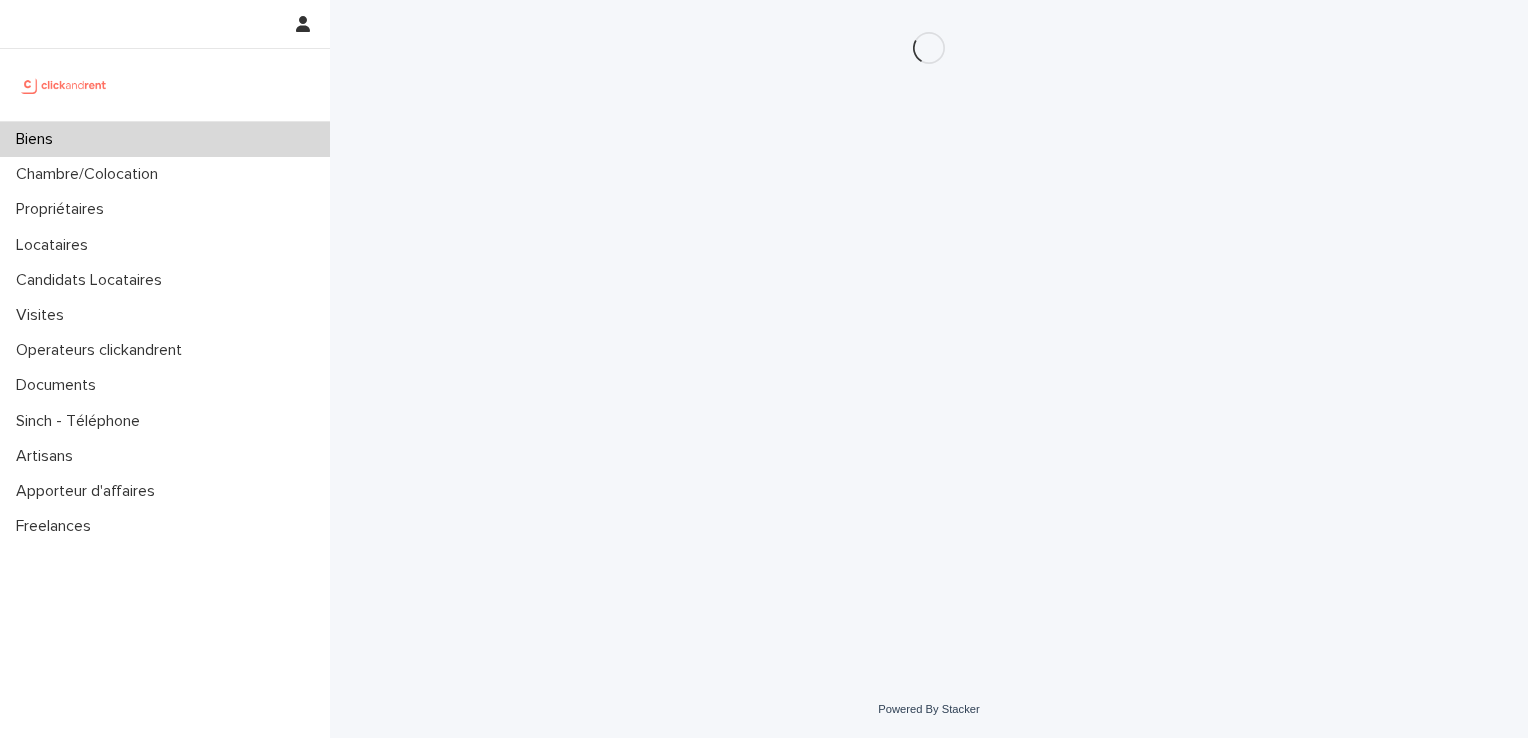 scroll, scrollTop: 0, scrollLeft: 0, axis: both 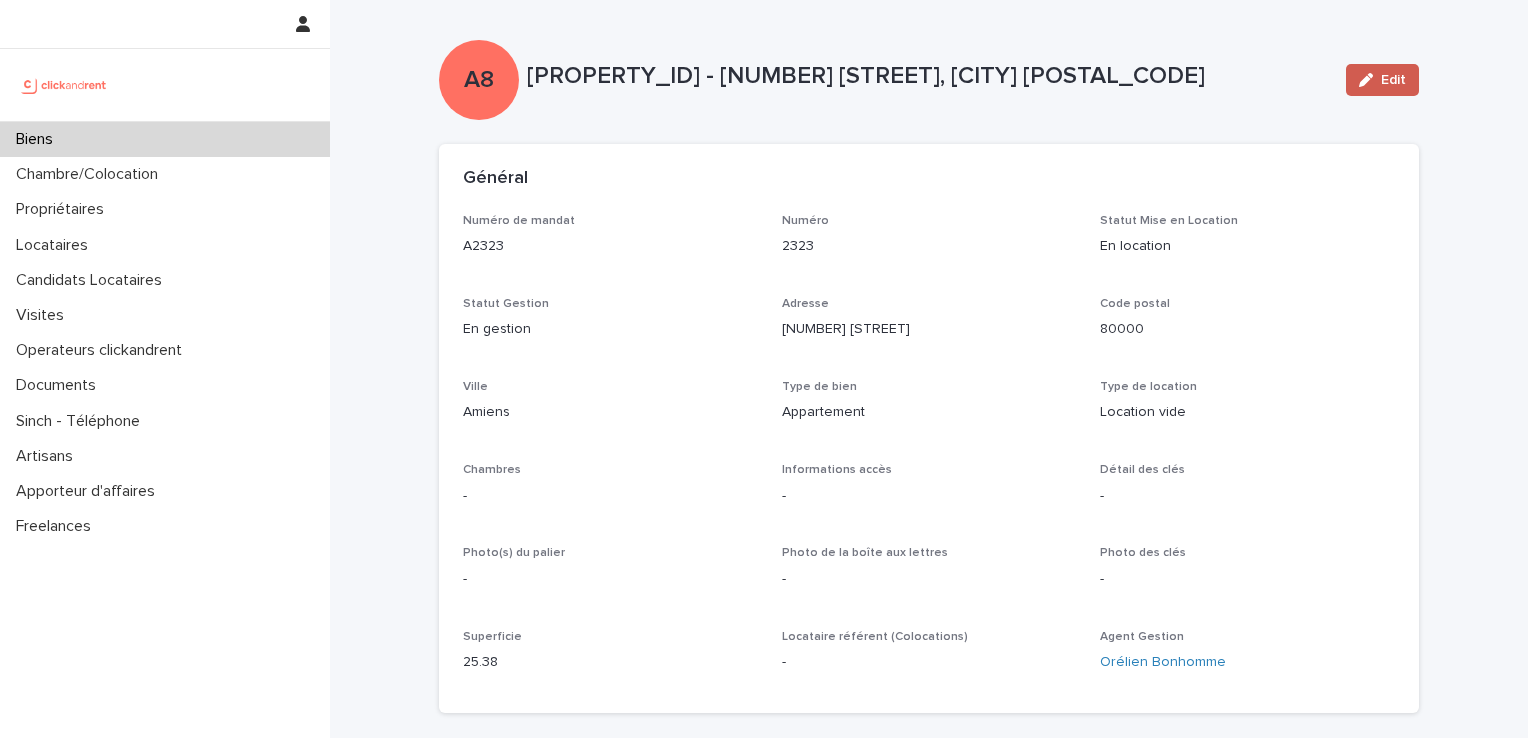 click at bounding box center (1370, 80) 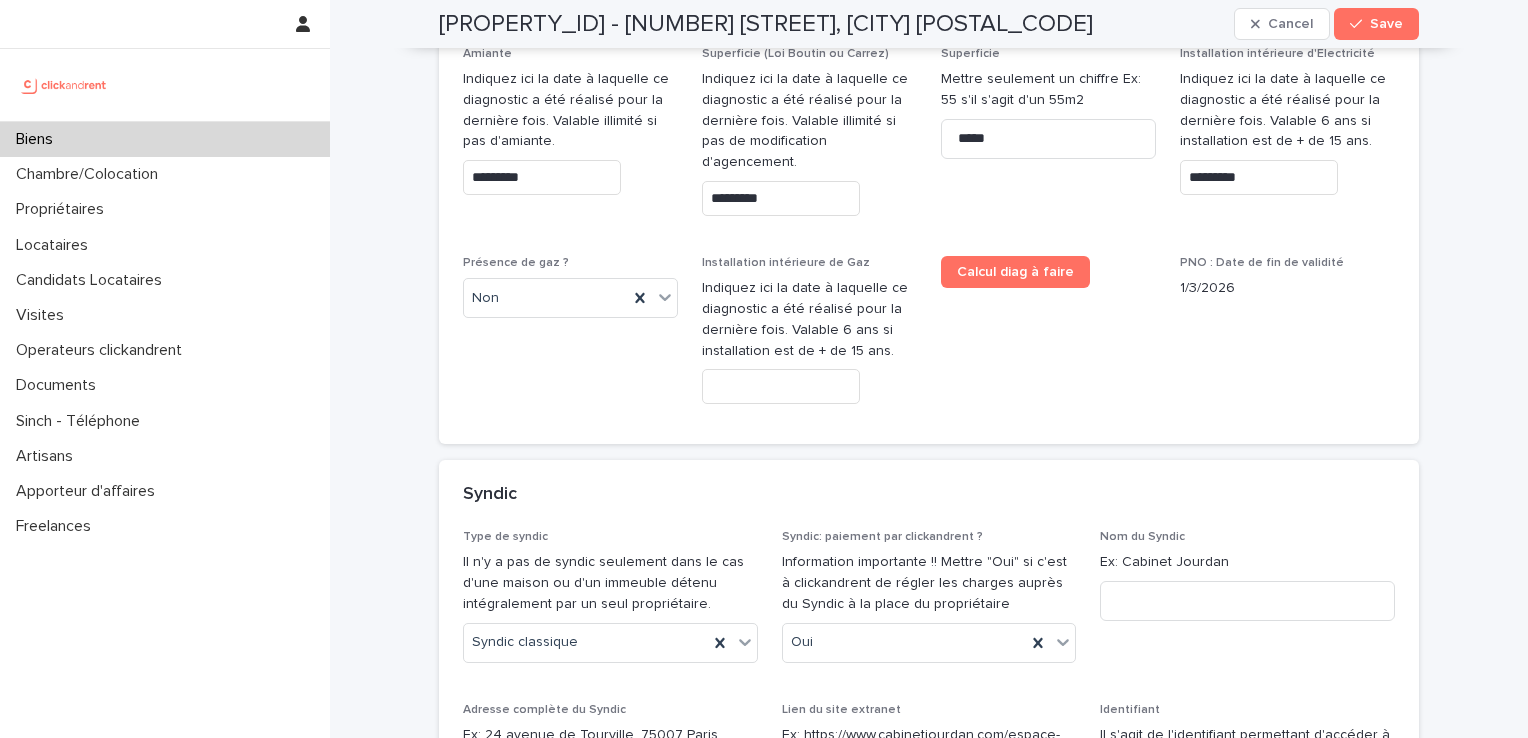 scroll, scrollTop: 9236, scrollLeft: 0, axis: vertical 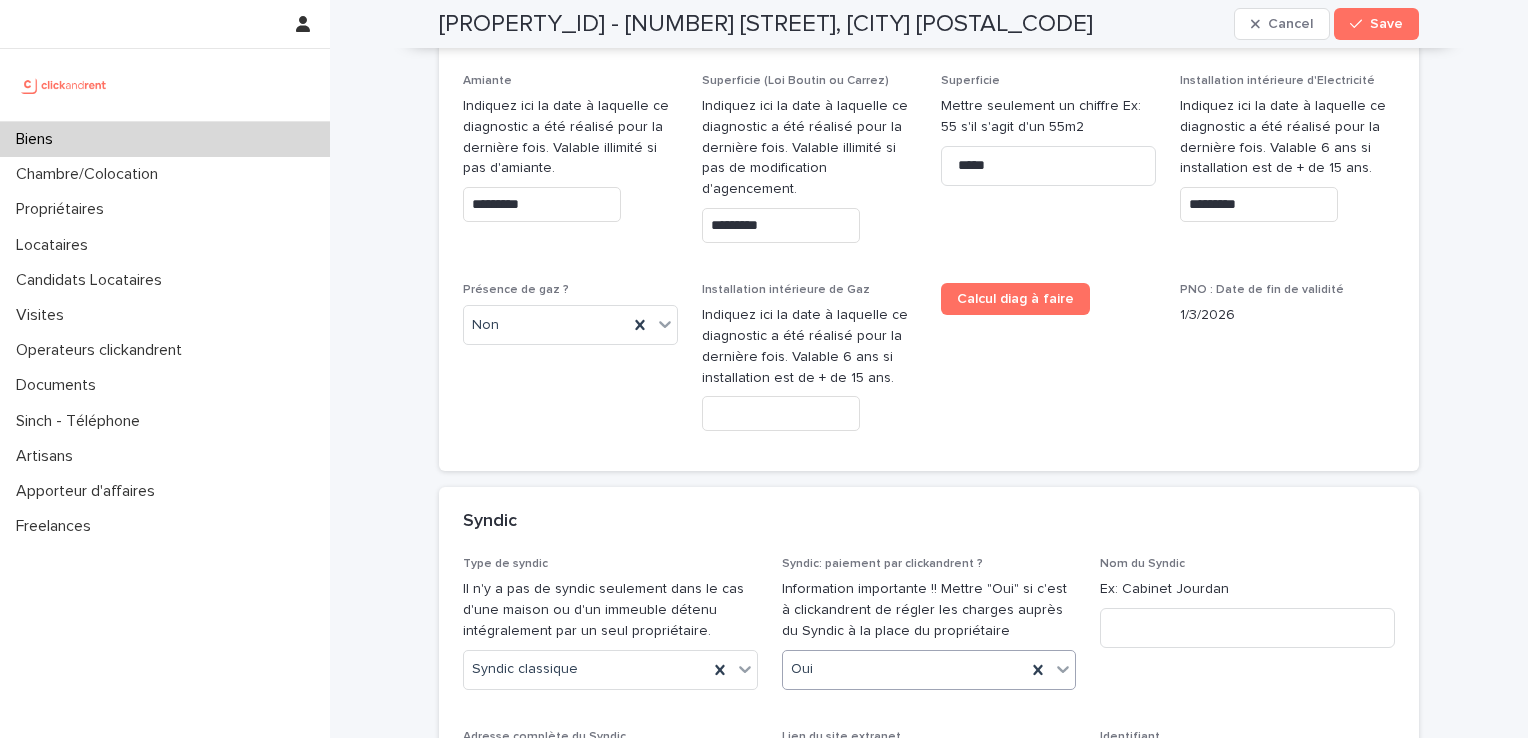 click on "Oui" at bounding box center [905, 669] 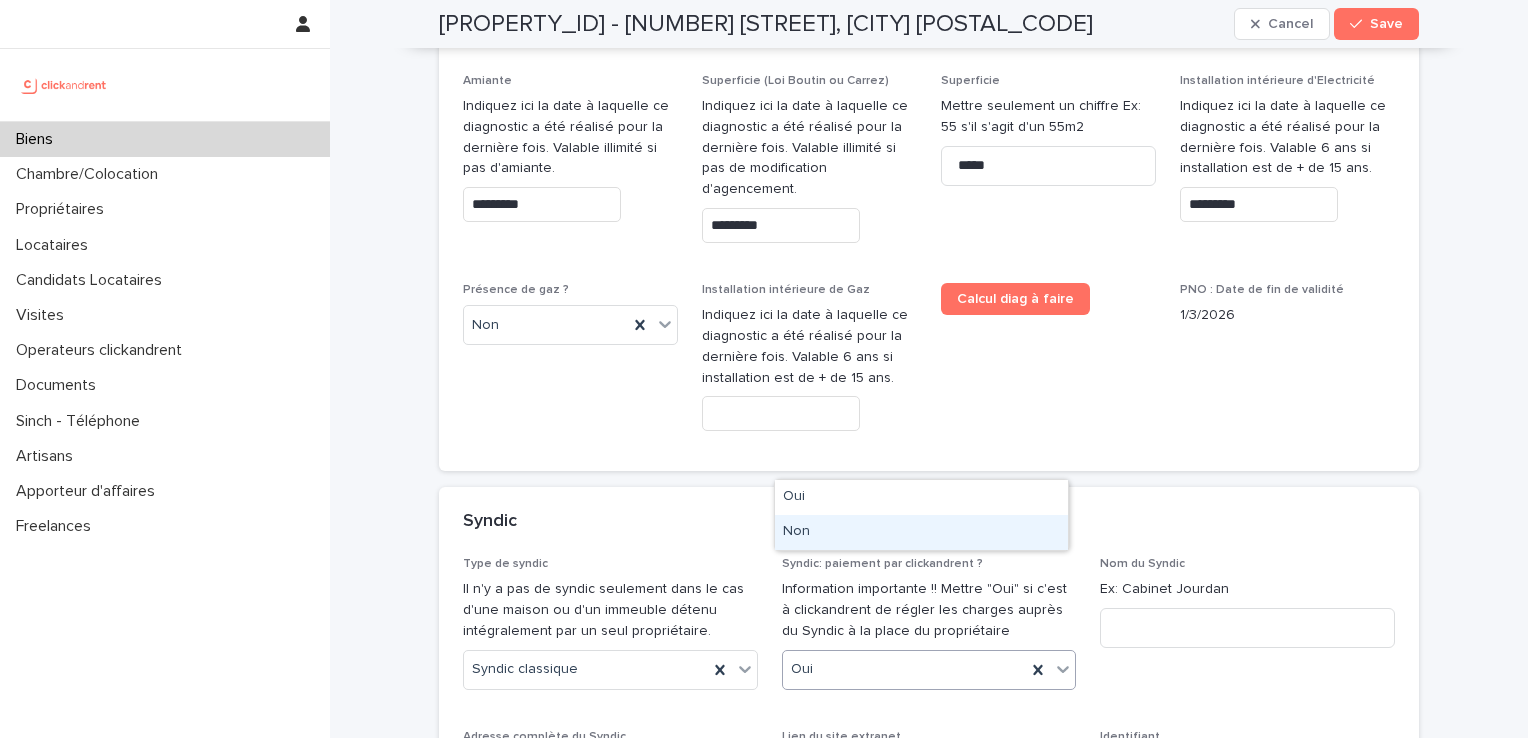 click on "Non" at bounding box center (921, 532) 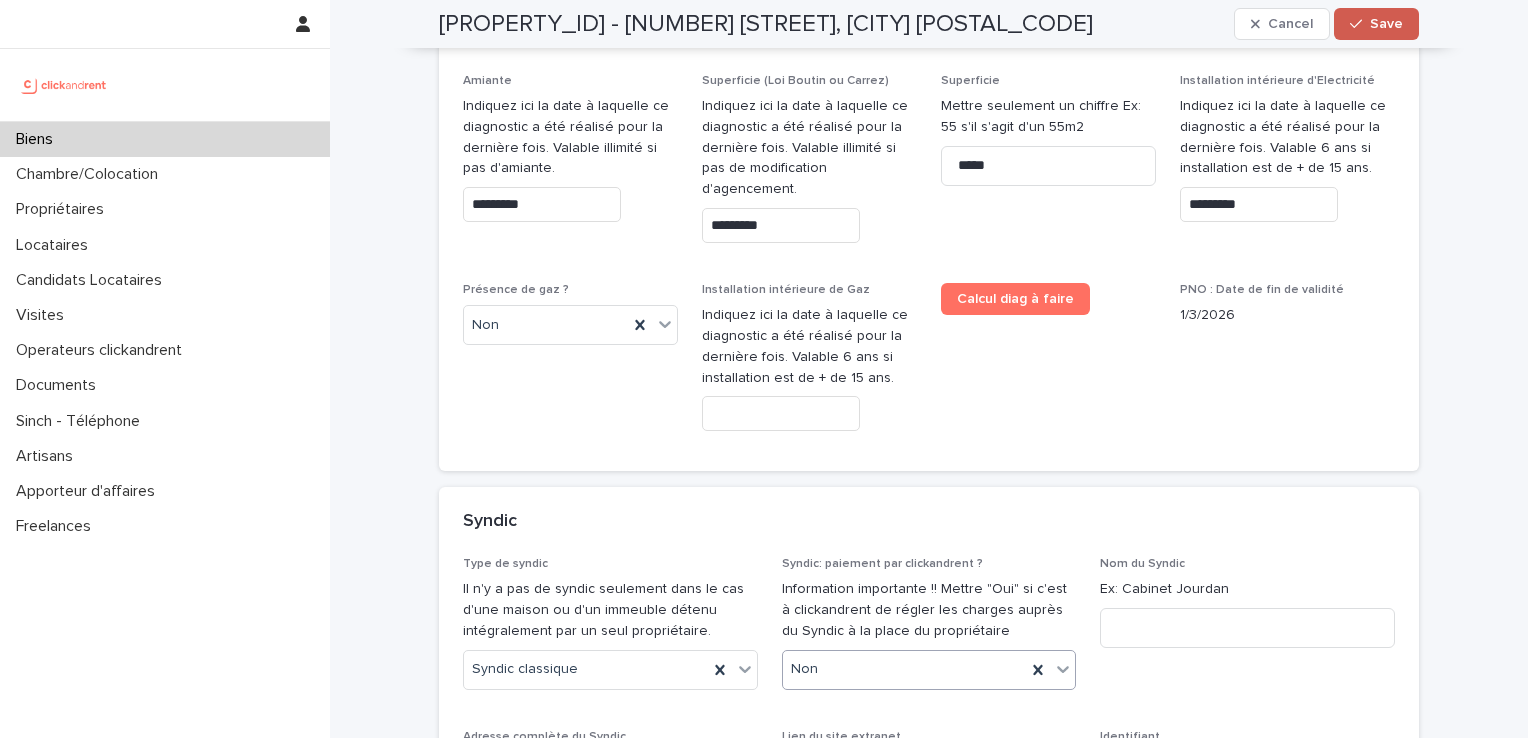 click on "Save" at bounding box center (1386, 24) 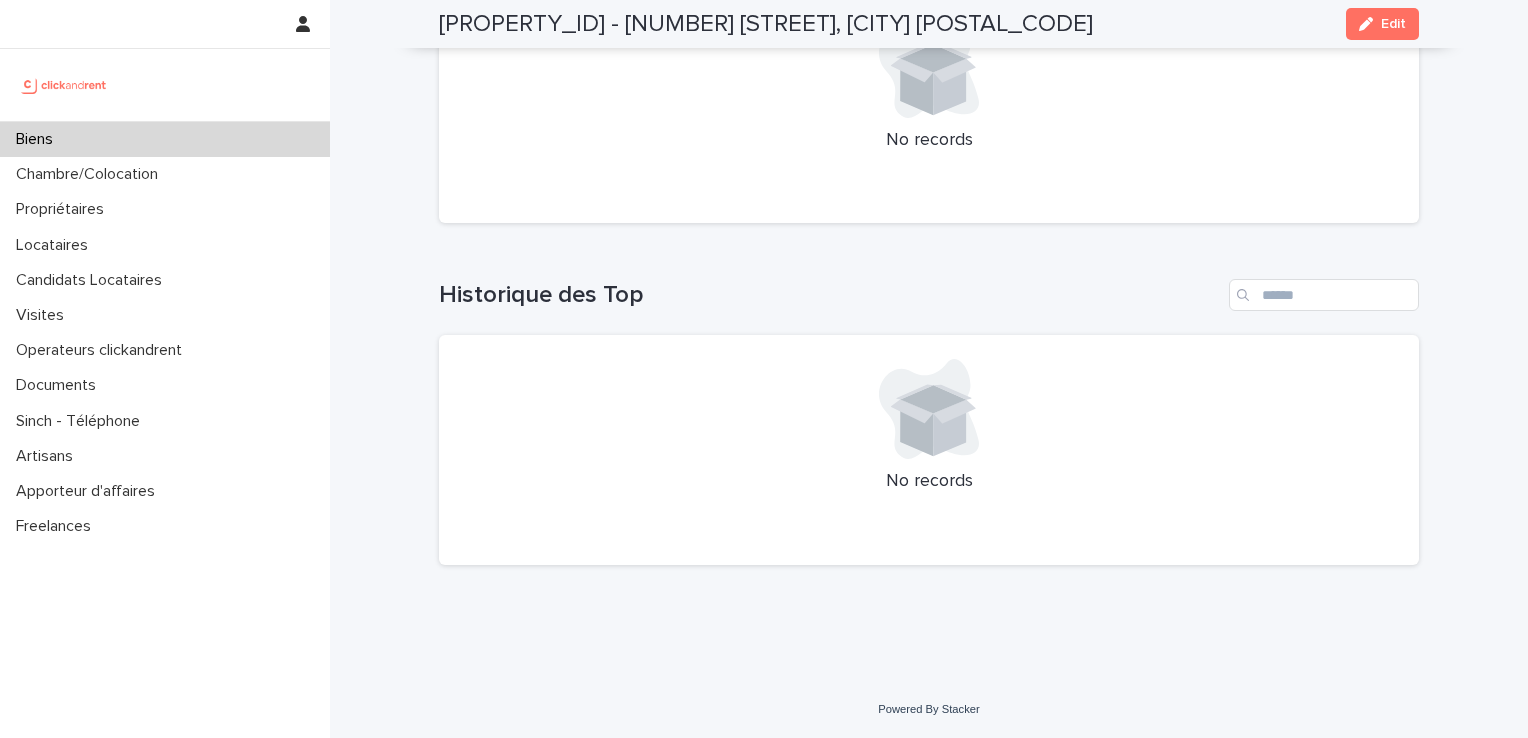 scroll, scrollTop: 6365, scrollLeft: 0, axis: vertical 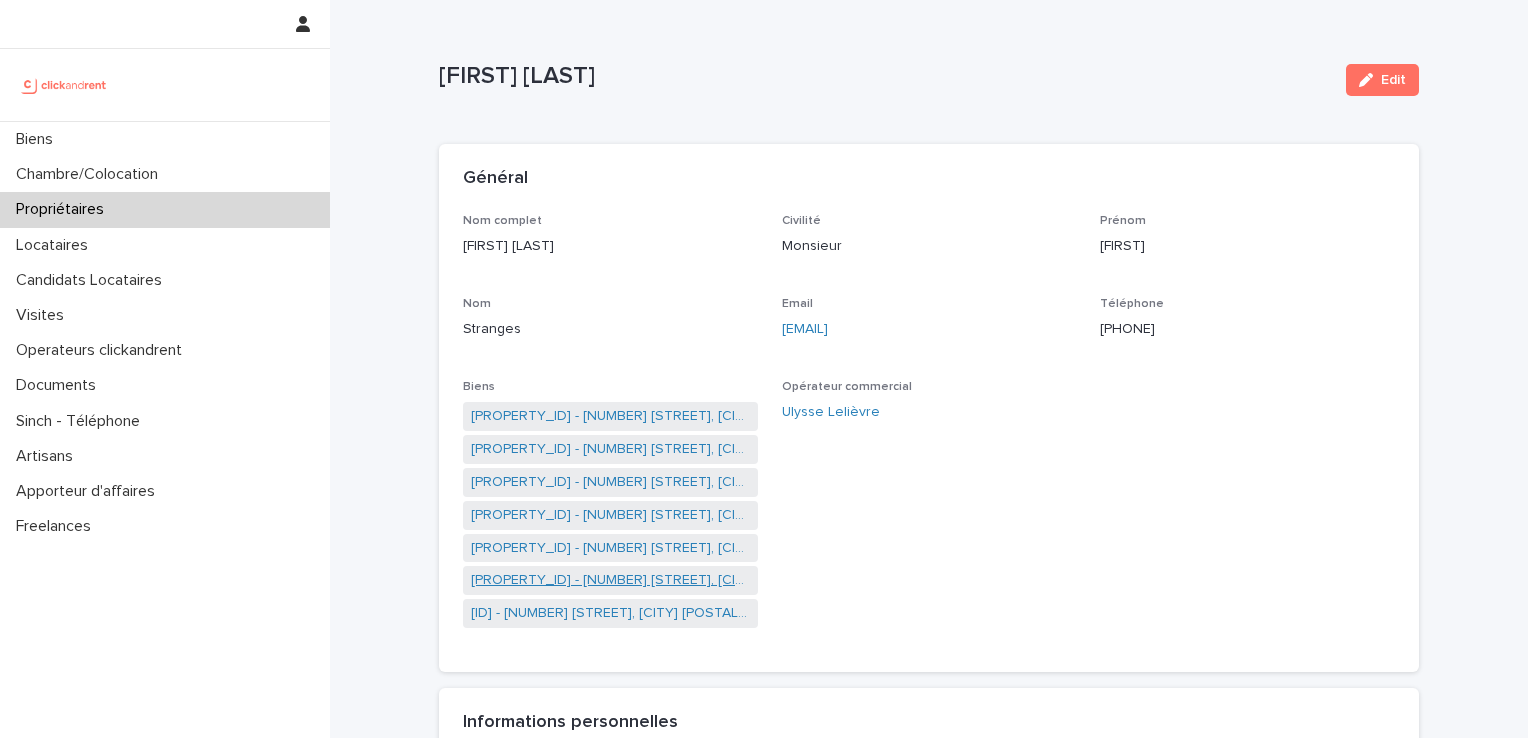 click on "[PROPERTY_ID] - [NUMBER] [STREET], [CITY] [POSTAL_CODE]" at bounding box center (610, 580) 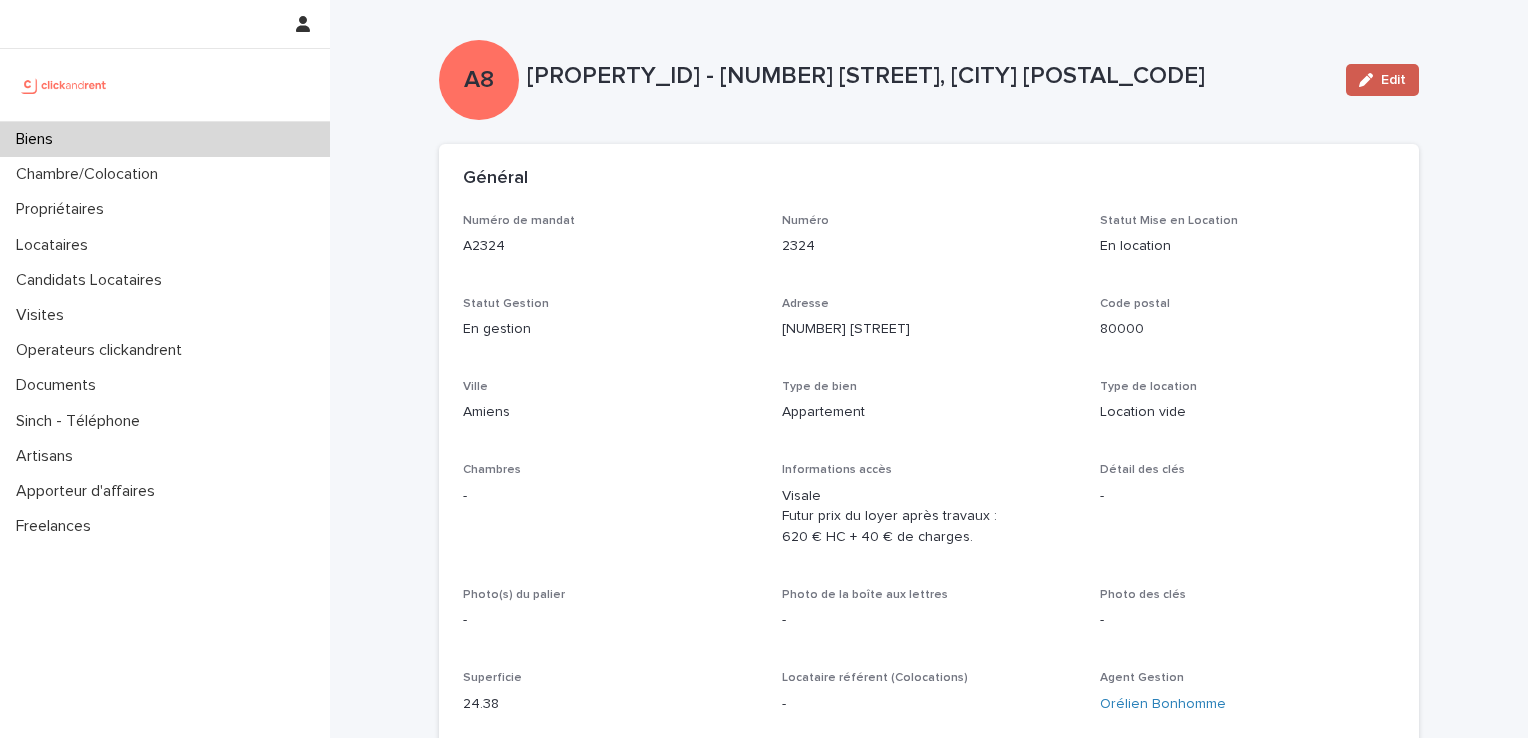 click on "Edit" at bounding box center [1393, 80] 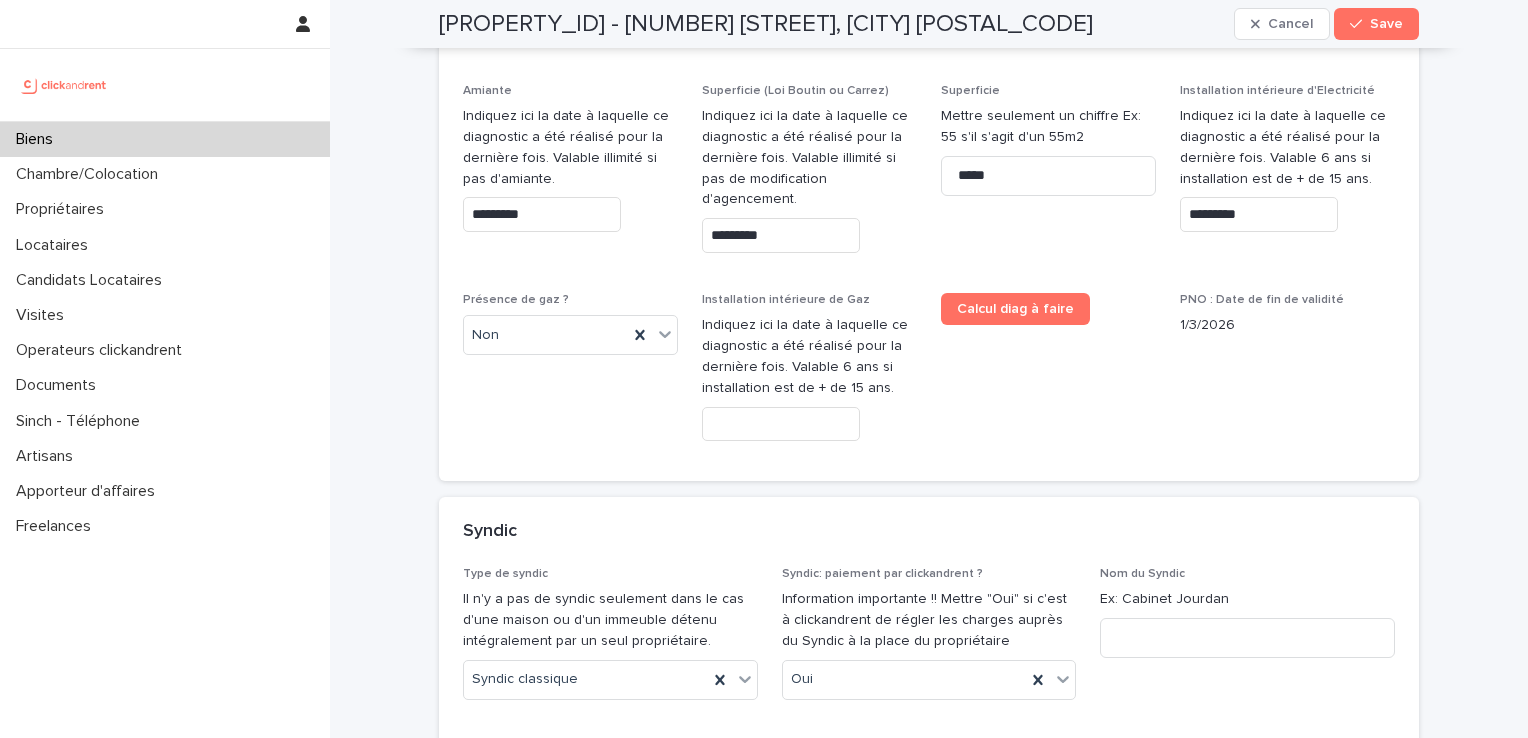 scroll, scrollTop: 9175, scrollLeft: 0, axis: vertical 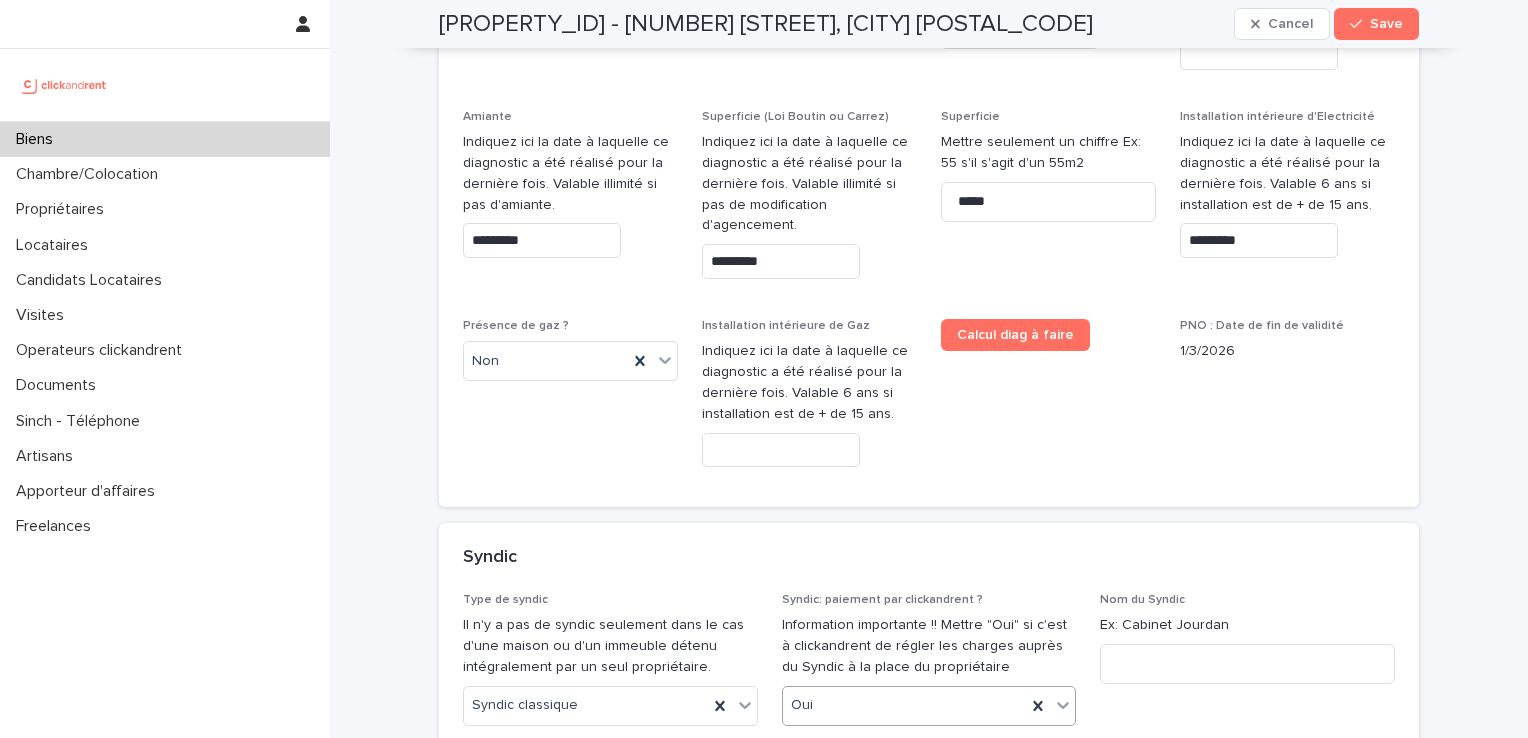 click on "Oui" at bounding box center (905, 705) 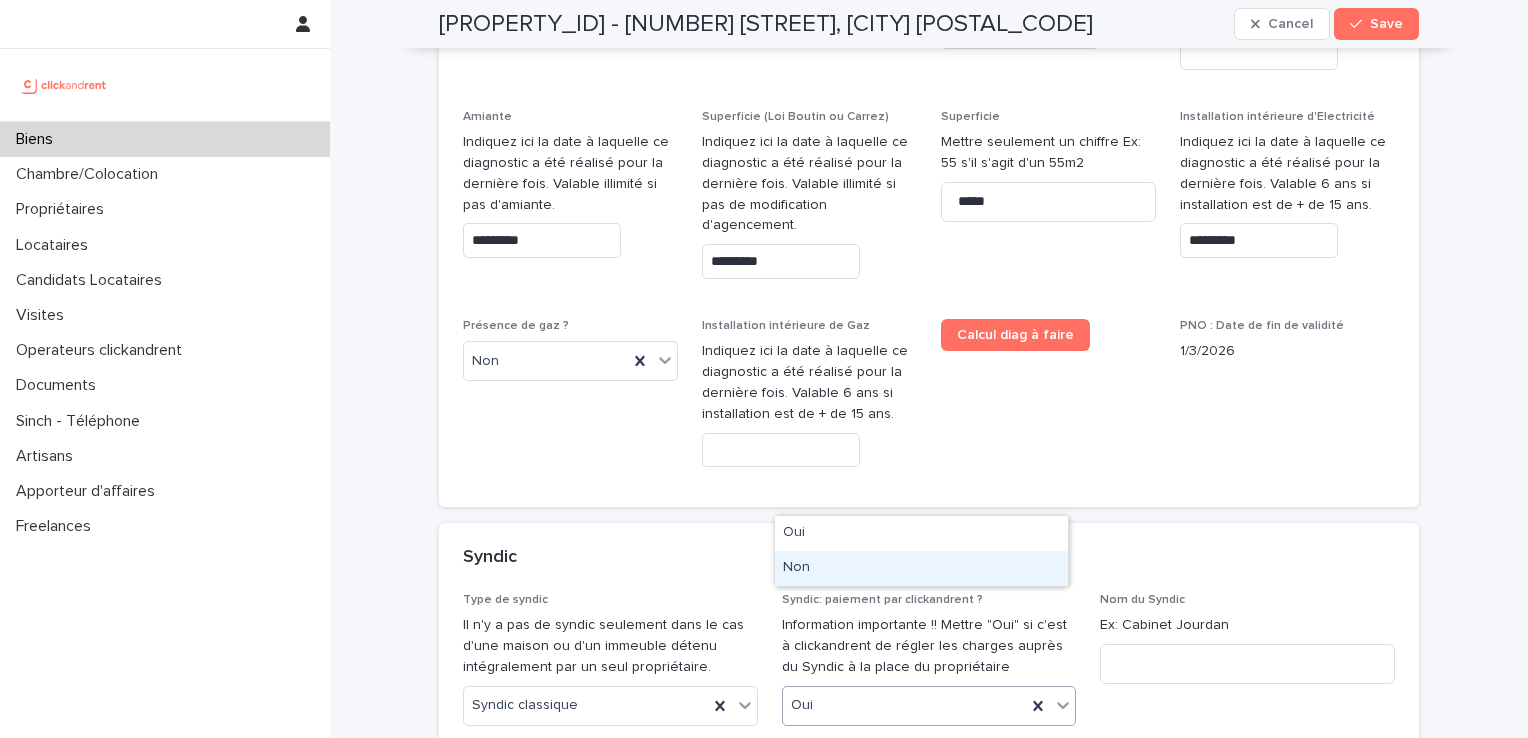 click on "Non" at bounding box center (921, 568) 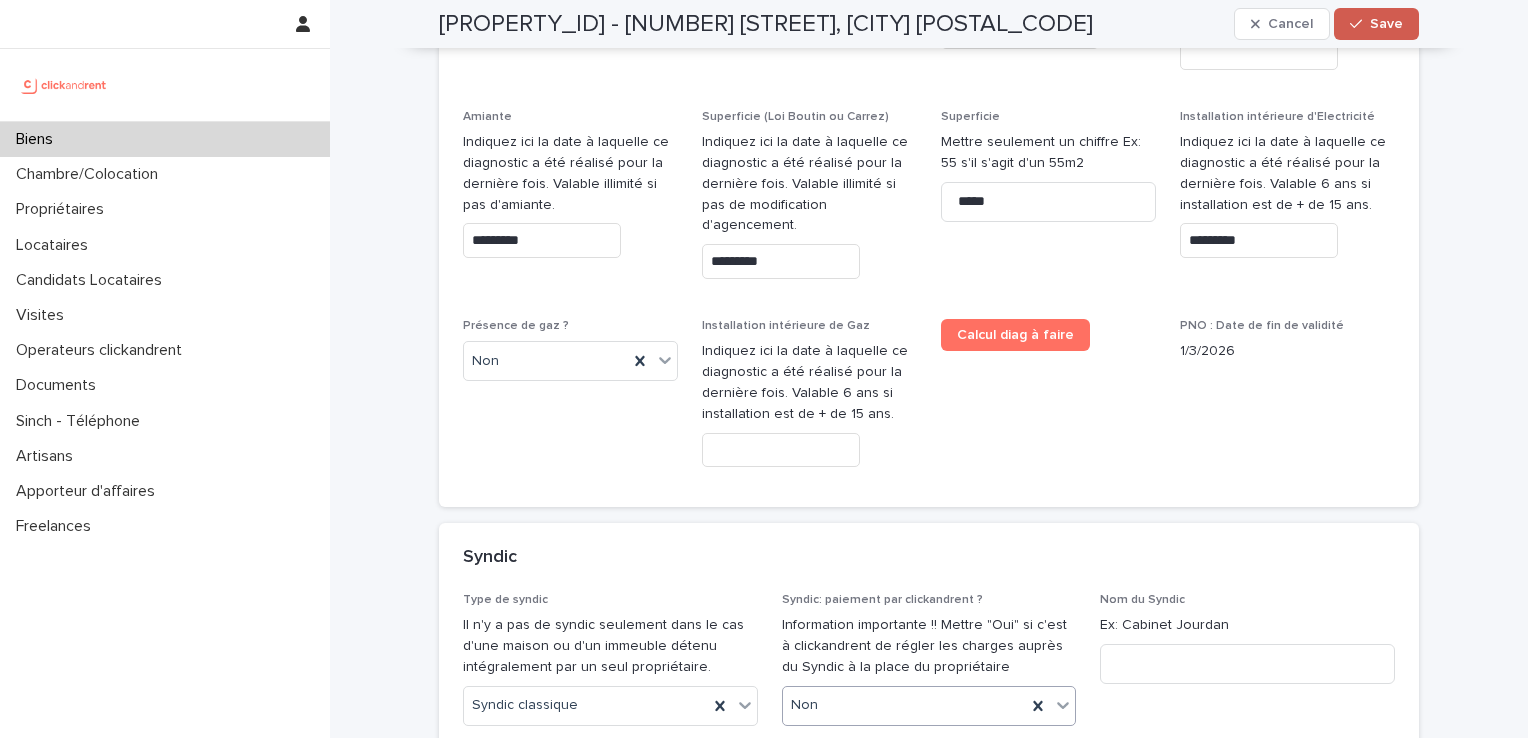 click on "Save" at bounding box center (1376, 24) 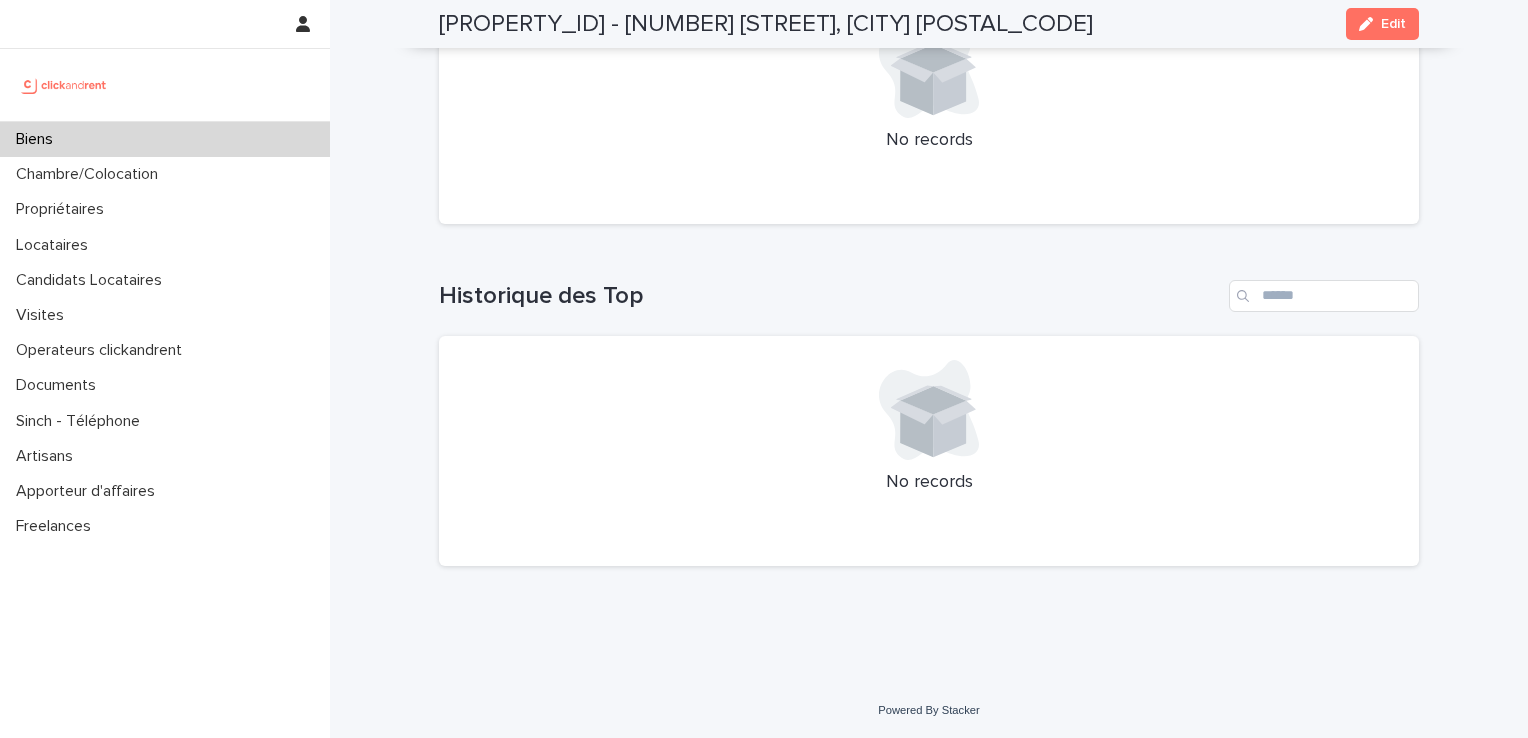 scroll, scrollTop: 6349, scrollLeft: 0, axis: vertical 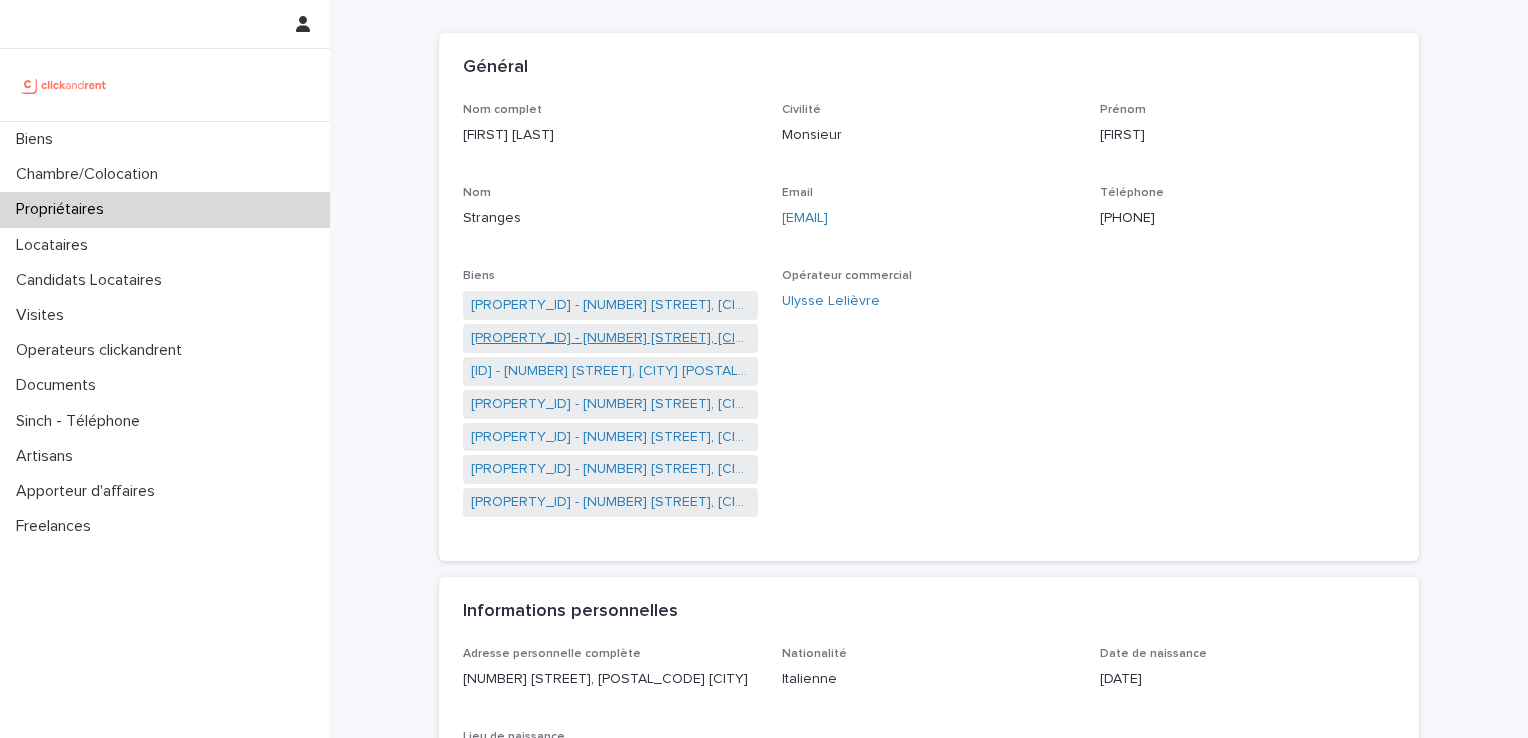 click on "[PROPERTY_ID] - [NUMBER] [STREET], [CITY] [POSTAL_CODE]" at bounding box center (610, 338) 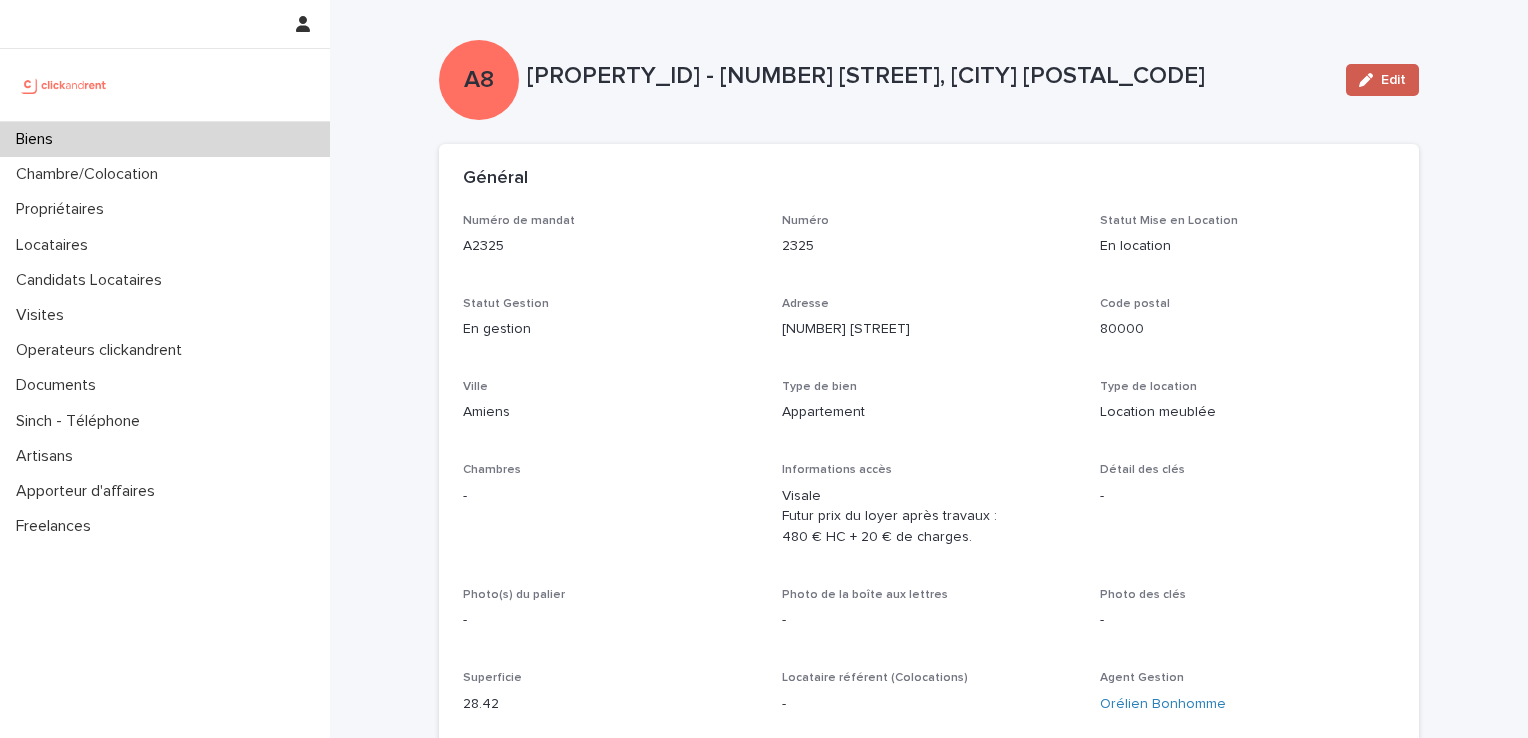 click on "Edit" at bounding box center [1393, 80] 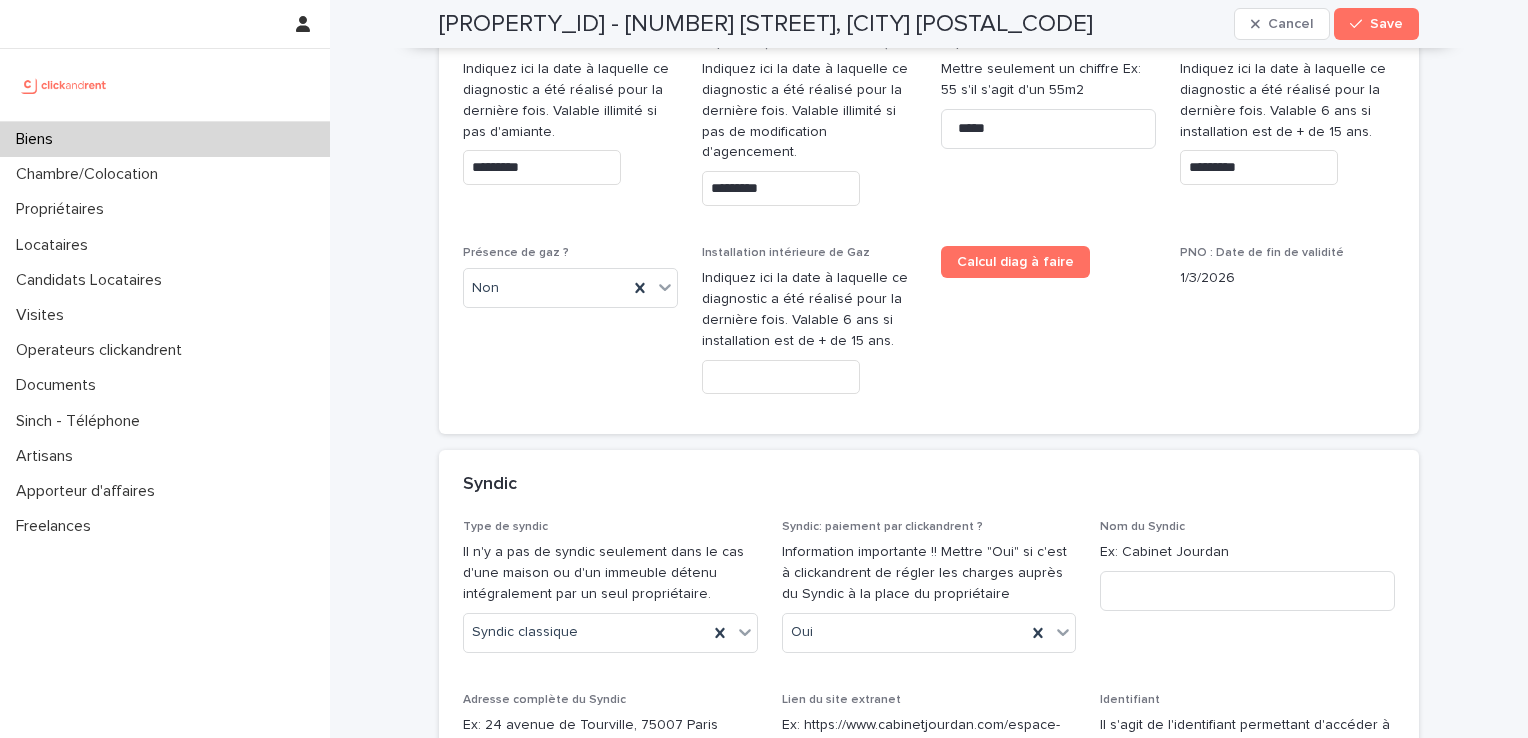 scroll, scrollTop: 9381, scrollLeft: 0, axis: vertical 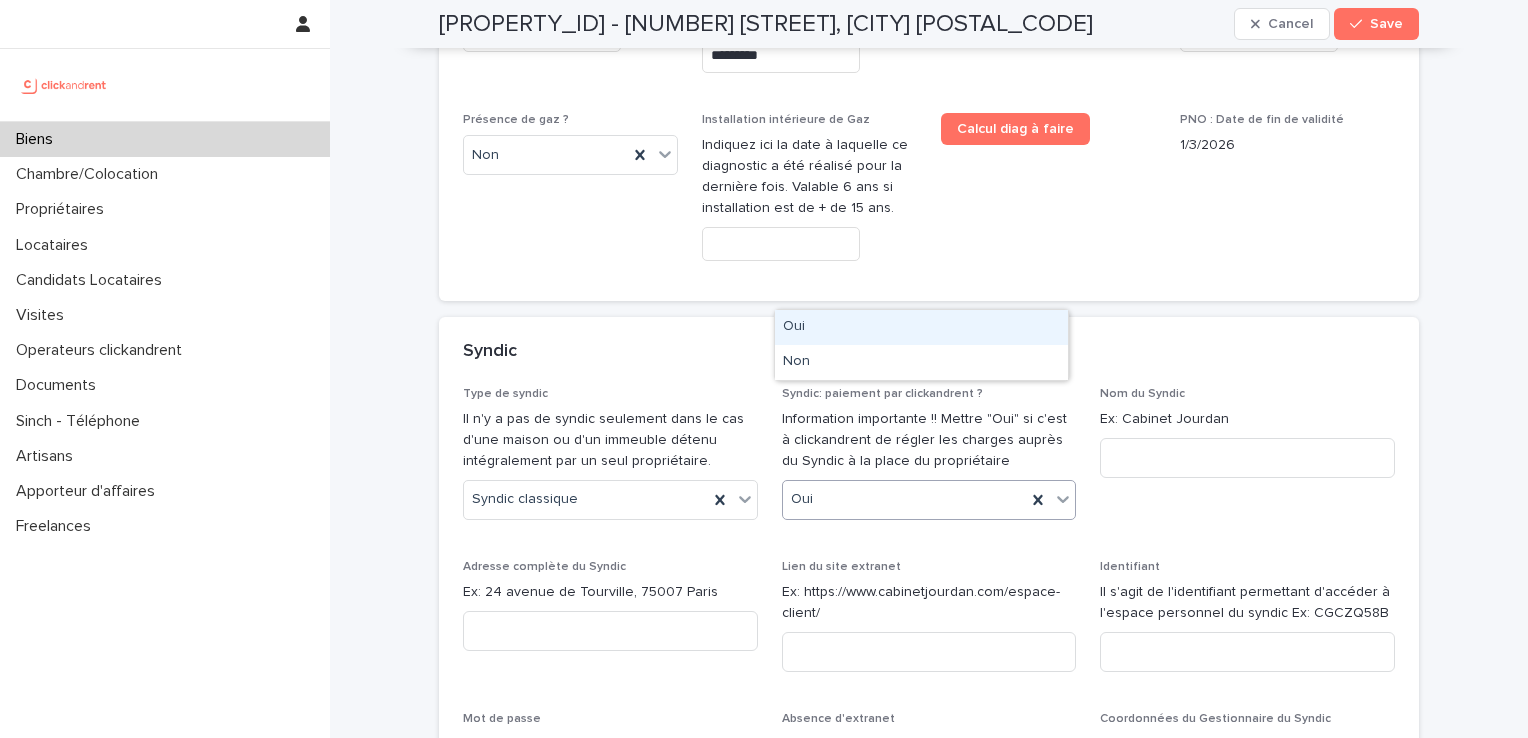 click on "Oui" at bounding box center (905, 499) 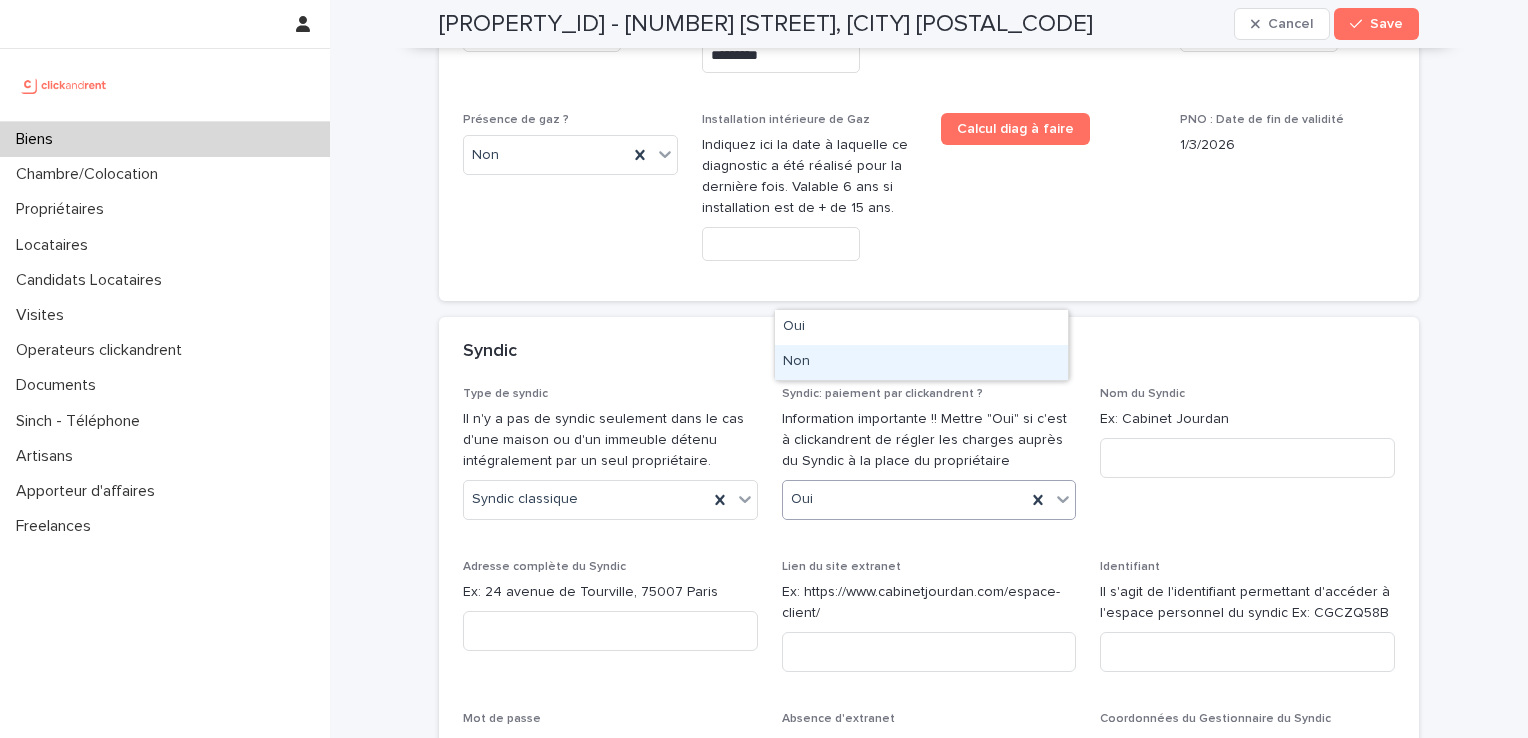 click on "Non" at bounding box center (921, 362) 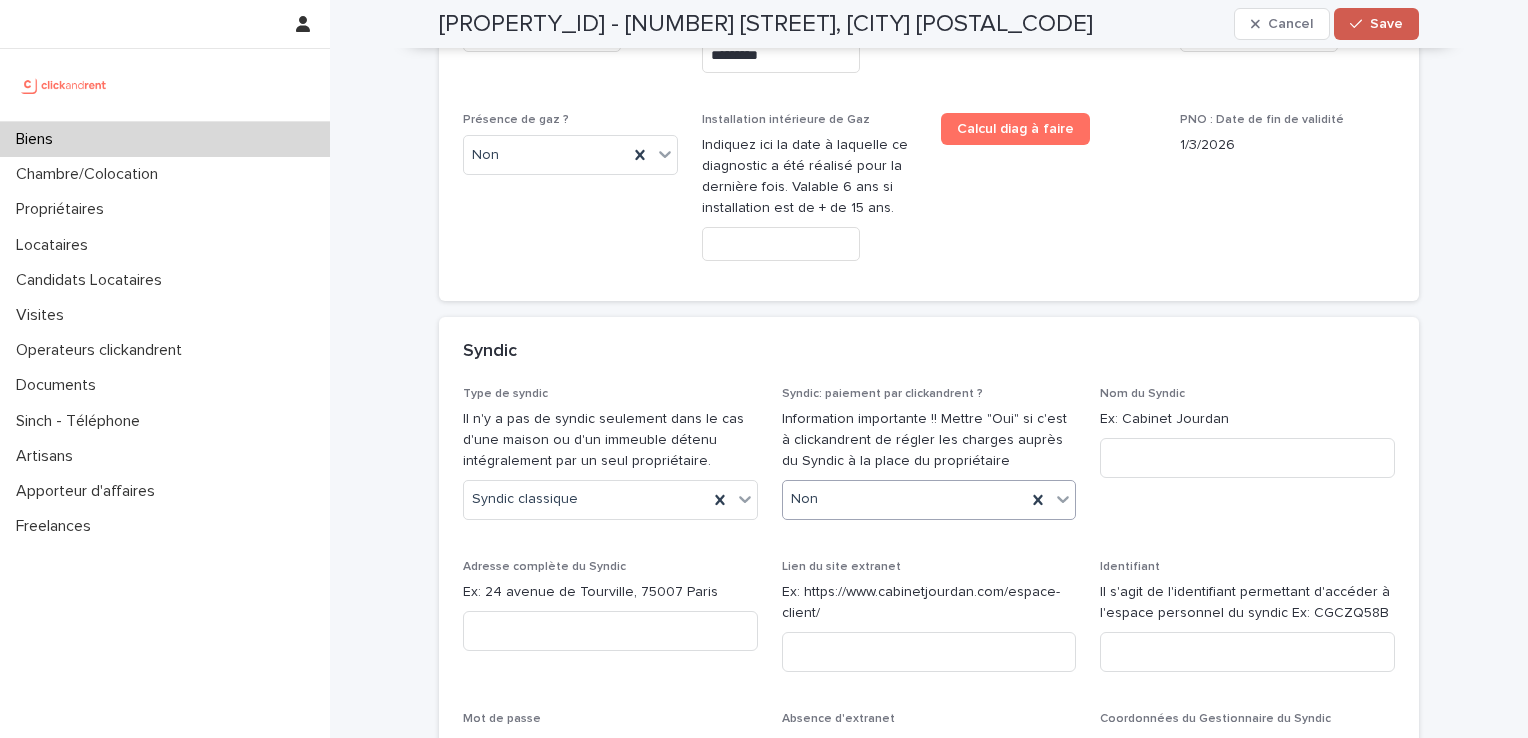 click on "Save" at bounding box center [1386, 24] 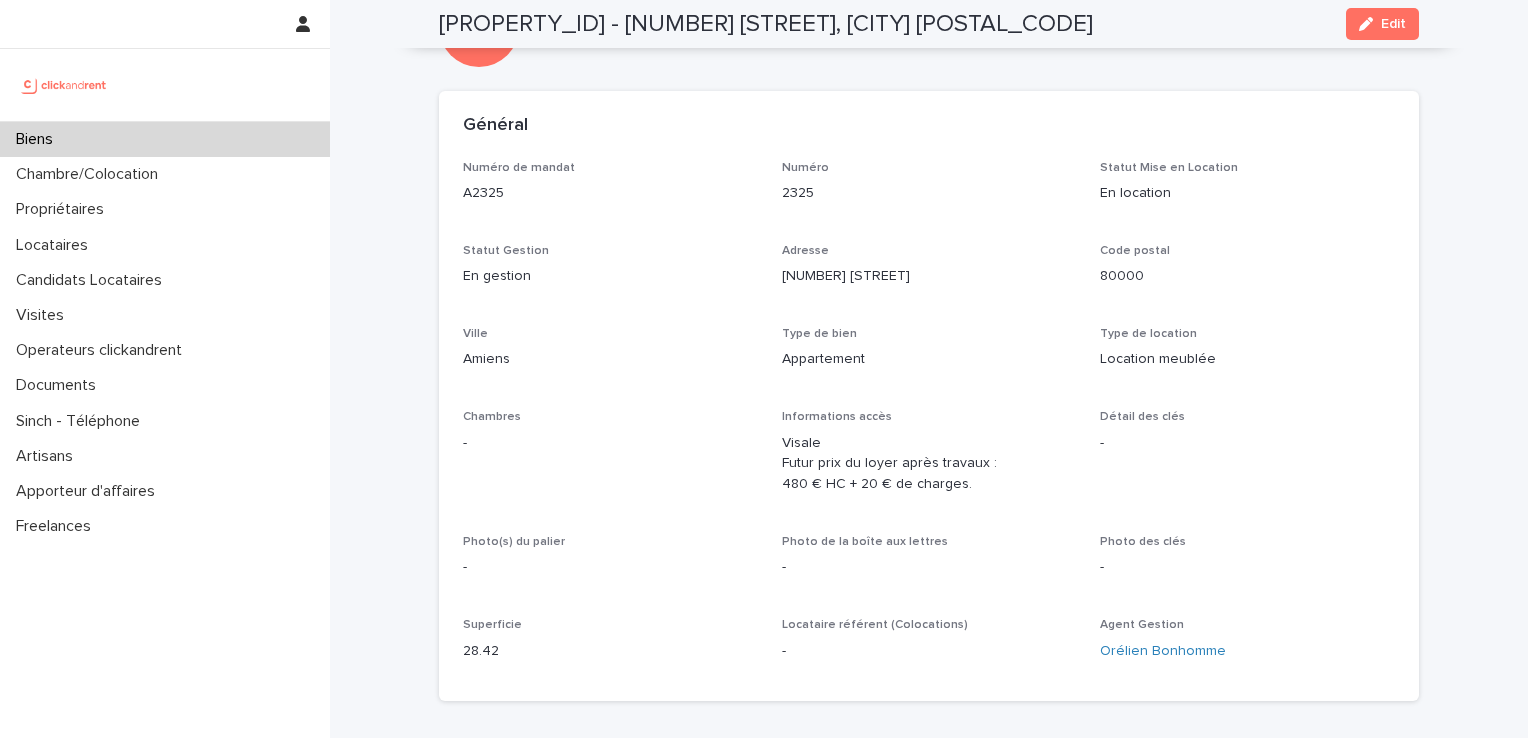scroll, scrollTop: 0, scrollLeft: 0, axis: both 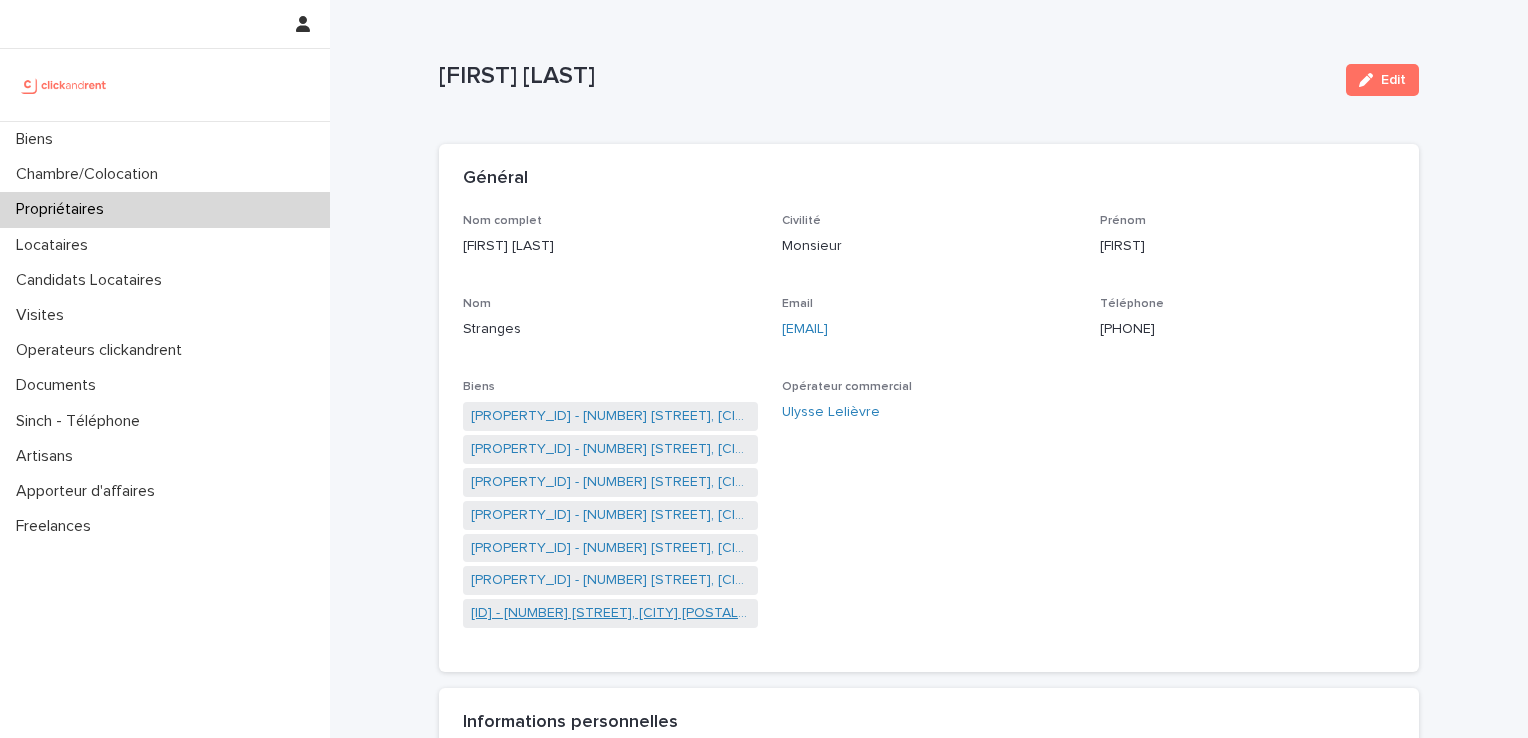 click on "[ID] - [NUMBER] [STREET],  [CITY] [POSTAL_CODE]" at bounding box center [610, 613] 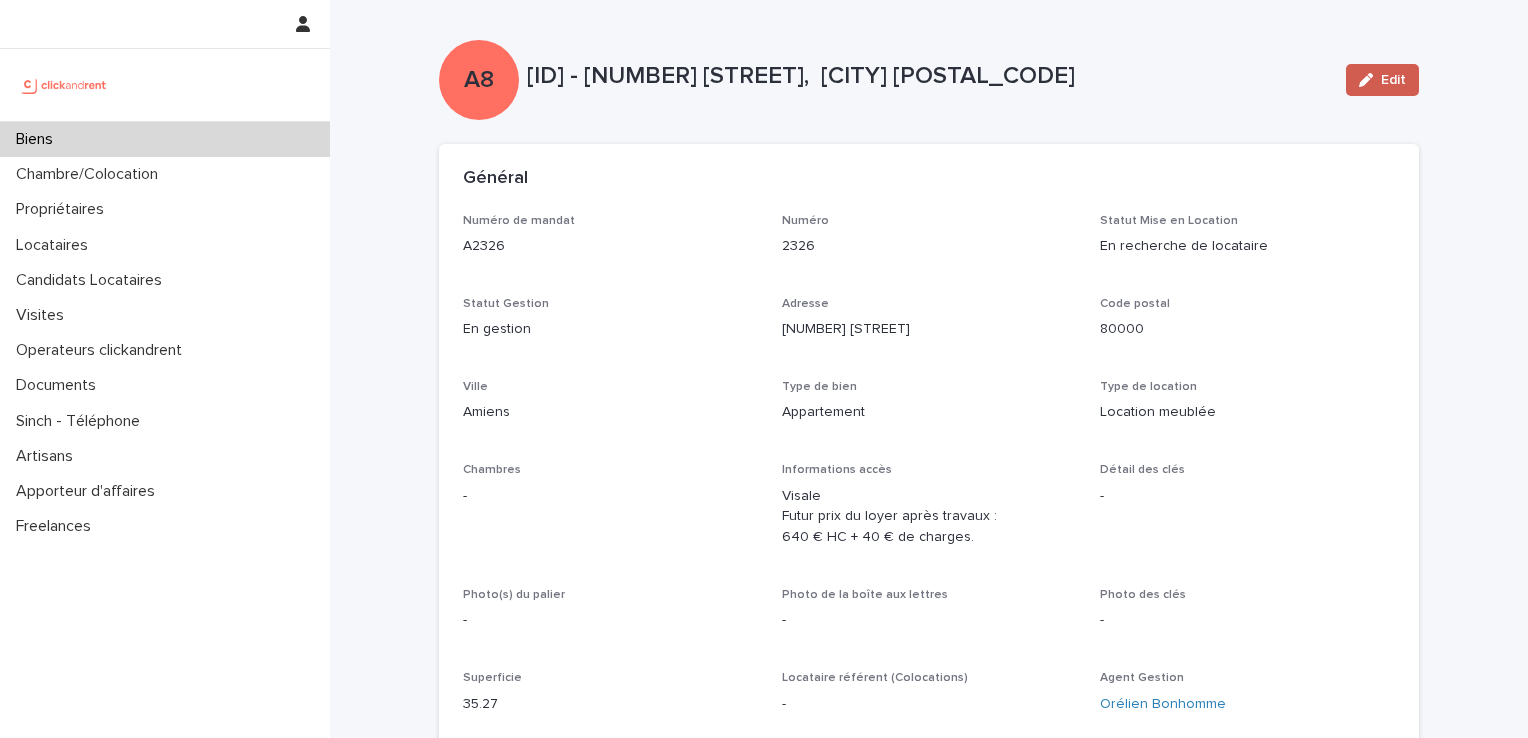 click on "Edit" at bounding box center [1382, 80] 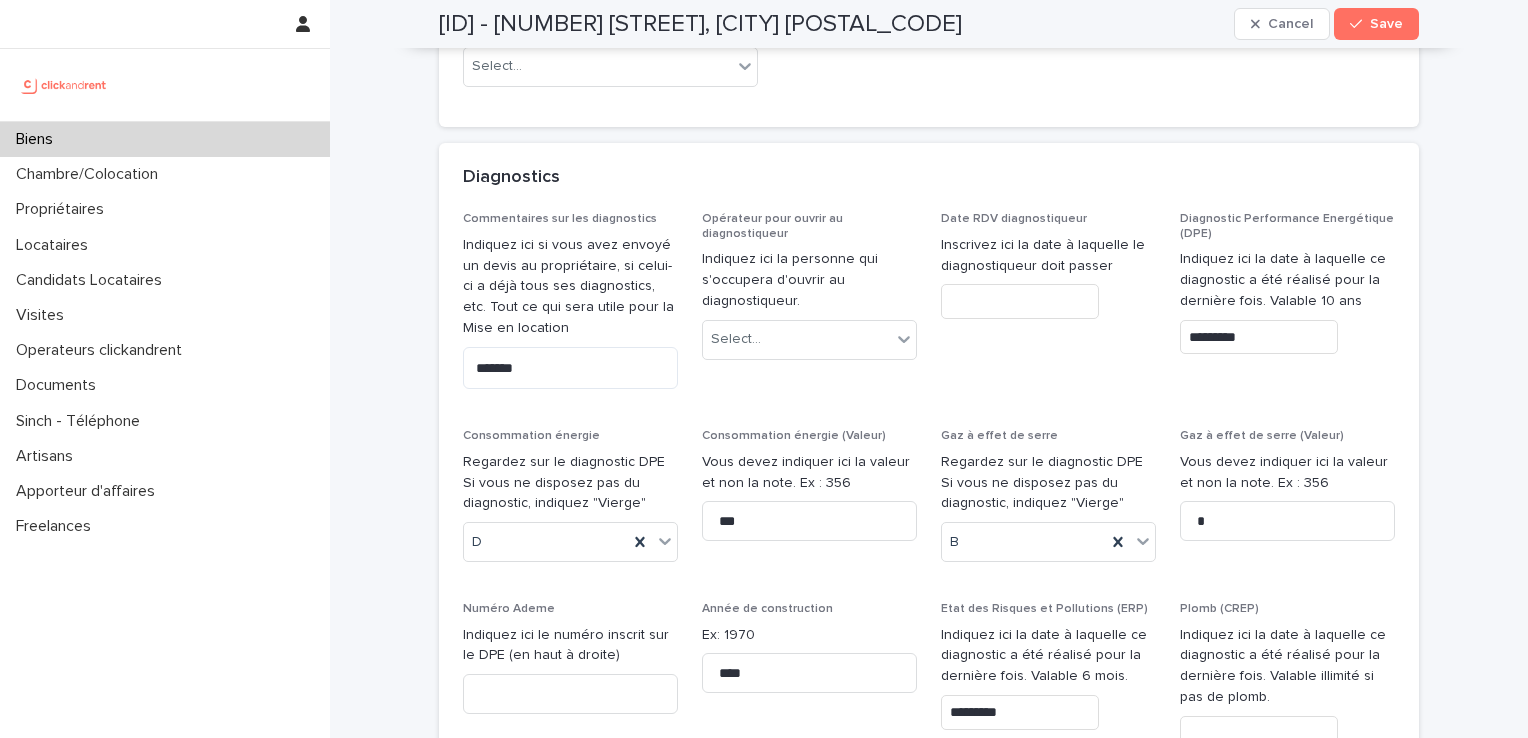 scroll, scrollTop: 9311, scrollLeft: 0, axis: vertical 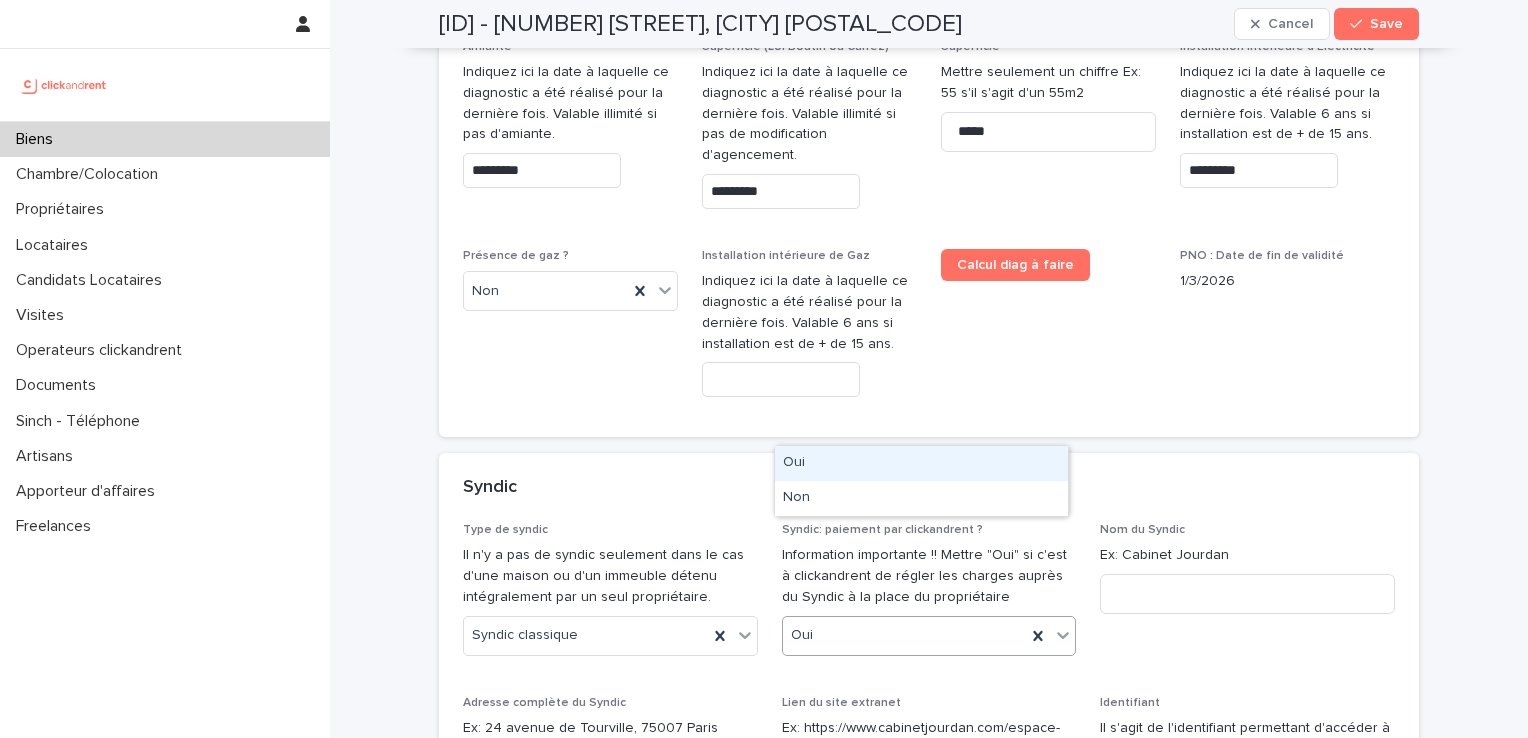 click on "Oui" at bounding box center [905, 635] 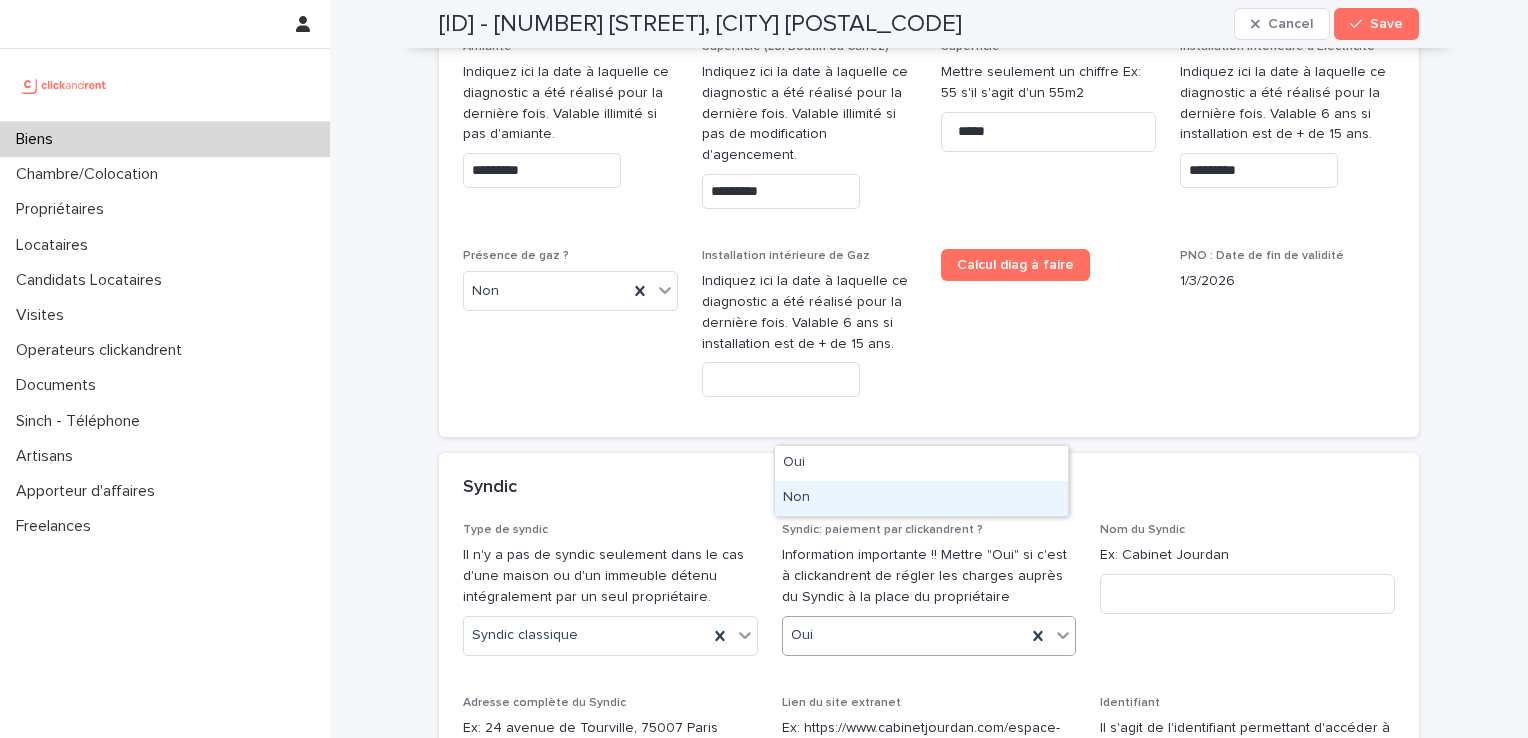 click on "Non" at bounding box center (921, 498) 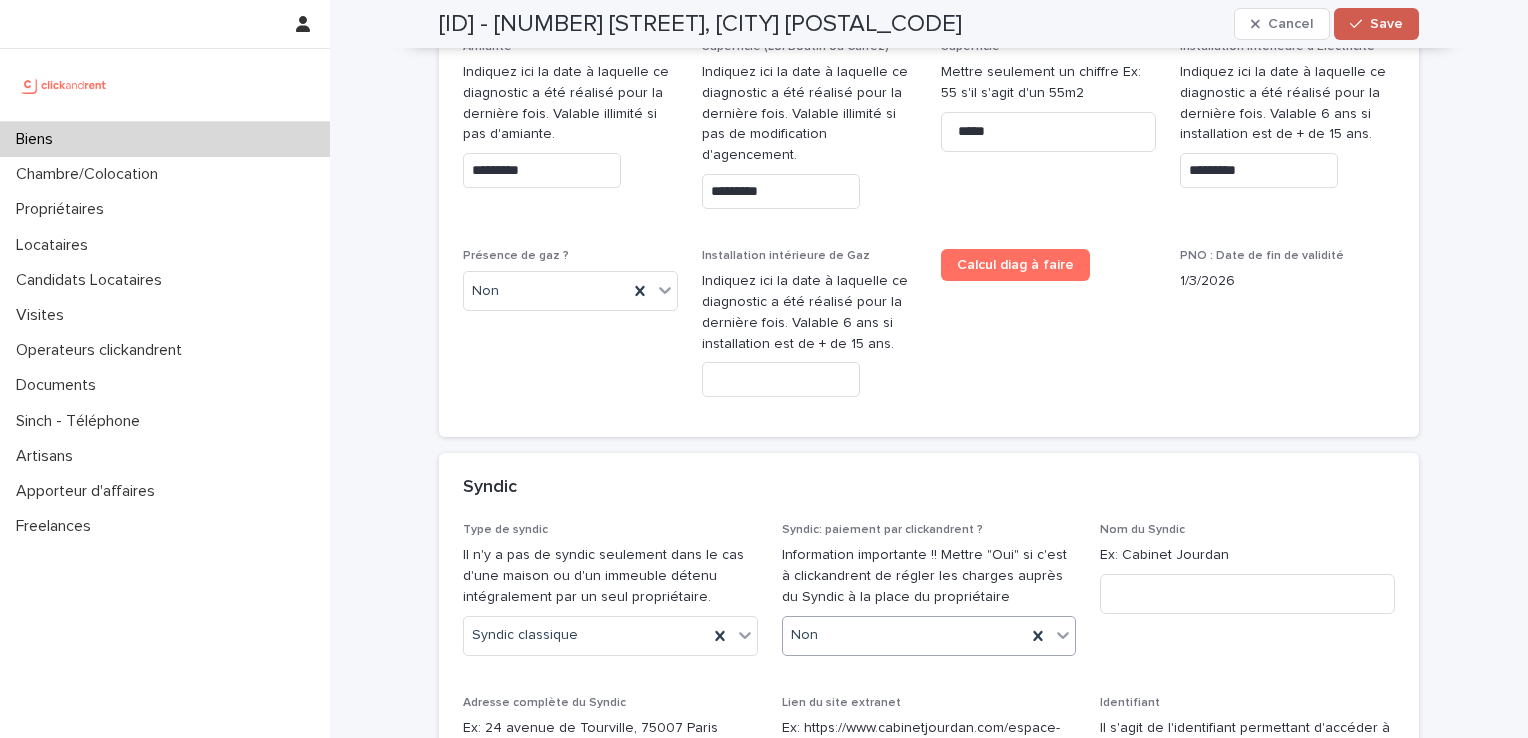 click on "Save" at bounding box center [1386, 24] 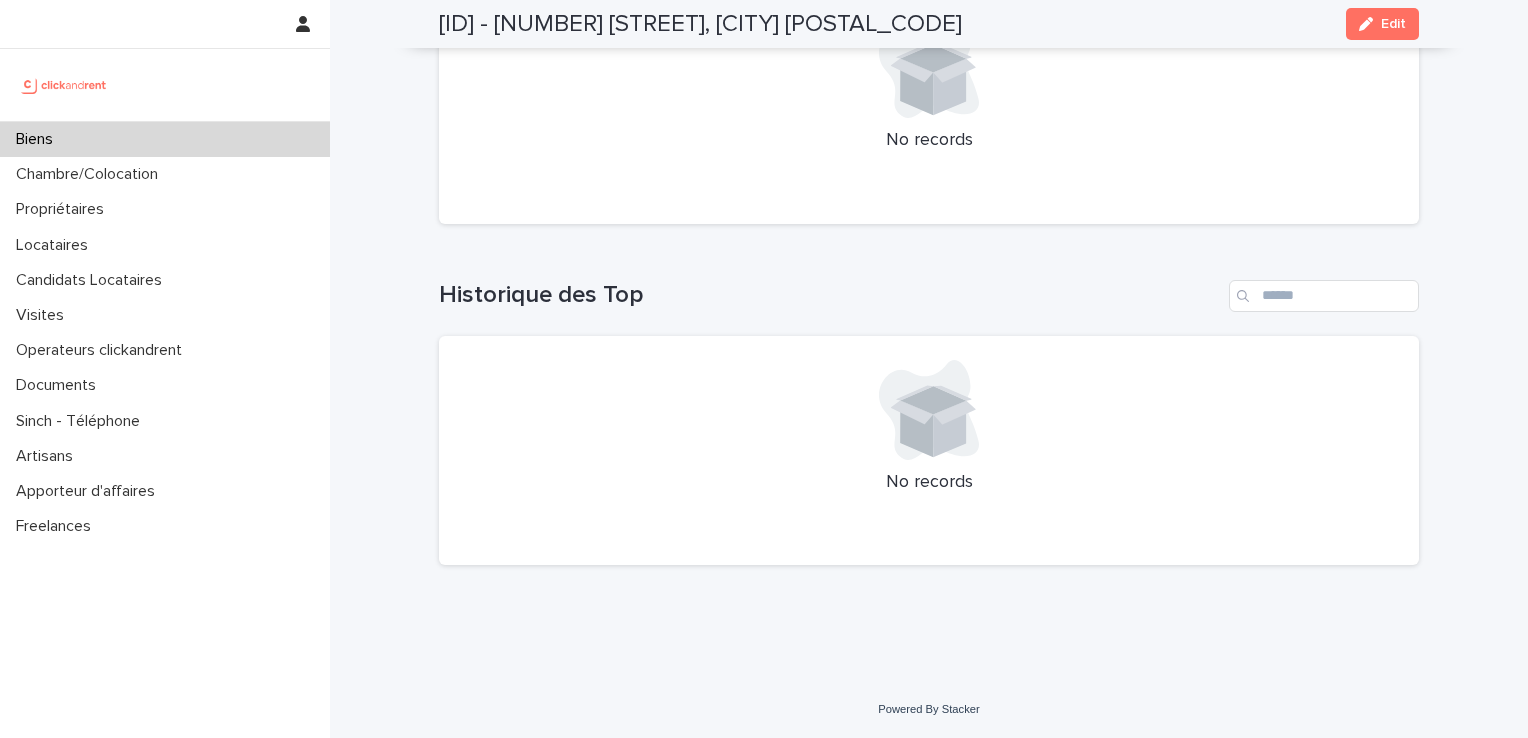 scroll, scrollTop: 6415, scrollLeft: 0, axis: vertical 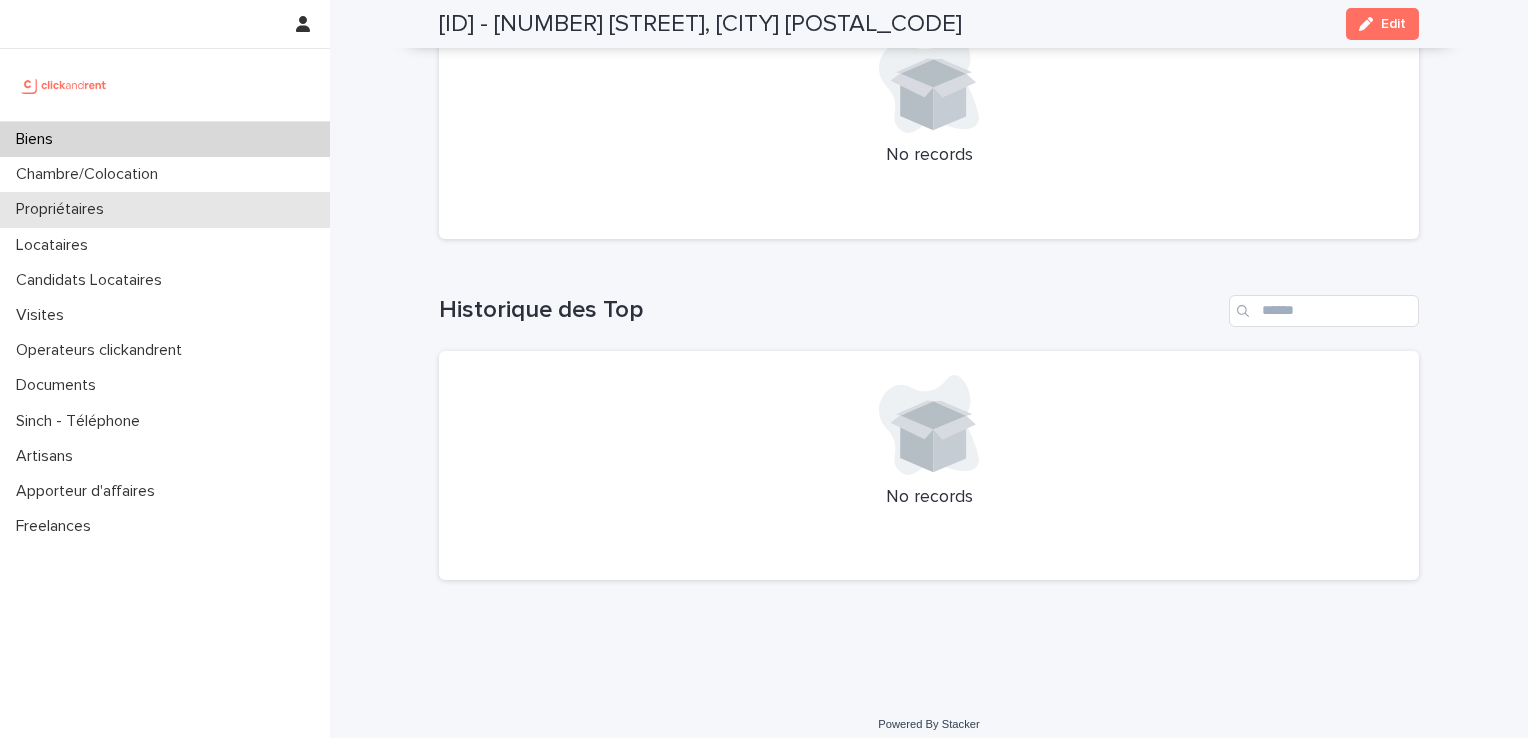 click on "Propriétaires" at bounding box center (64, 209) 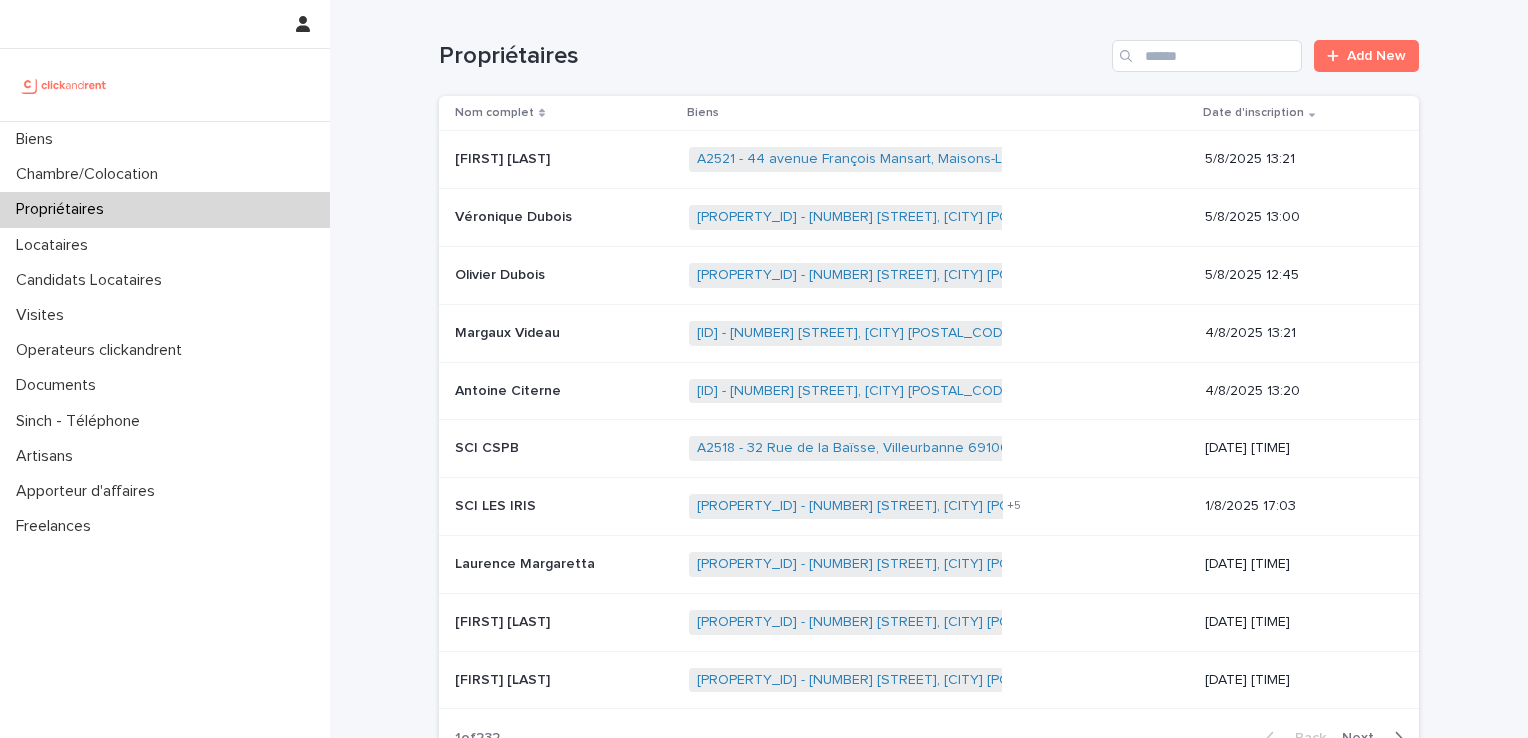 click at bounding box center [1128, 56] 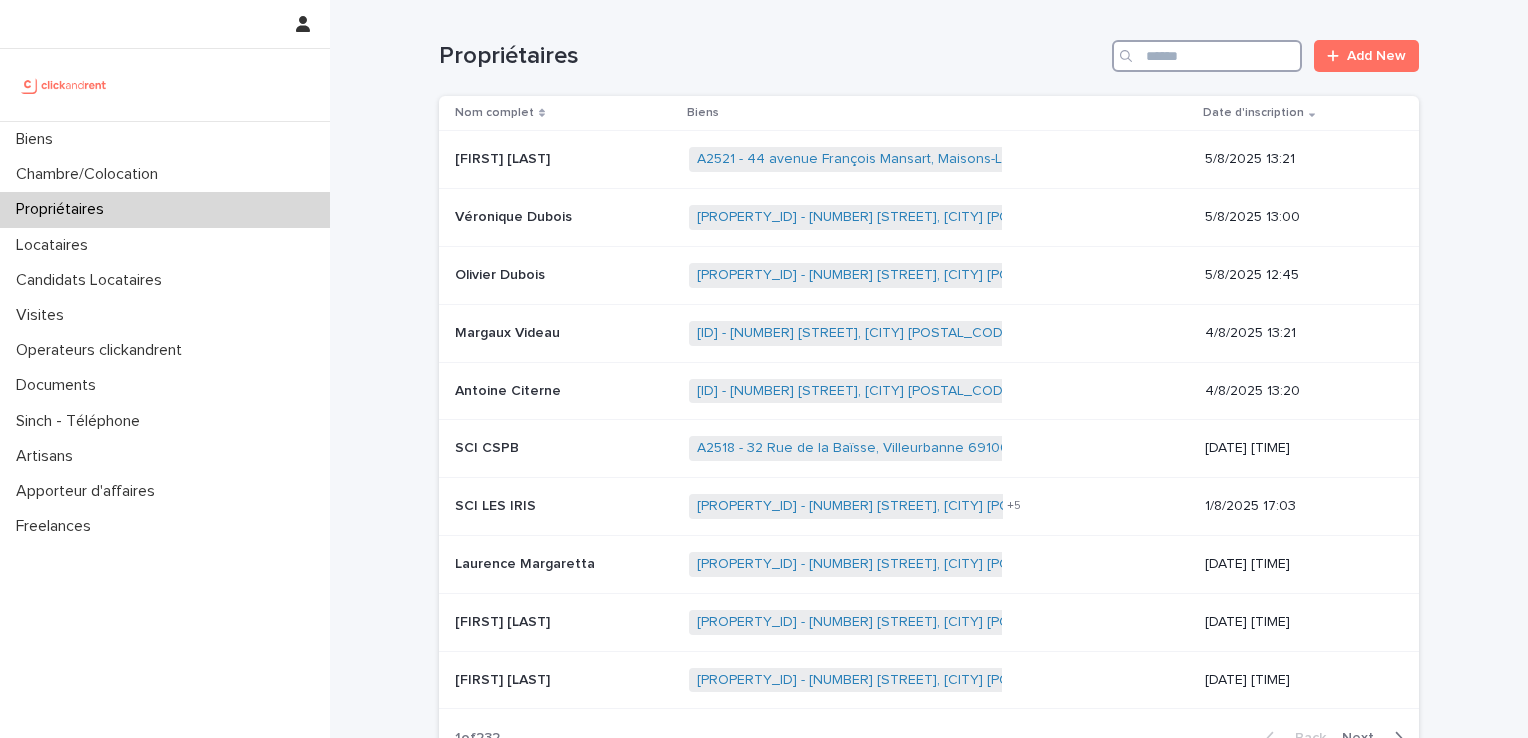 click at bounding box center [1207, 56] 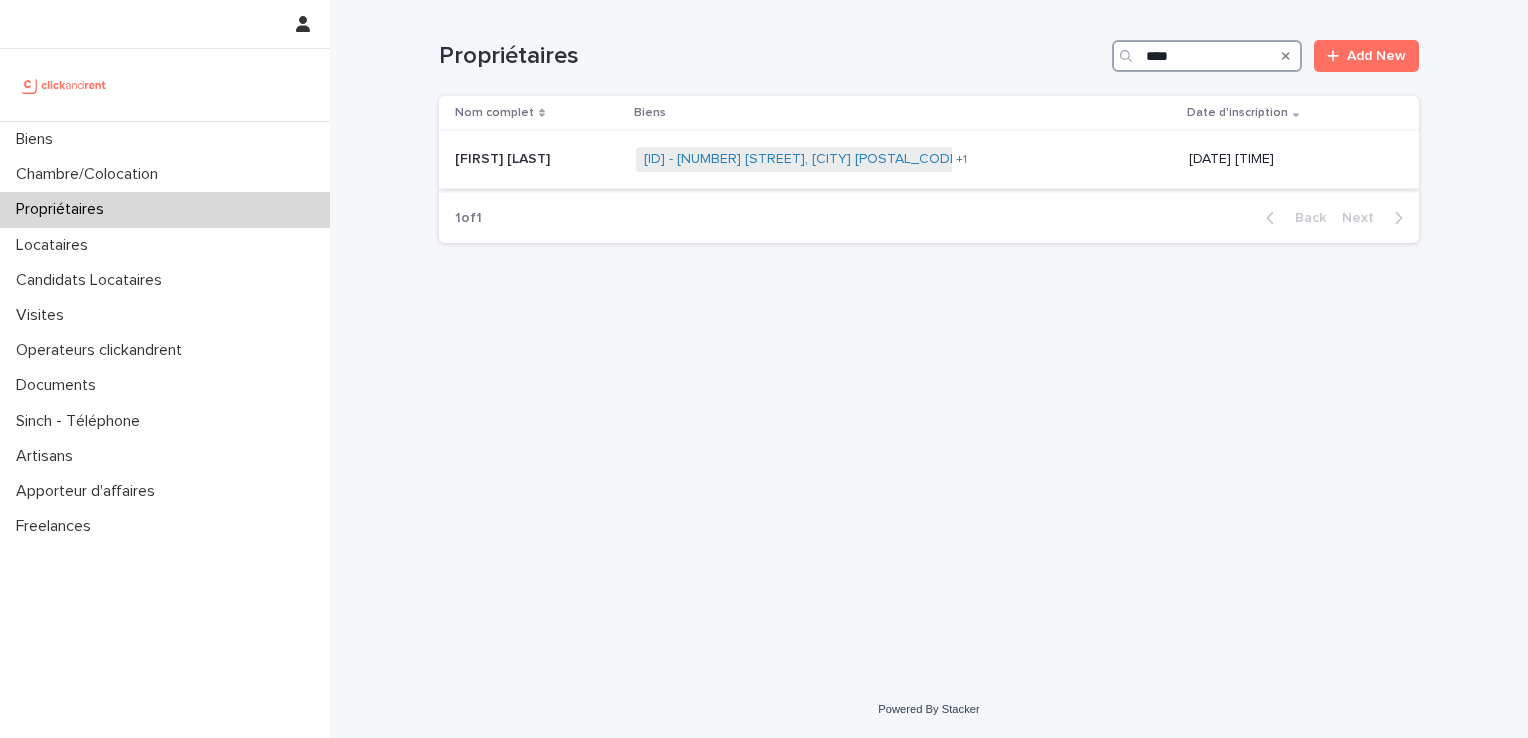 type on "****" 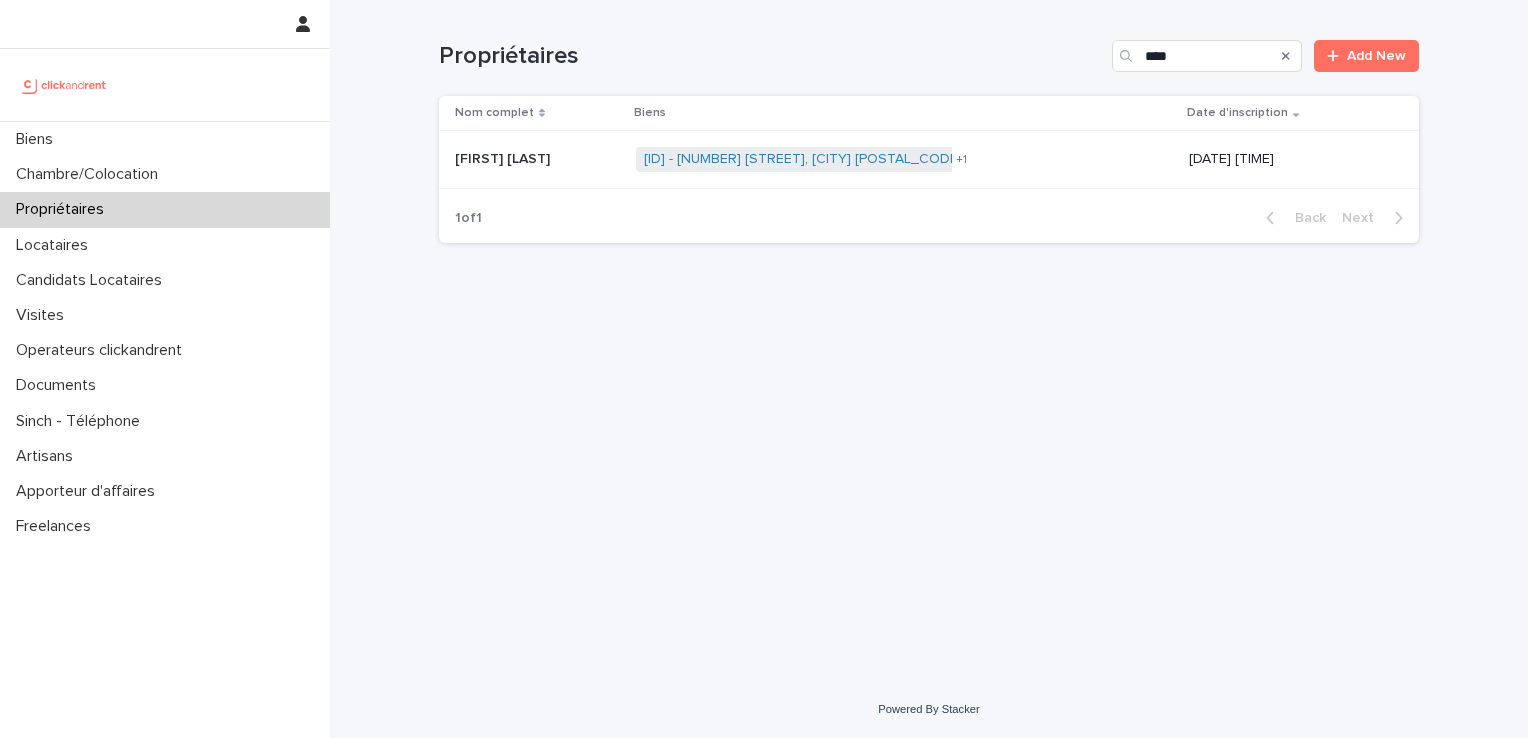 click on "[FIRST] [LAST]" at bounding box center [504, 157] 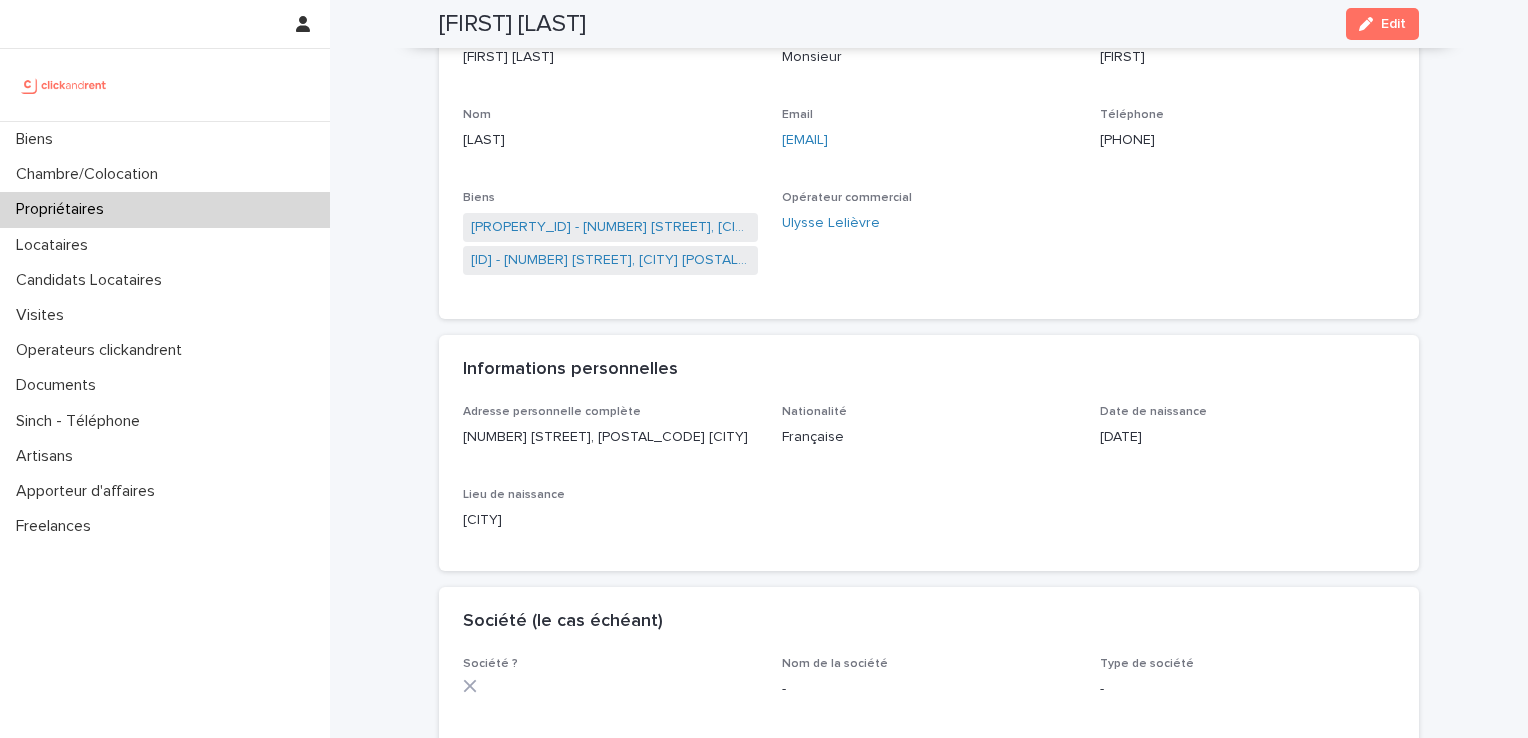 scroll, scrollTop: 188, scrollLeft: 0, axis: vertical 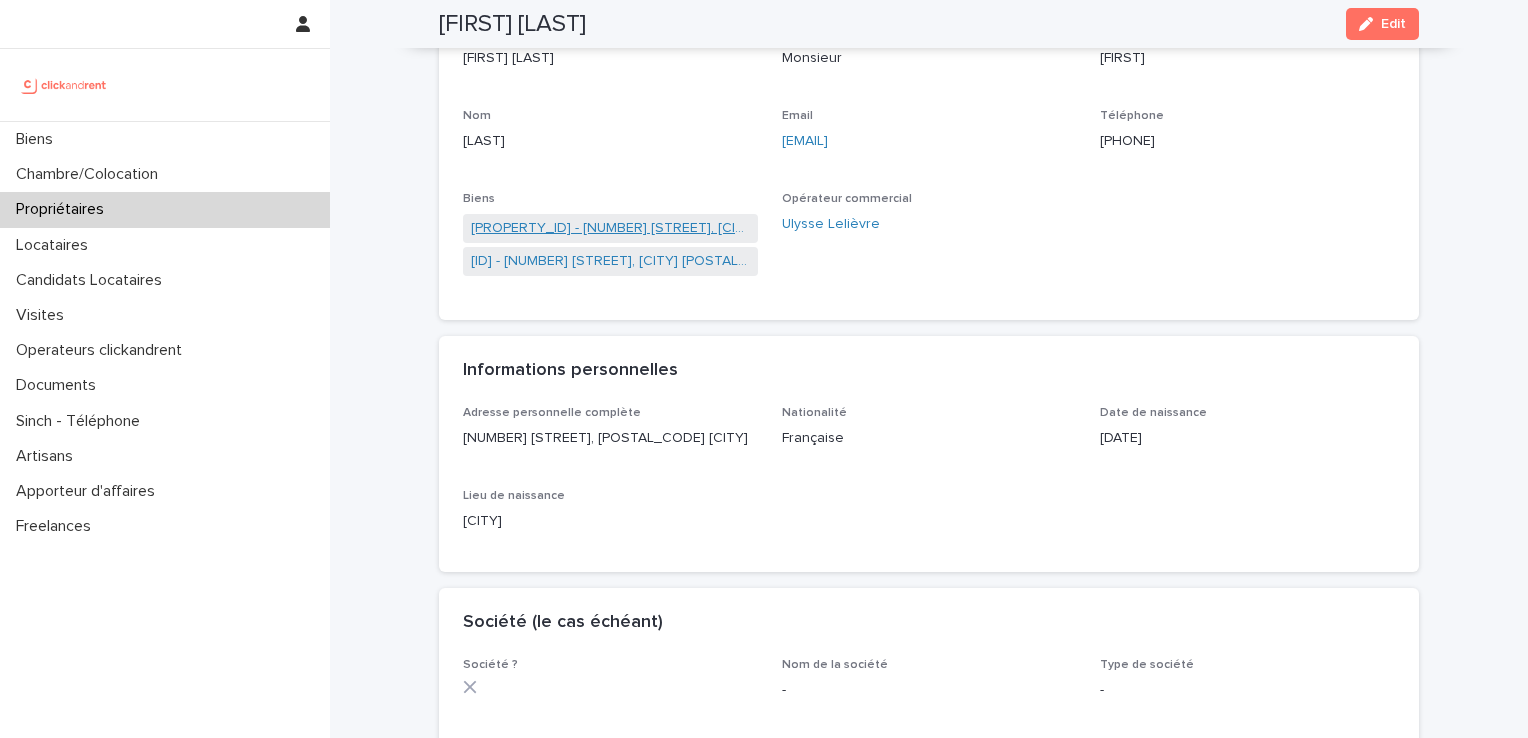 click on "[PROPERTY_ID] - [NUMBER] [STREET], [CITY] [POSTAL_CODE]" at bounding box center (610, 228) 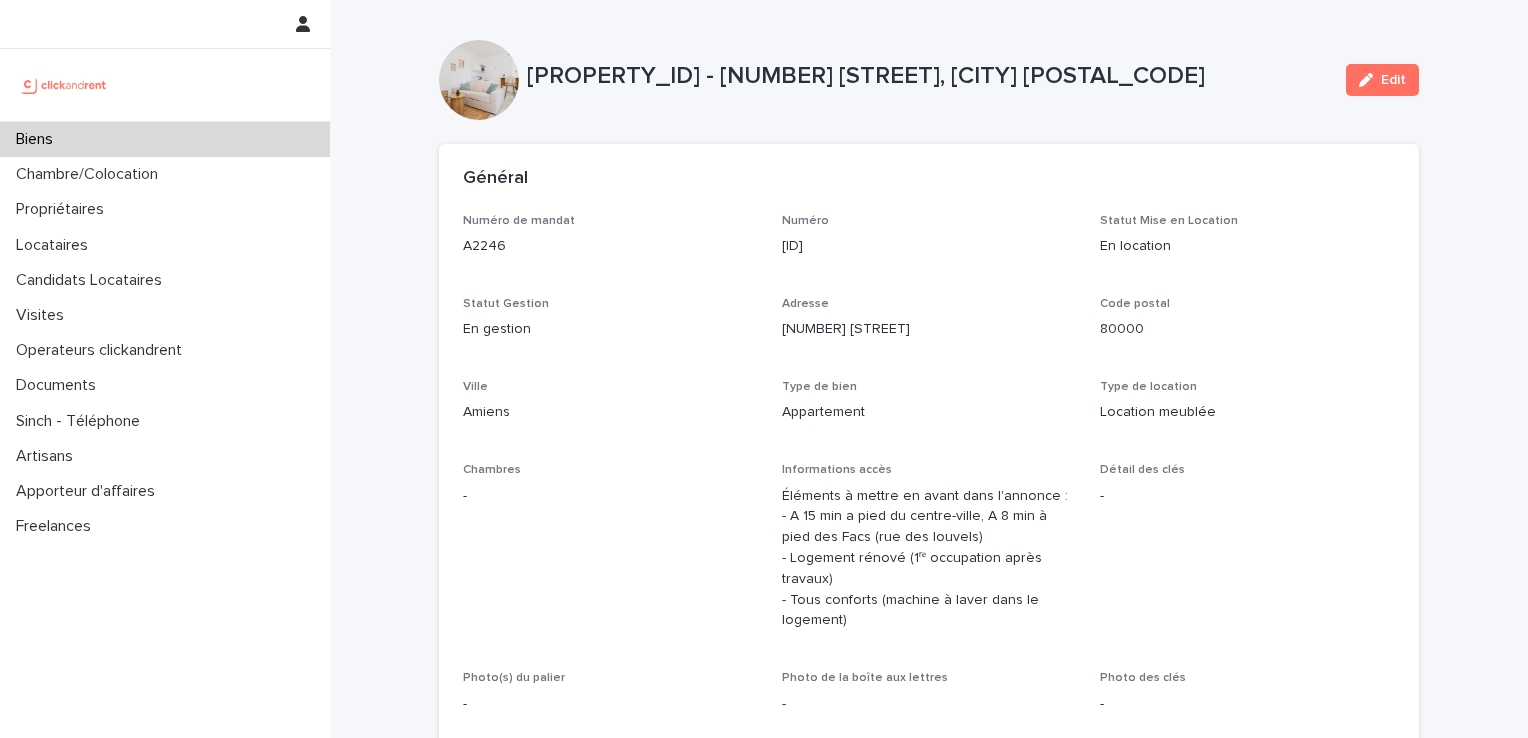 click on "Edit" at bounding box center (1378, 80) 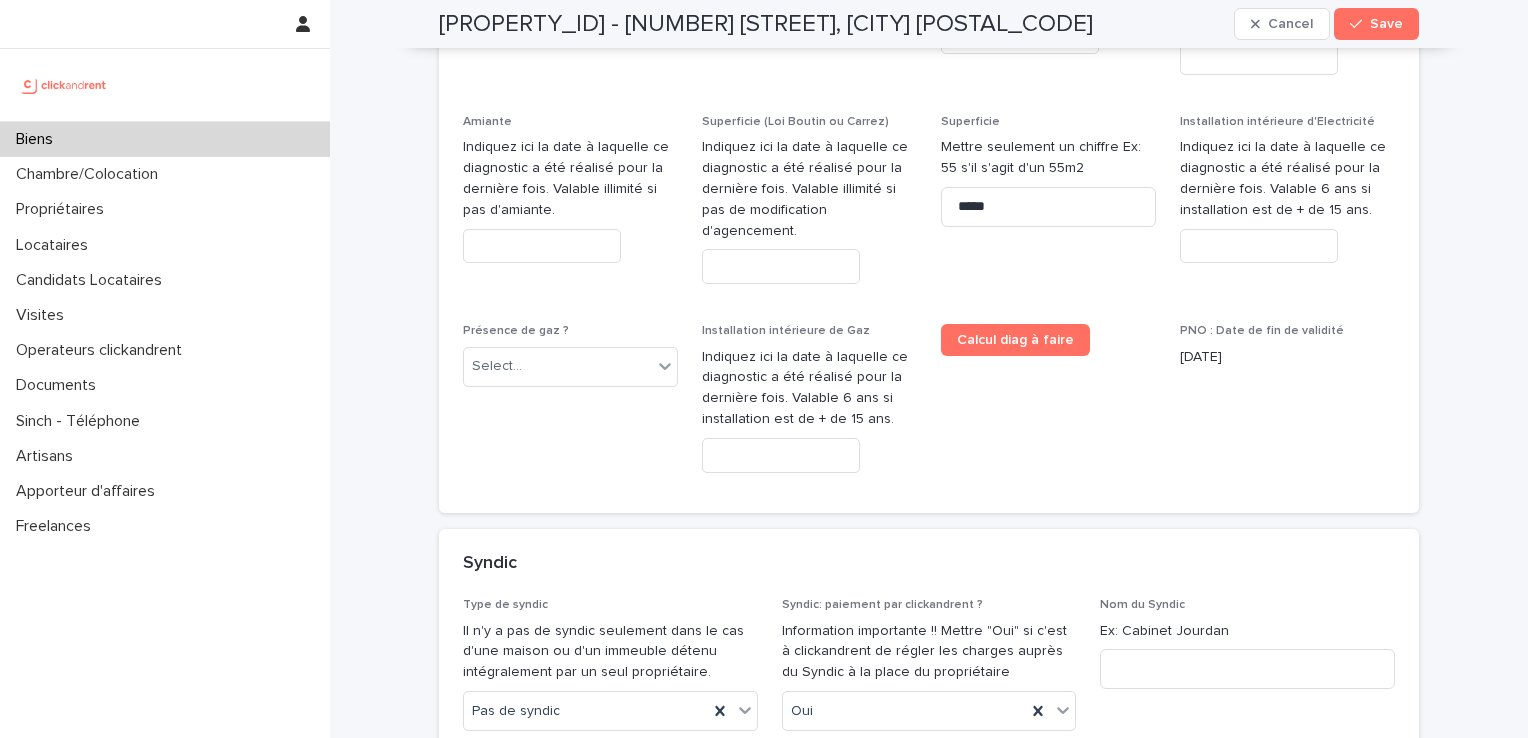 scroll, scrollTop: 10870, scrollLeft: 0, axis: vertical 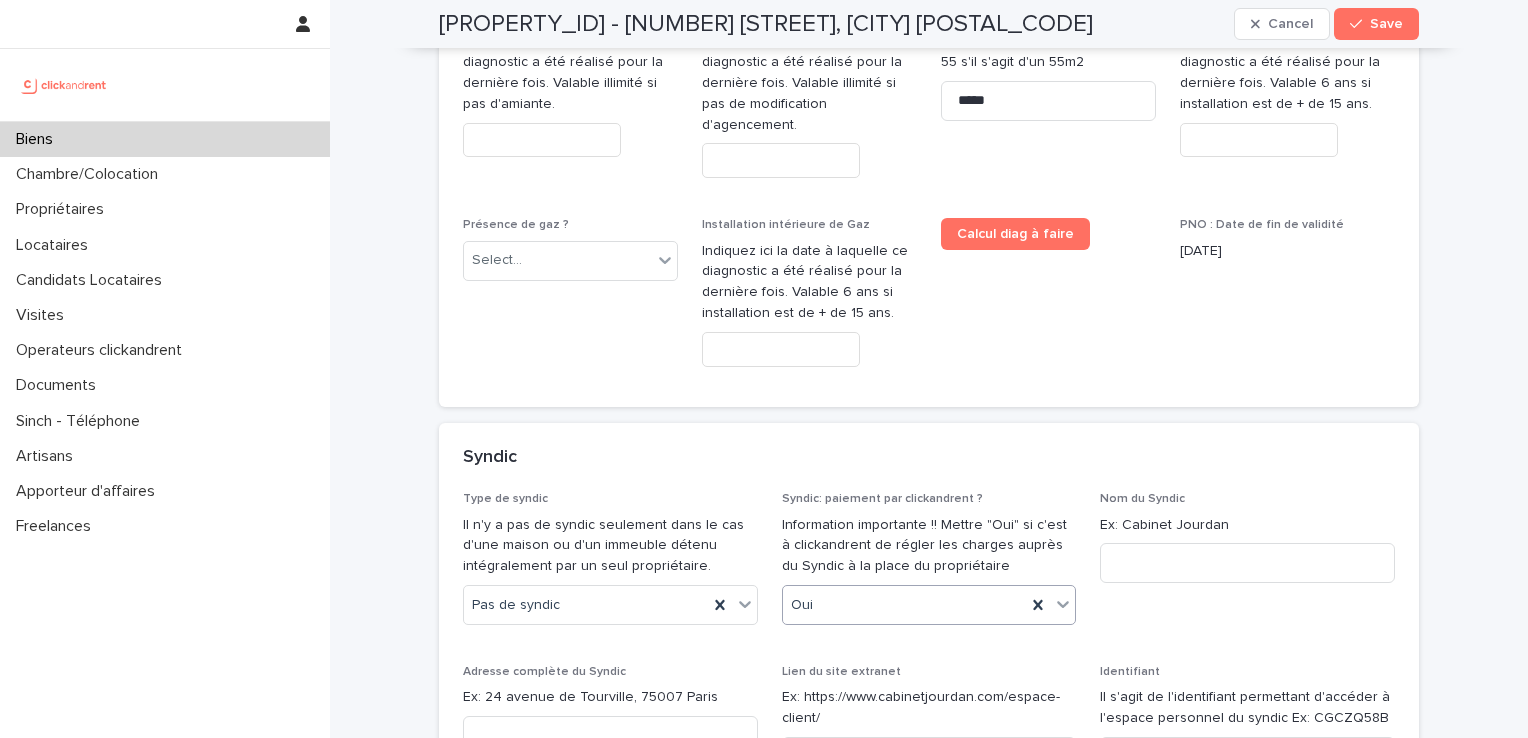 click on "Oui" at bounding box center (905, 605) 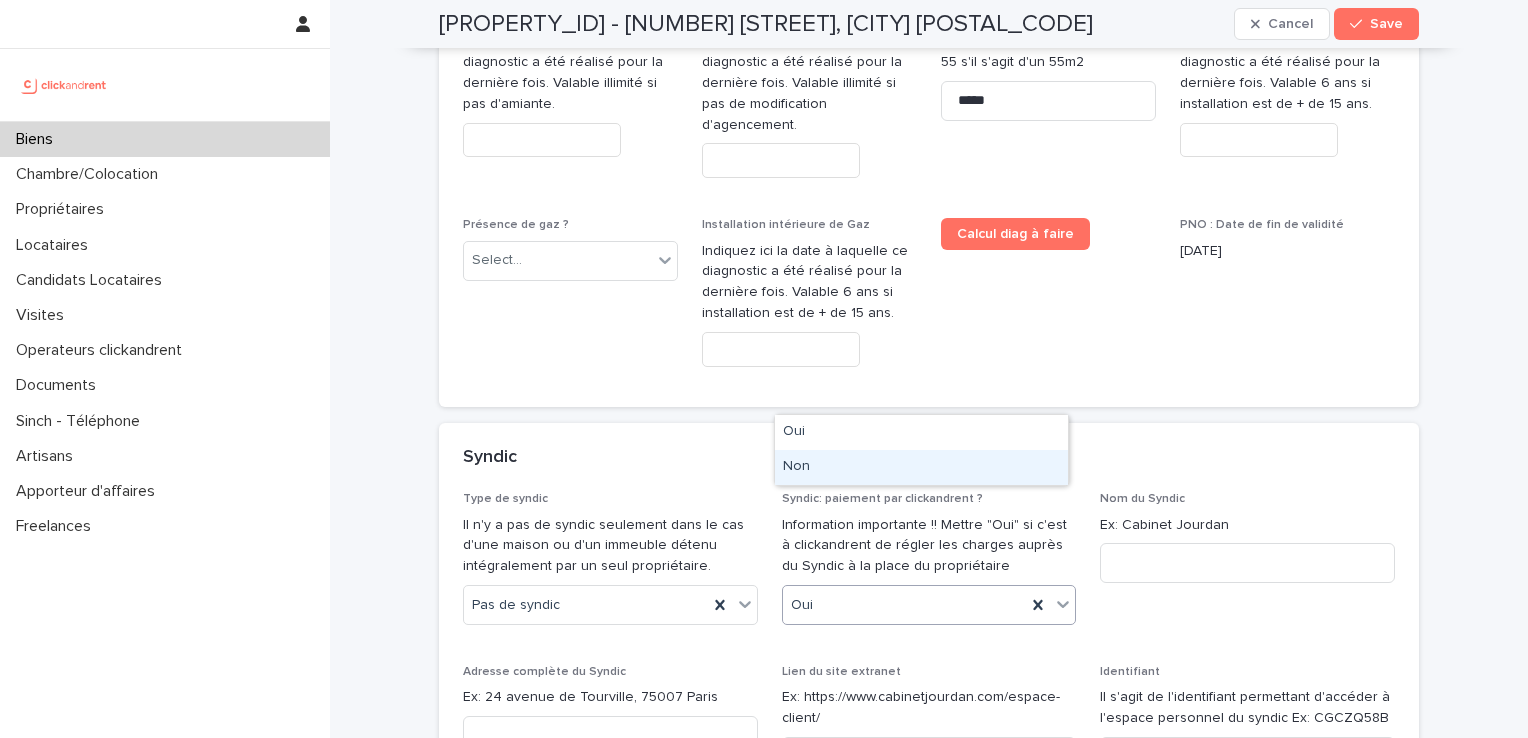 click on "Non" at bounding box center [921, 467] 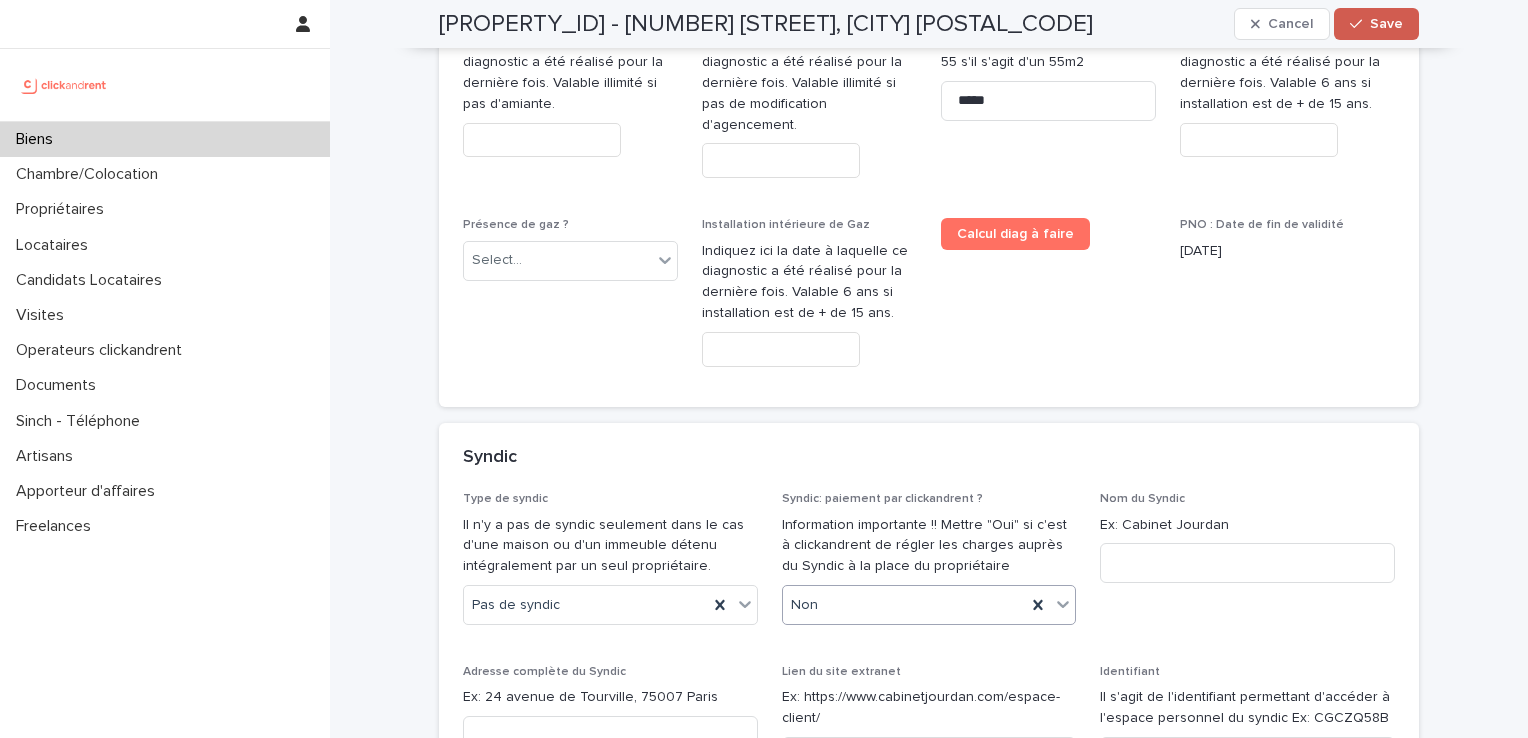 click on "Save" at bounding box center [1386, 24] 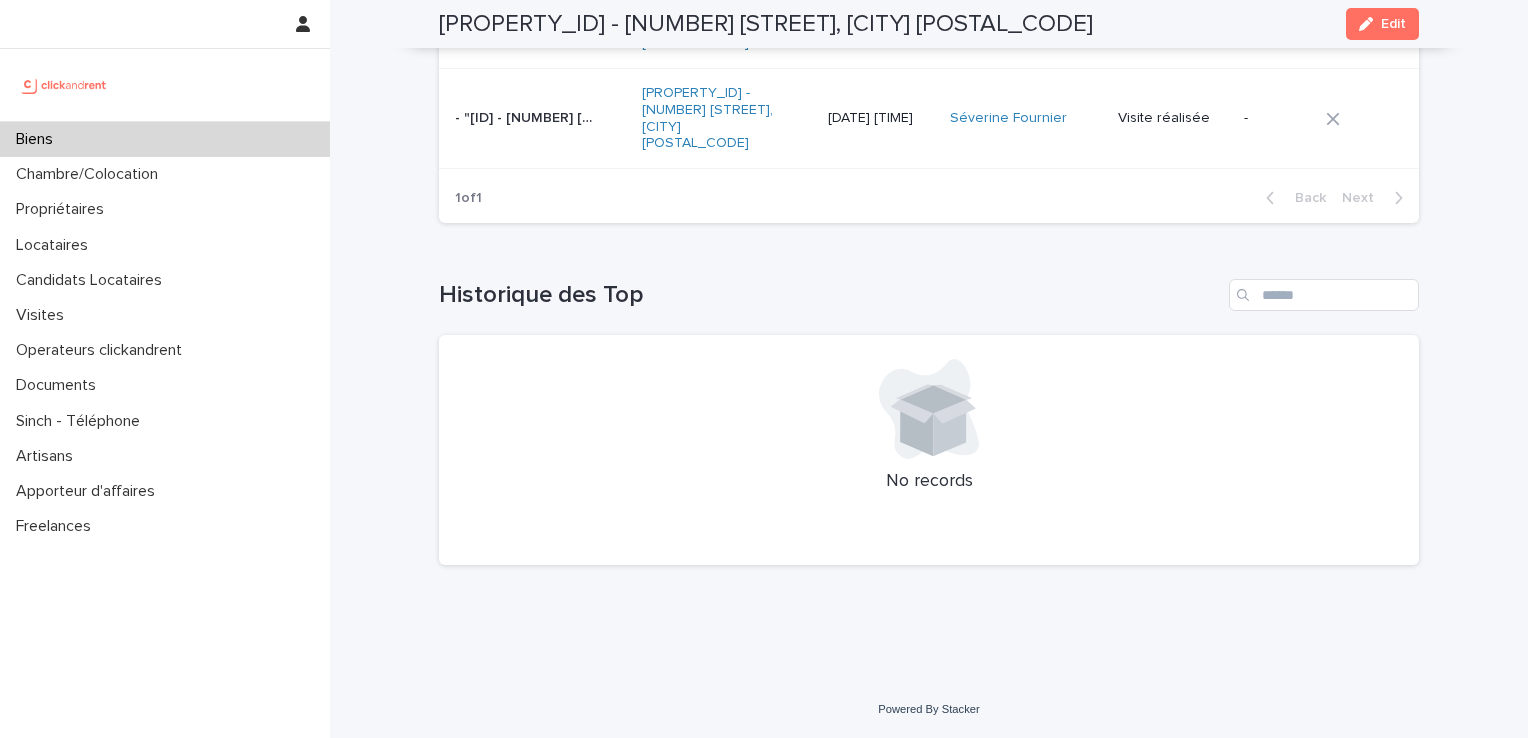 scroll, scrollTop: 7783, scrollLeft: 0, axis: vertical 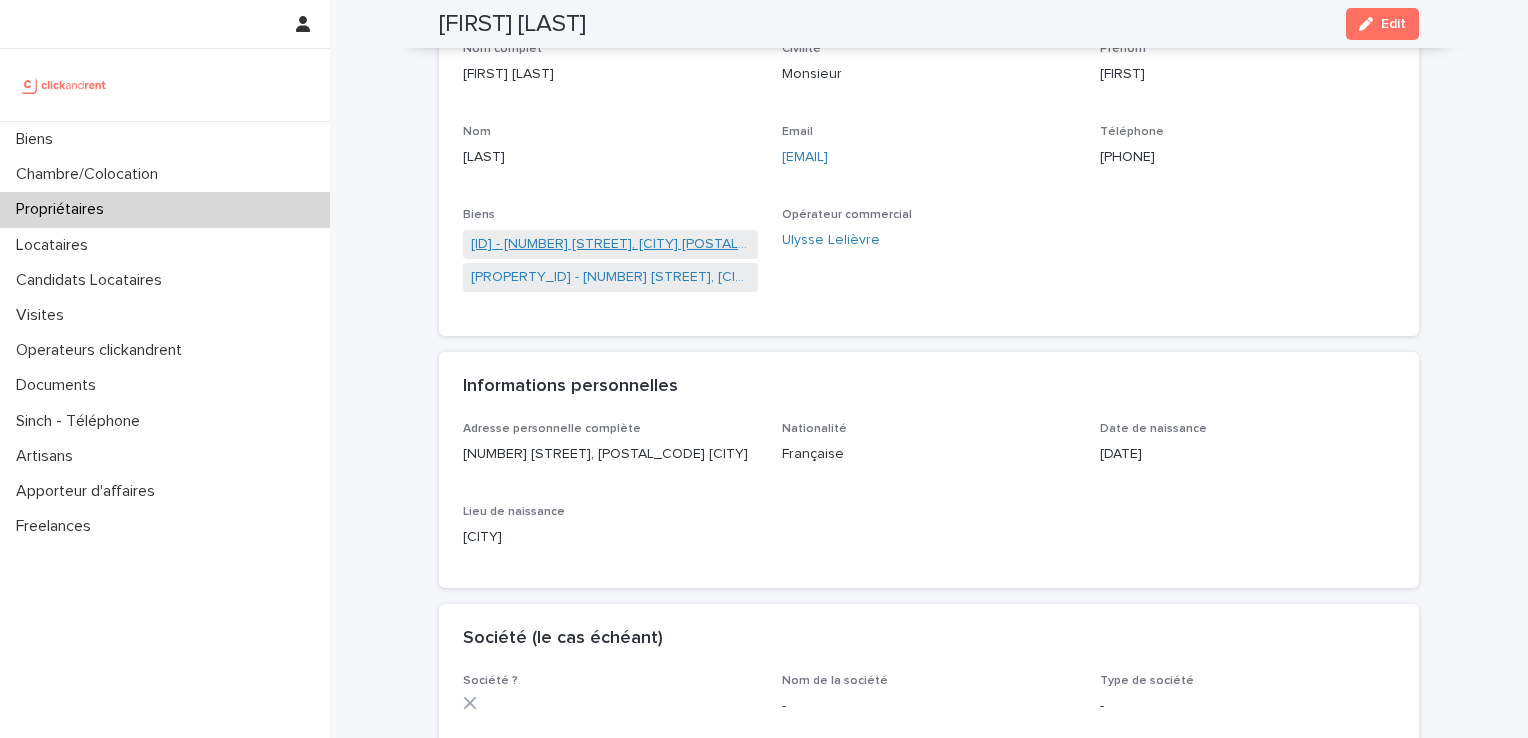 click on "[ID] - [NUMBER] [STREET],  [CITY] [POSTAL_CODE]" at bounding box center [610, 244] 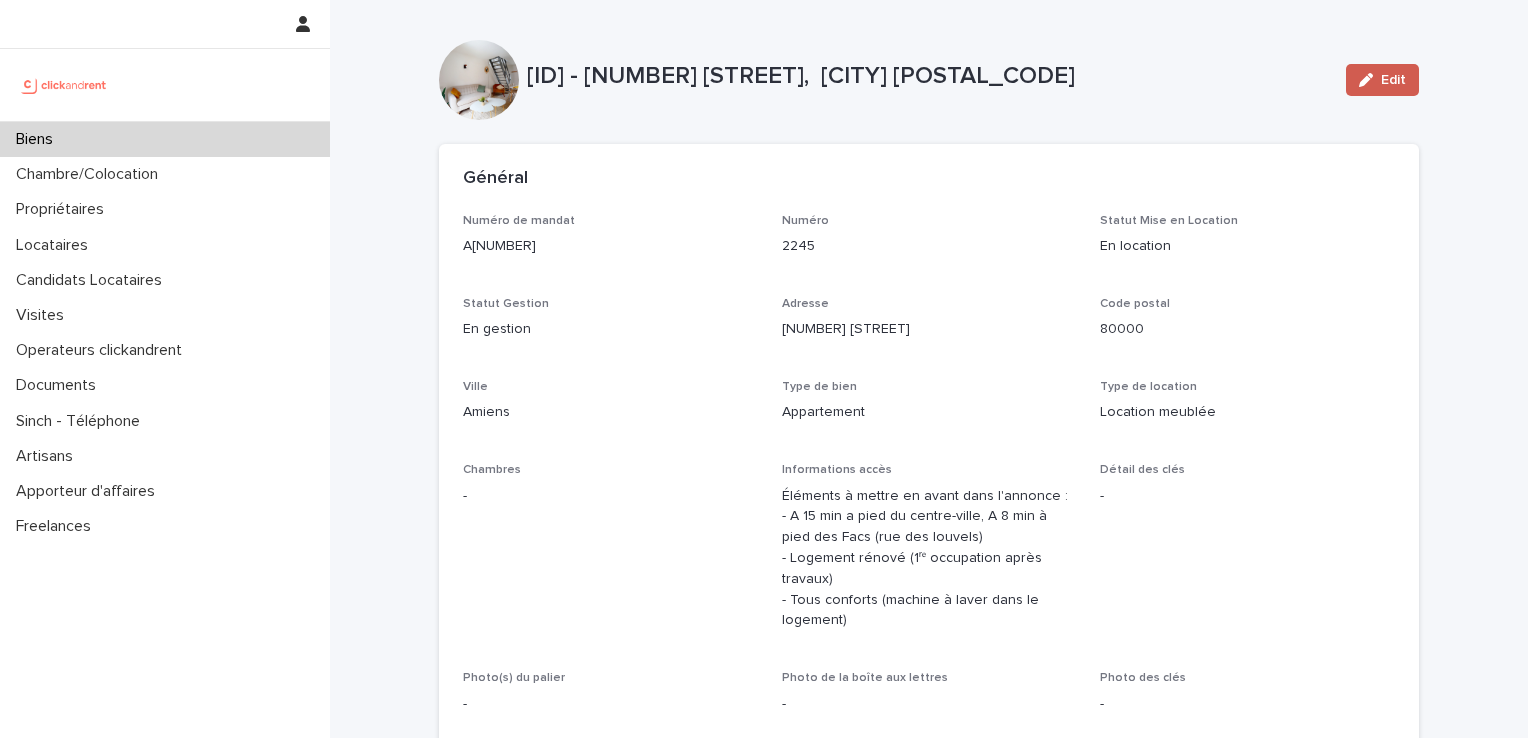 click on "Edit" at bounding box center [1393, 80] 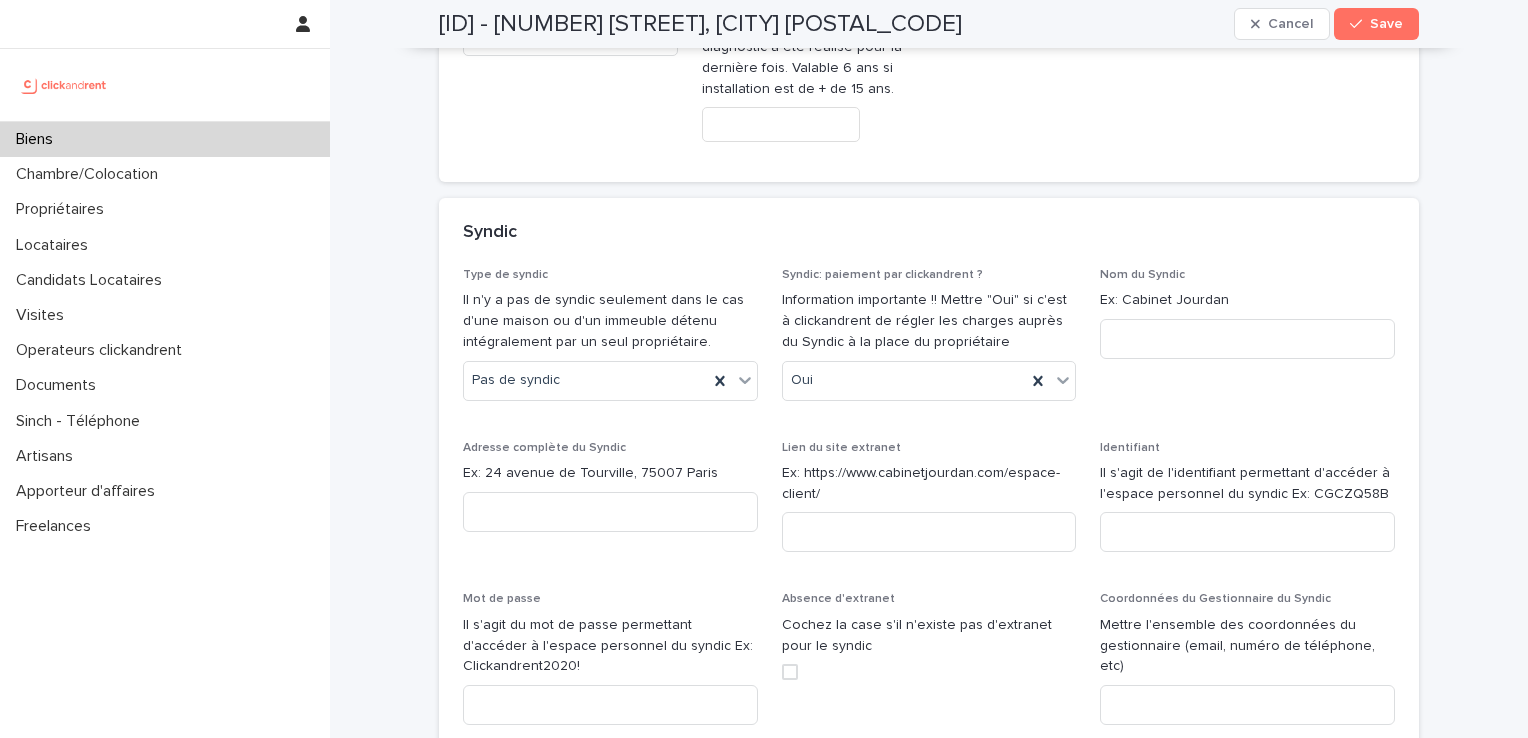 scroll, scrollTop: 11064, scrollLeft: 0, axis: vertical 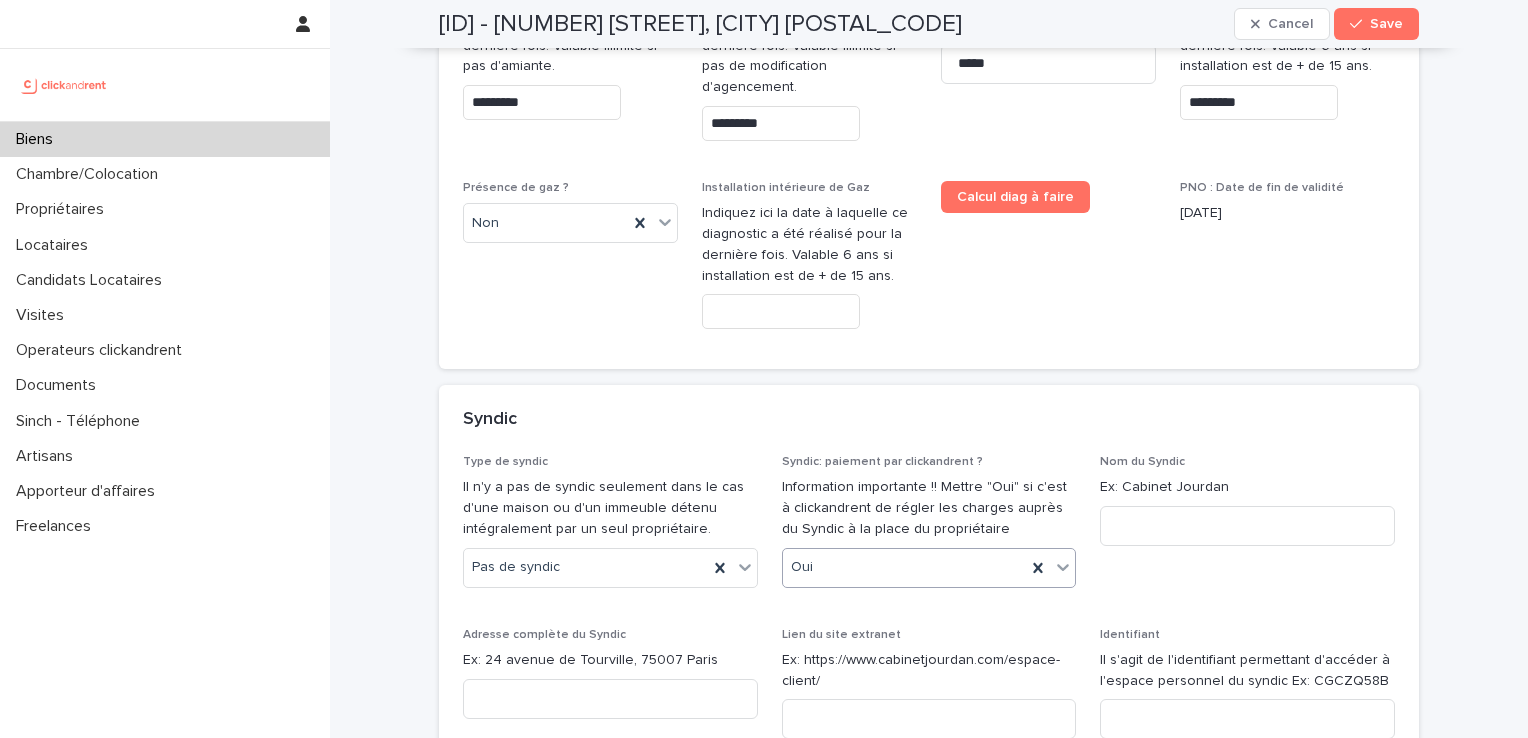 click on "Oui" at bounding box center [905, 567] 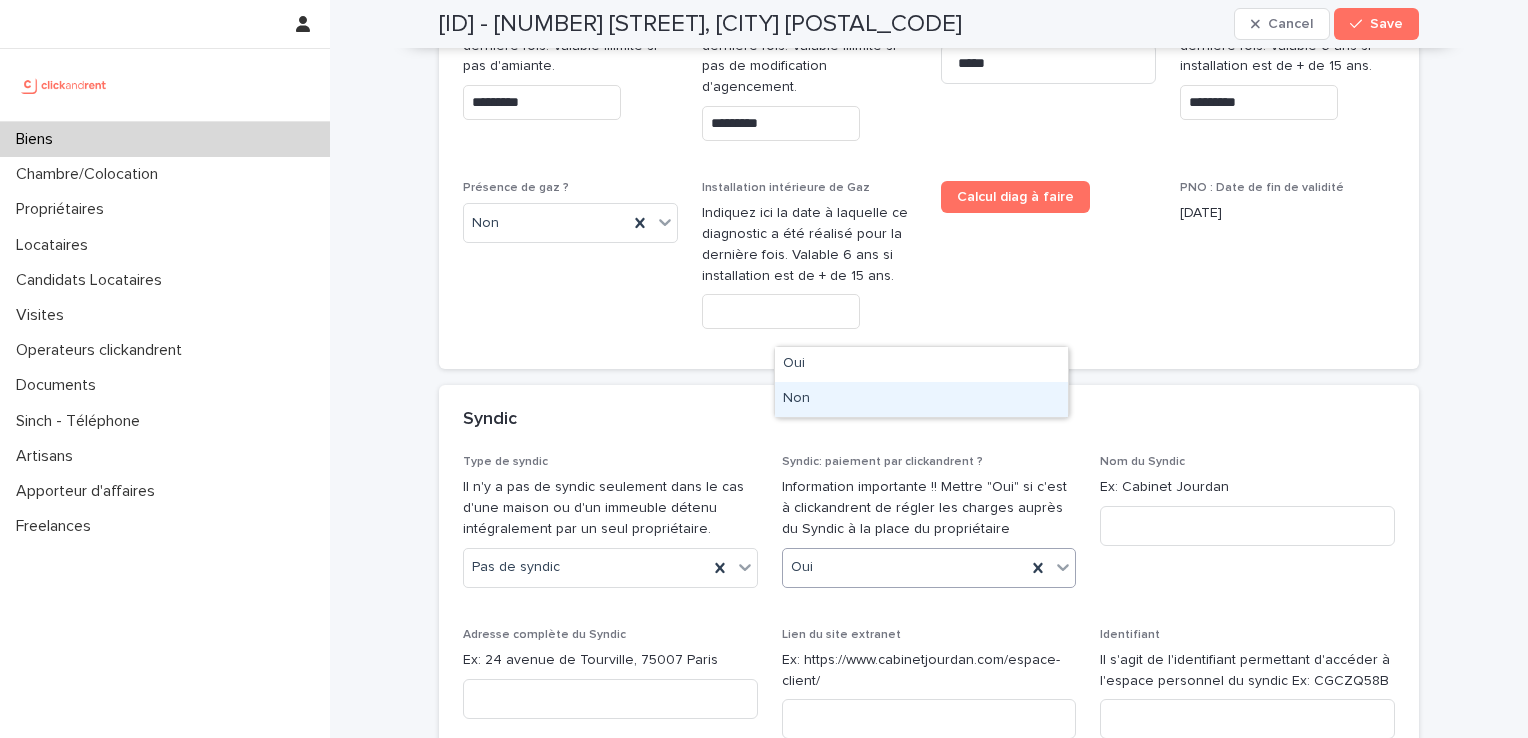 click on "Non" at bounding box center (921, 399) 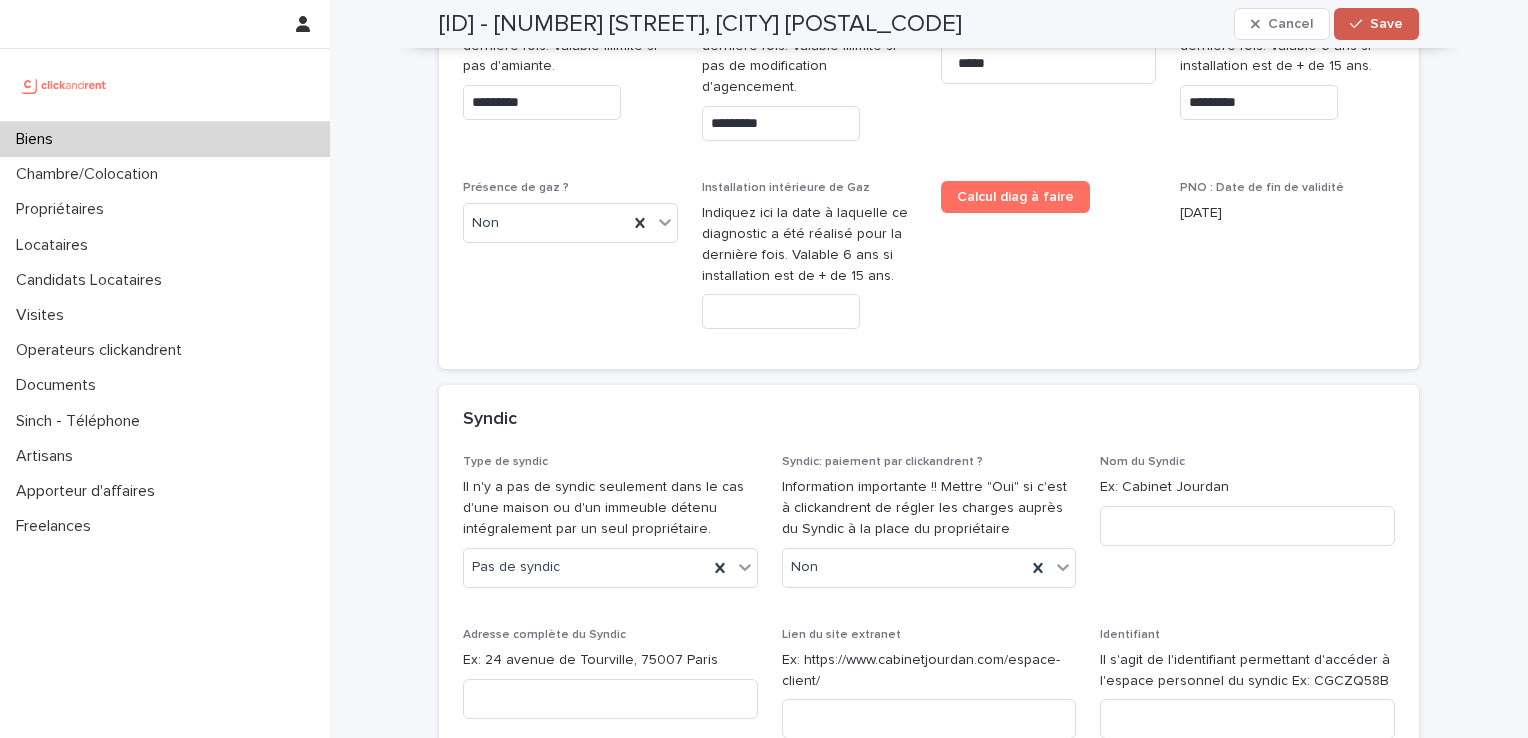 click on "Save" at bounding box center (1376, 24) 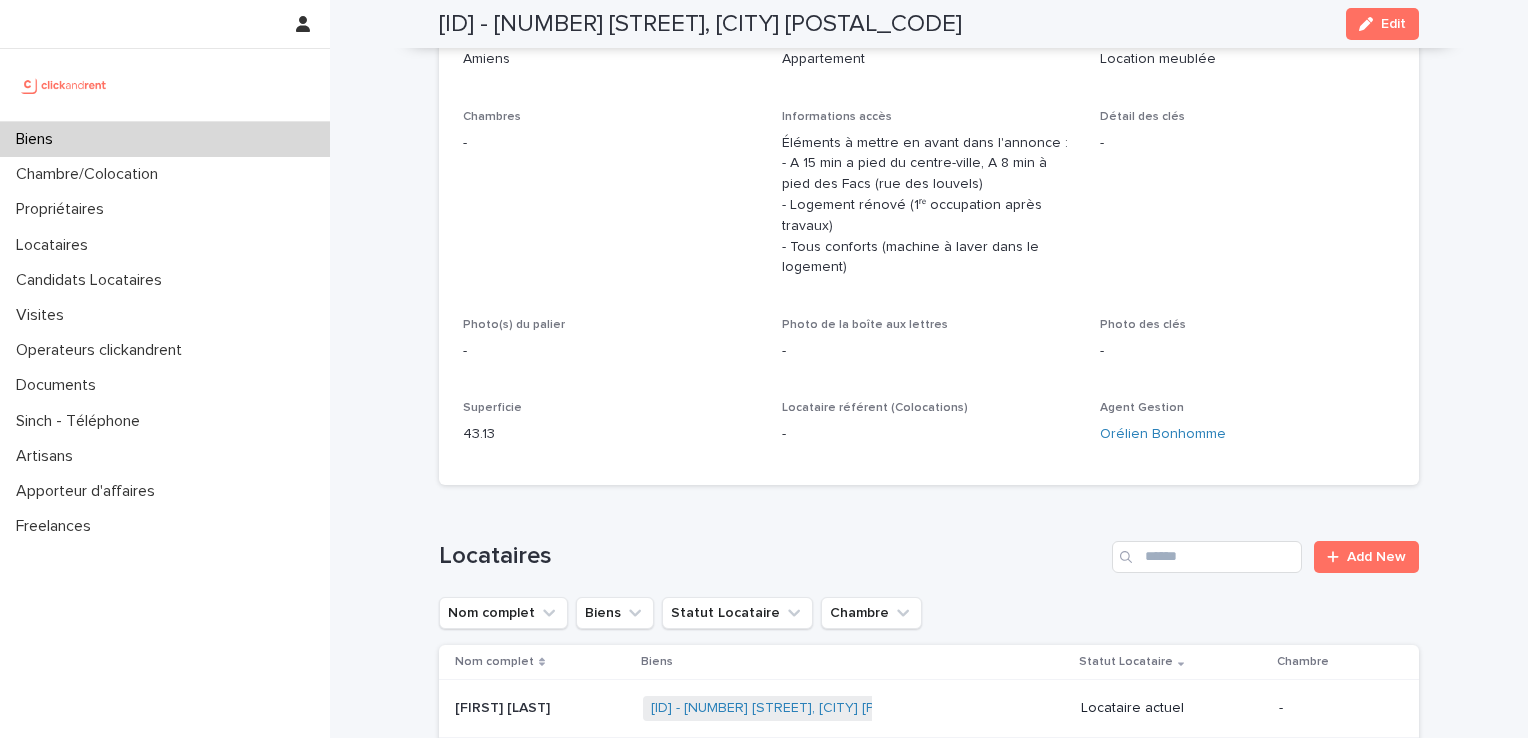 scroll, scrollTop: 0, scrollLeft: 0, axis: both 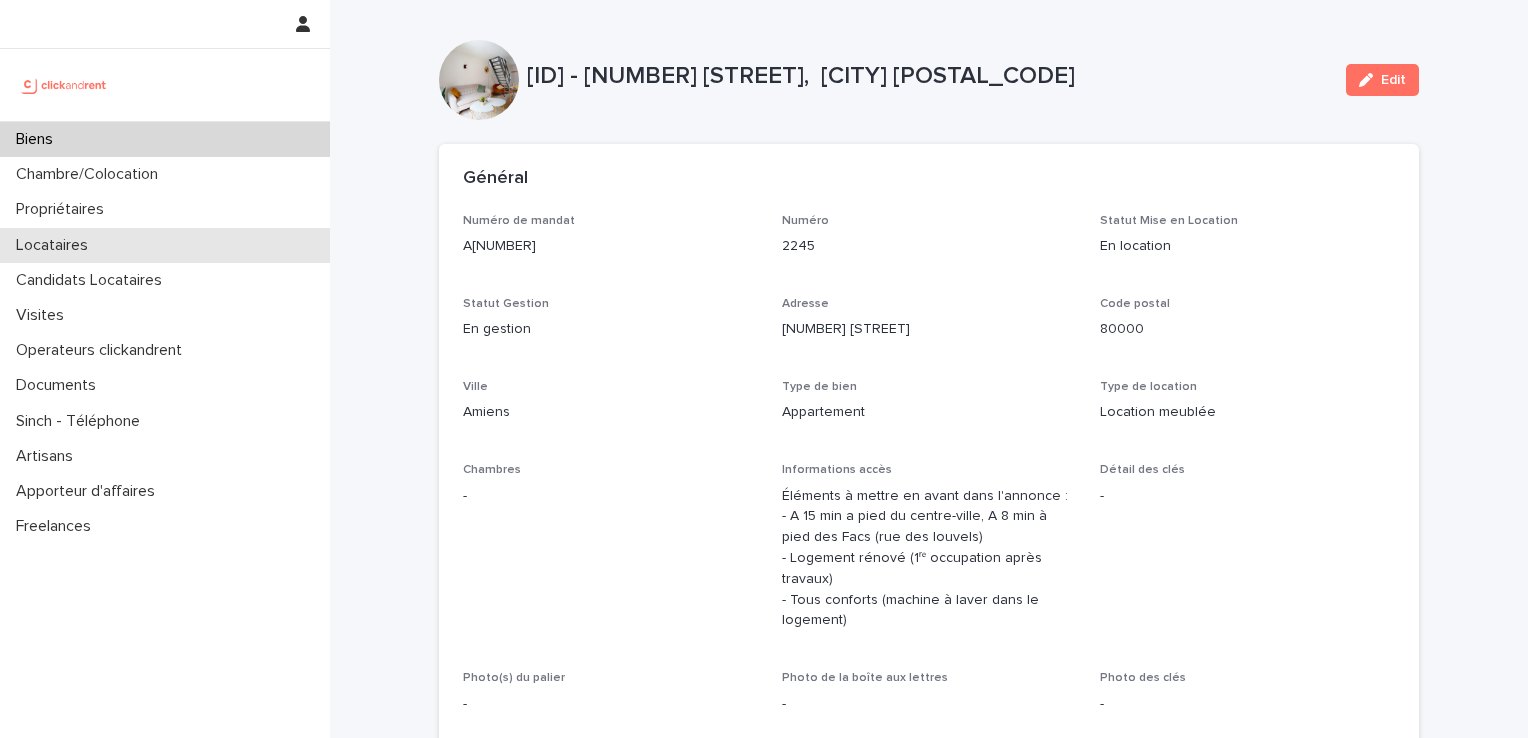 click on "Locataires" at bounding box center (56, 245) 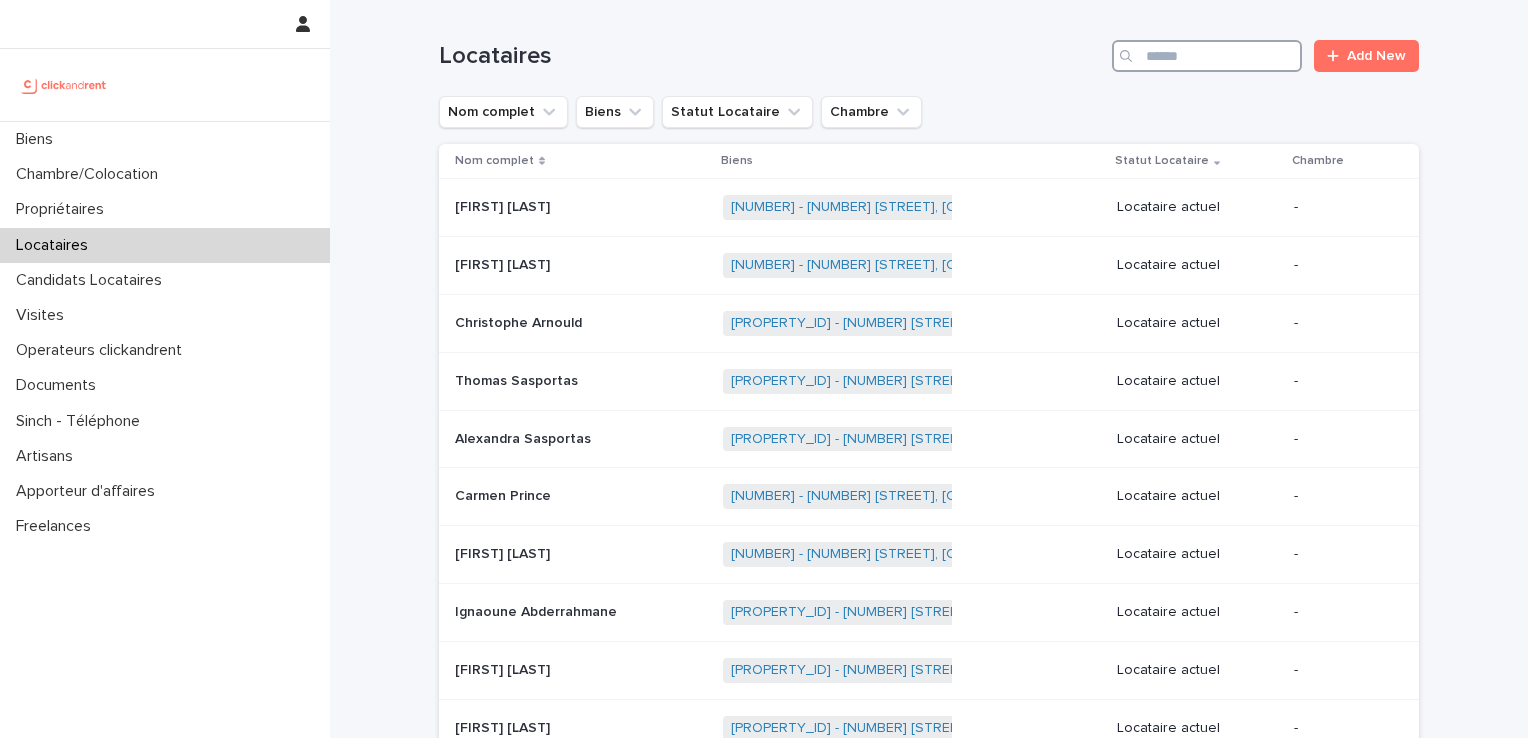 click at bounding box center [1207, 56] 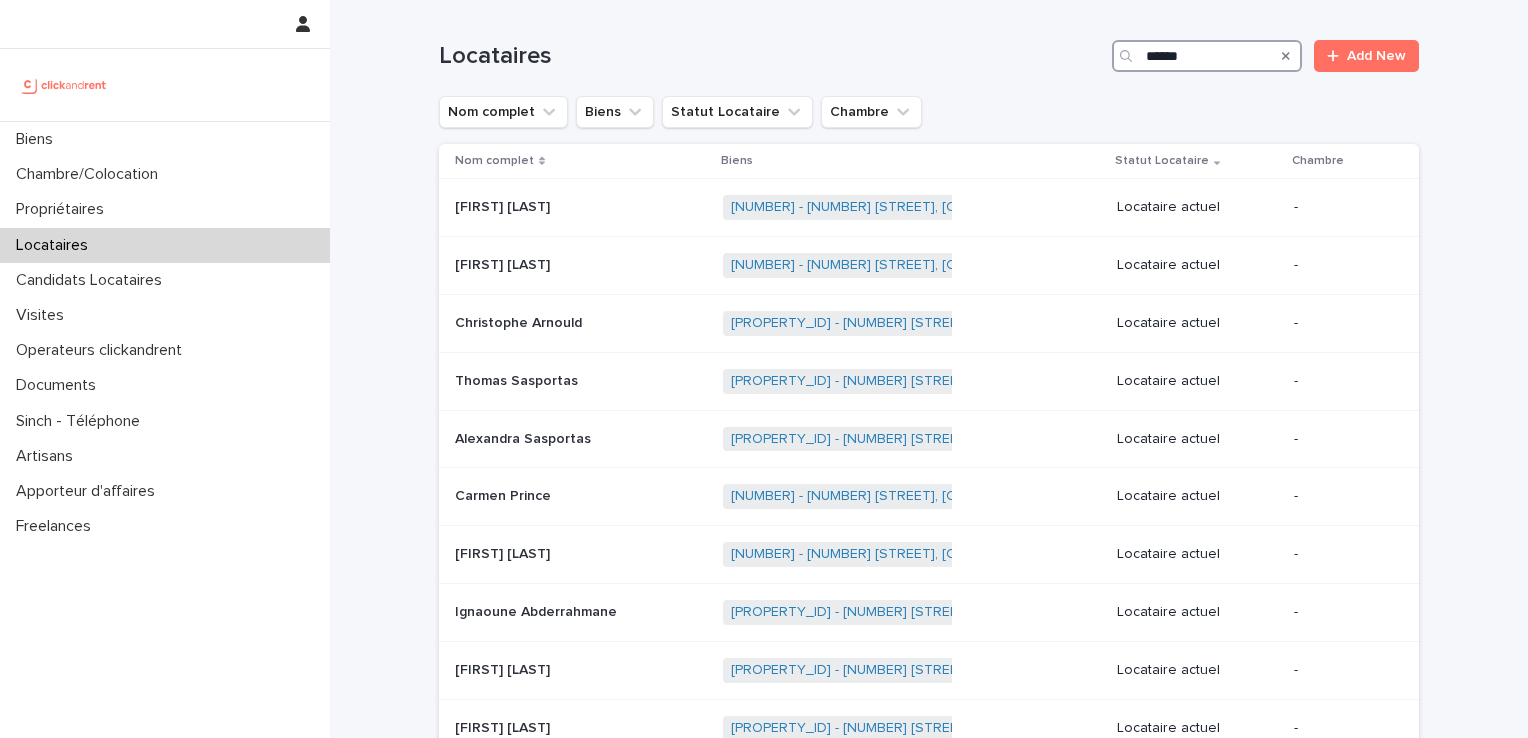 type on "******" 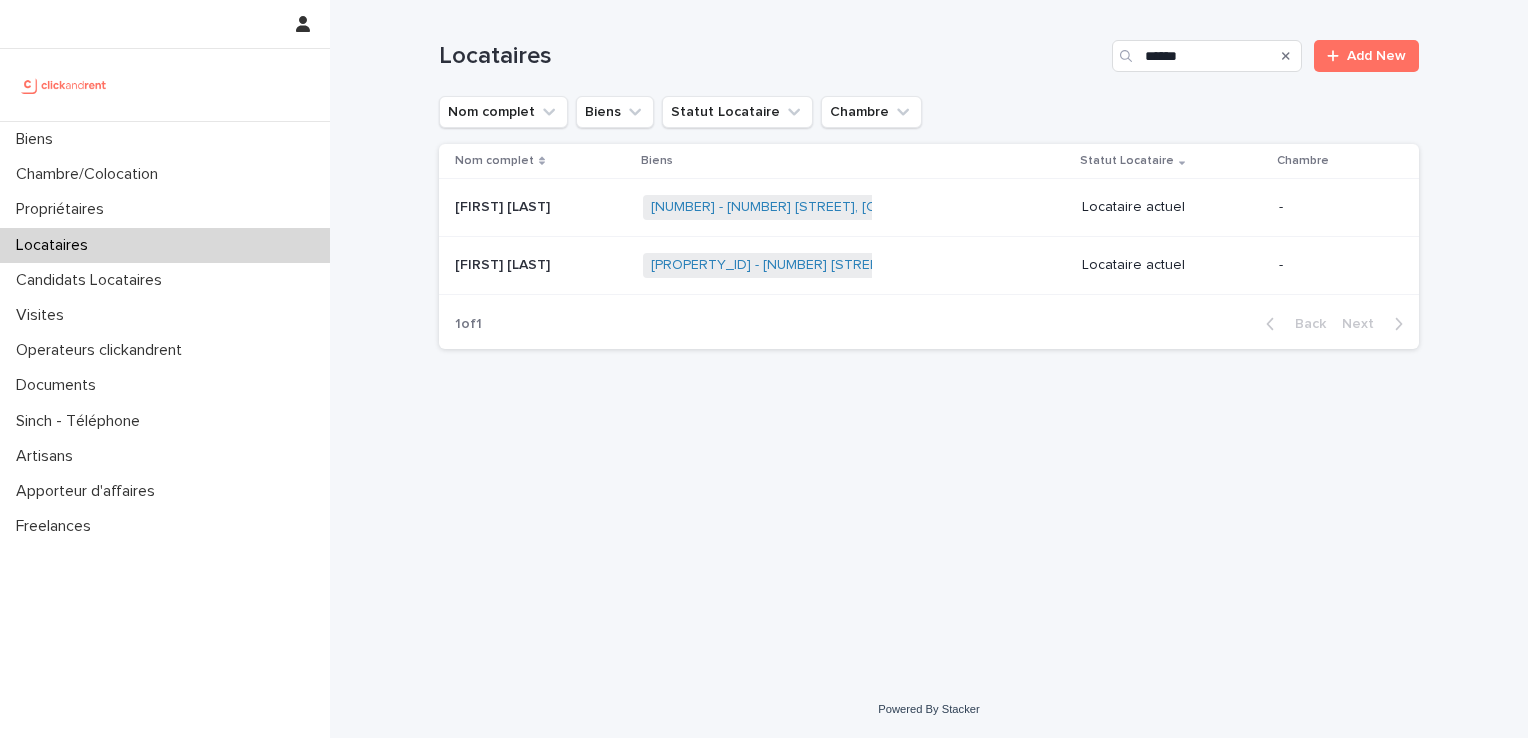 click on "[FIRST] [LAST]" at bounding box center (504, 205) 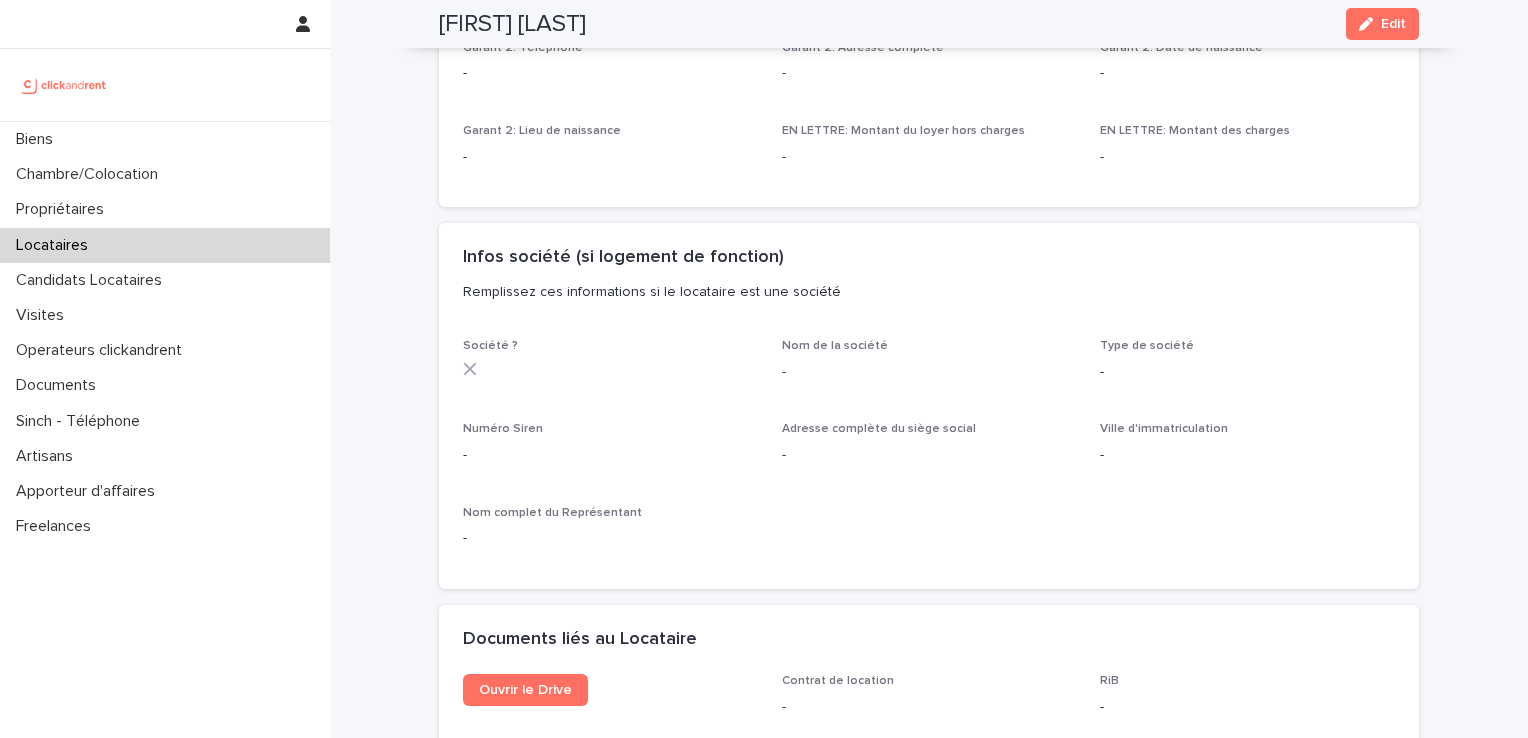 scroll, scrollTop: 1972, scrollLeft: 0, axis: vertical 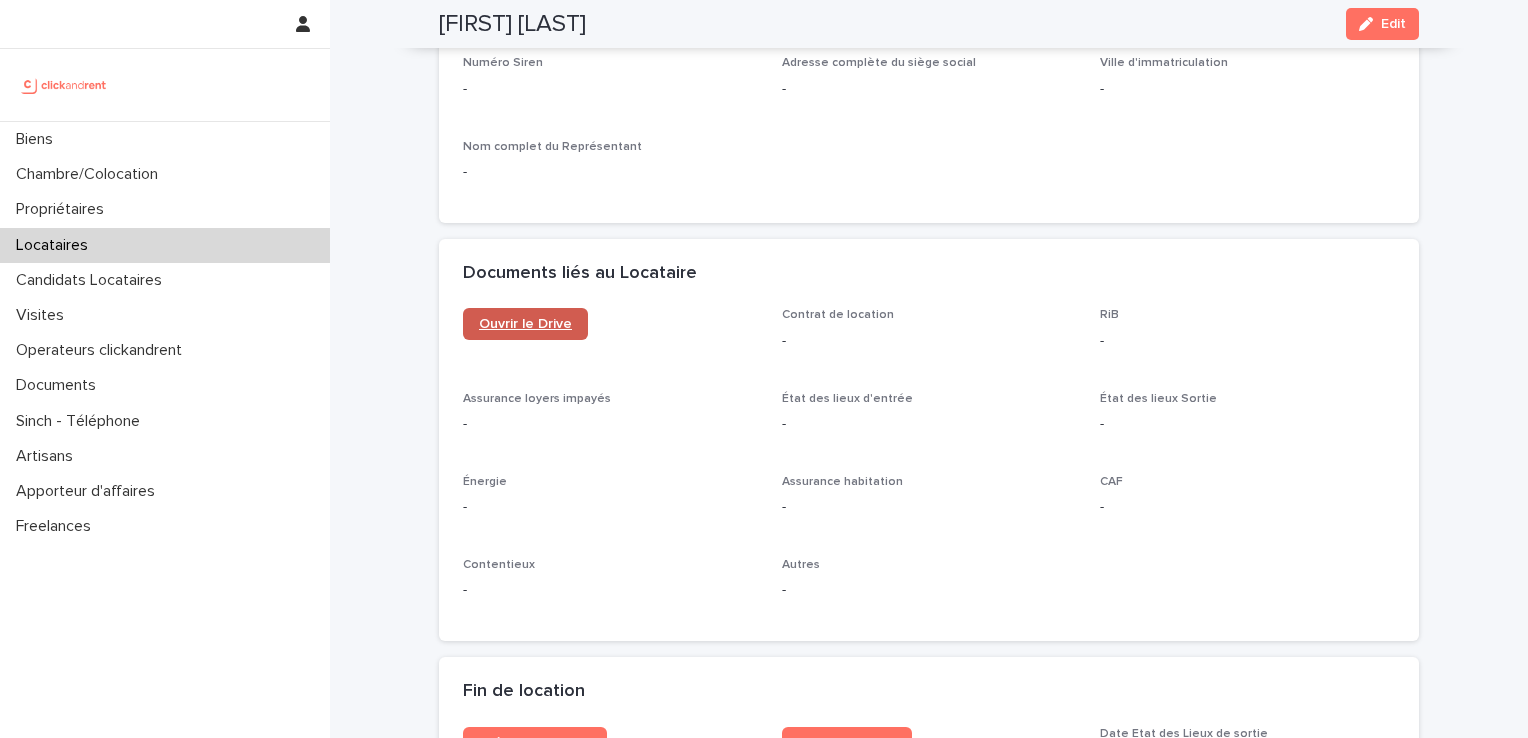 click on "Ouvrir le Drive" at bounding box center (525, 324) 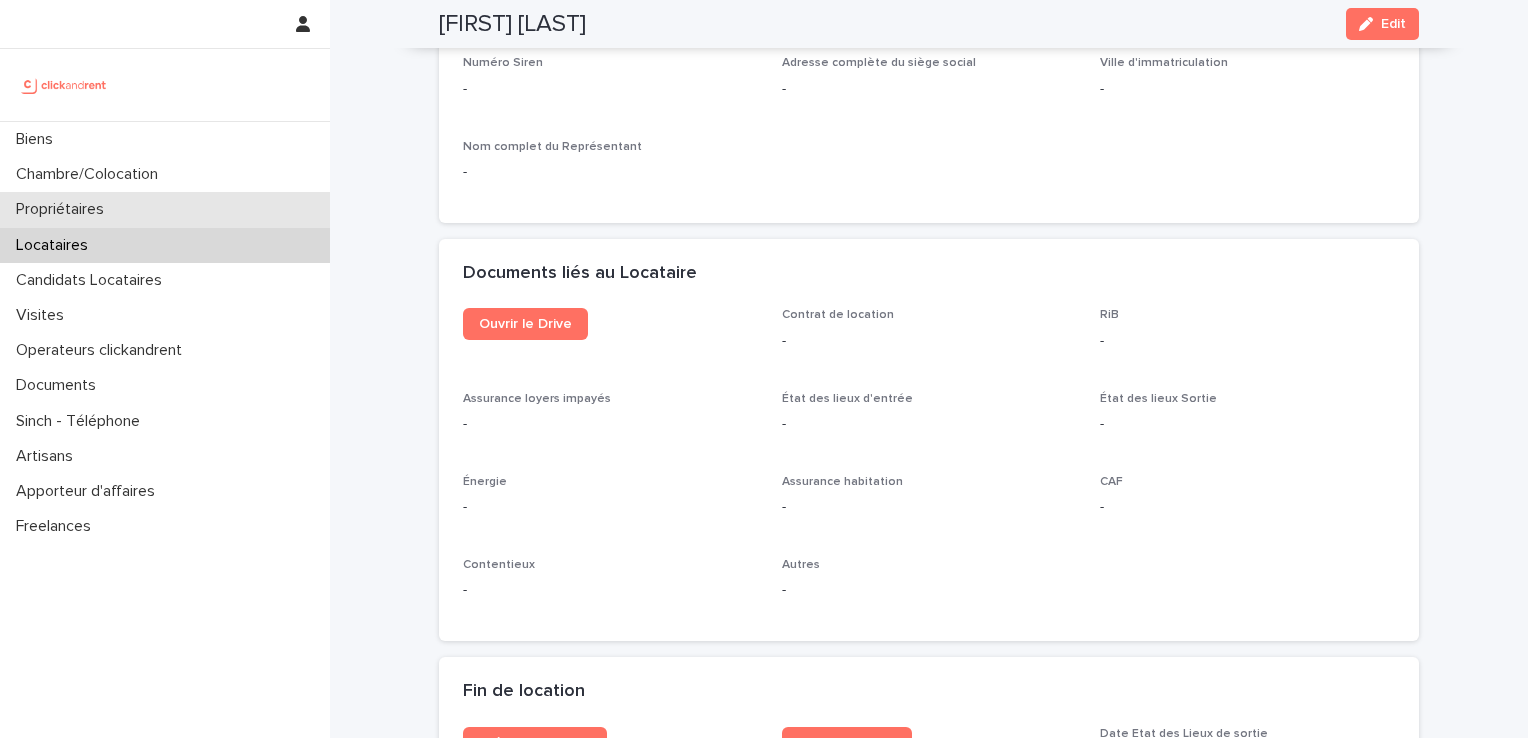 click on "Propriétaires" at bounding box center (64, 209) 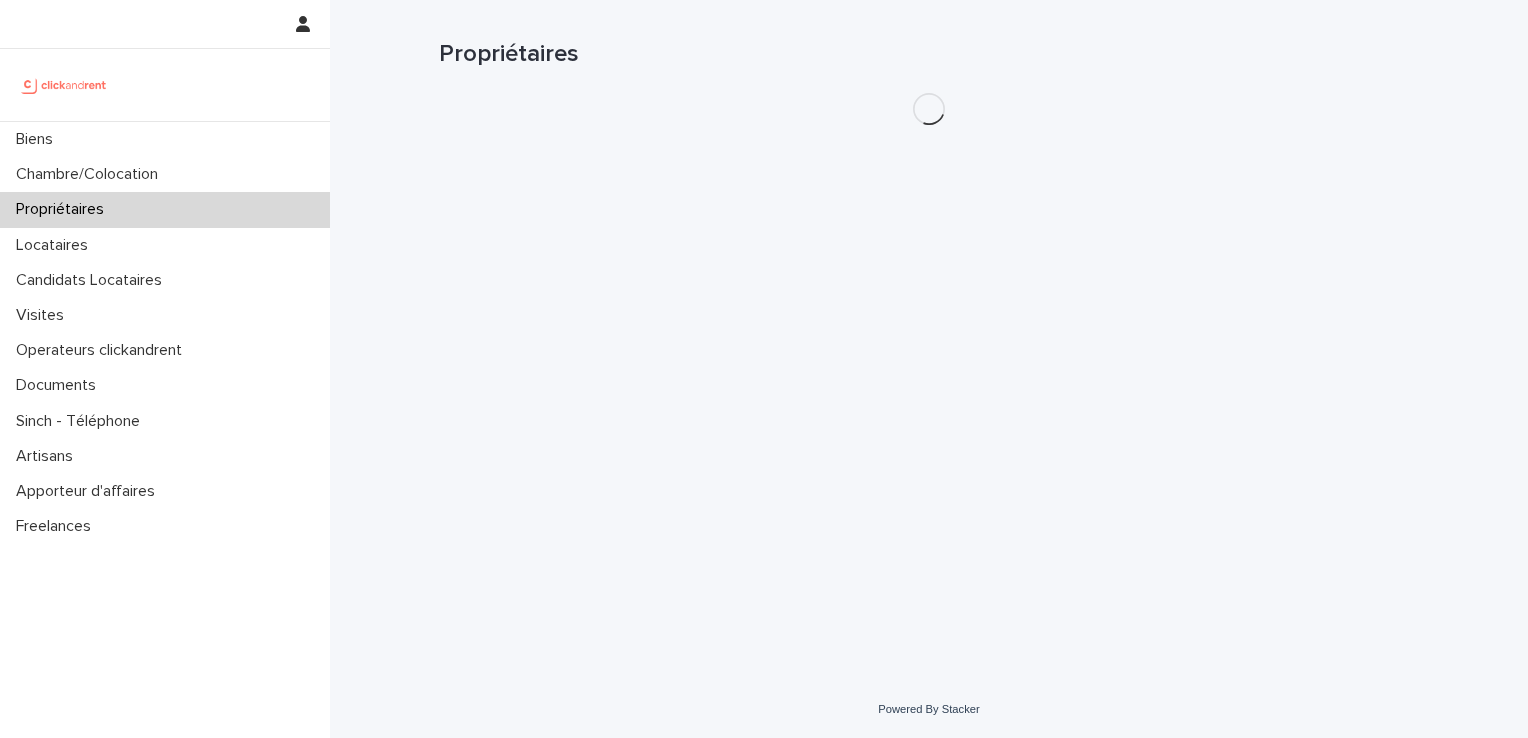 scroll, scrollTop: 0, scrollLeft: 0, axis: both 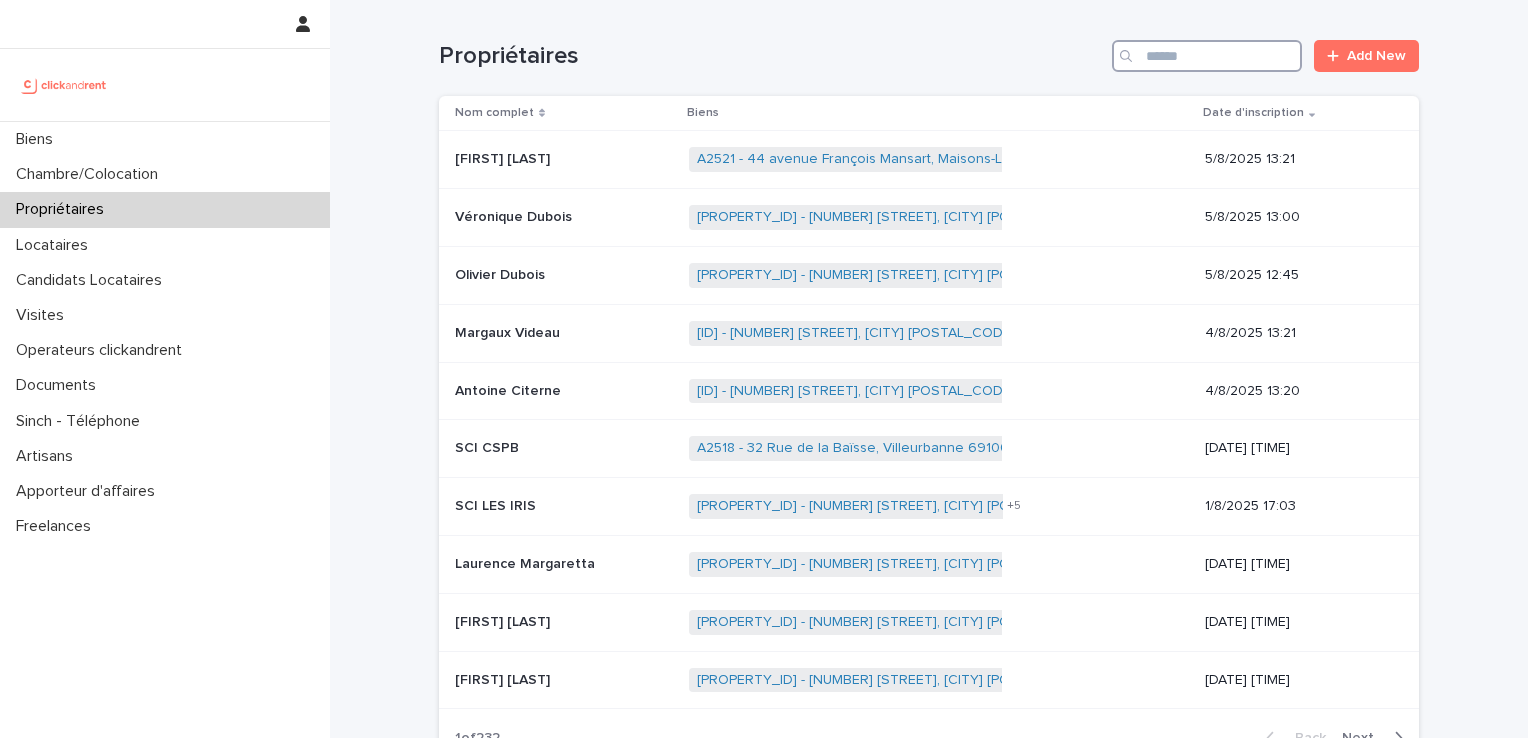 click at bounding box center [1207, 56] 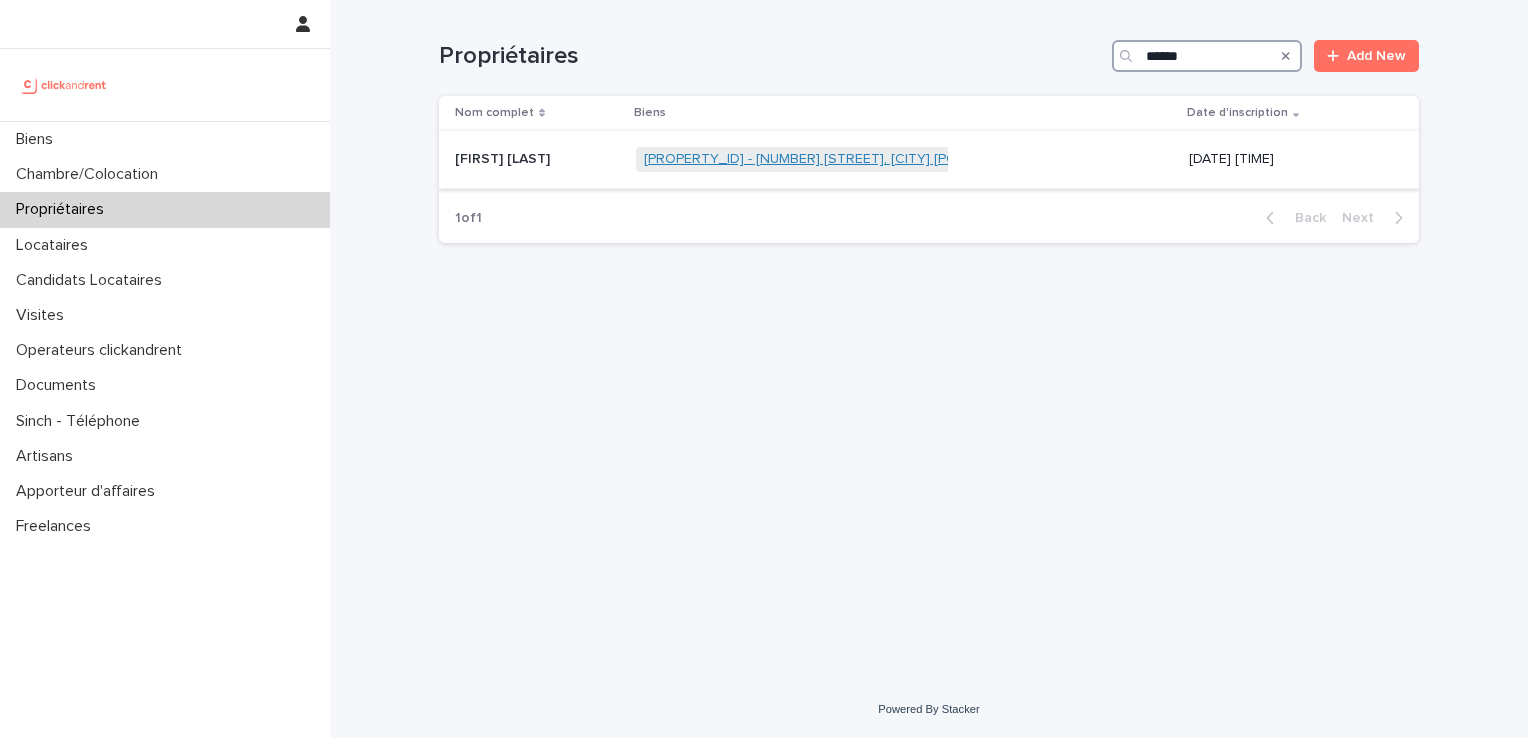 type on "******" 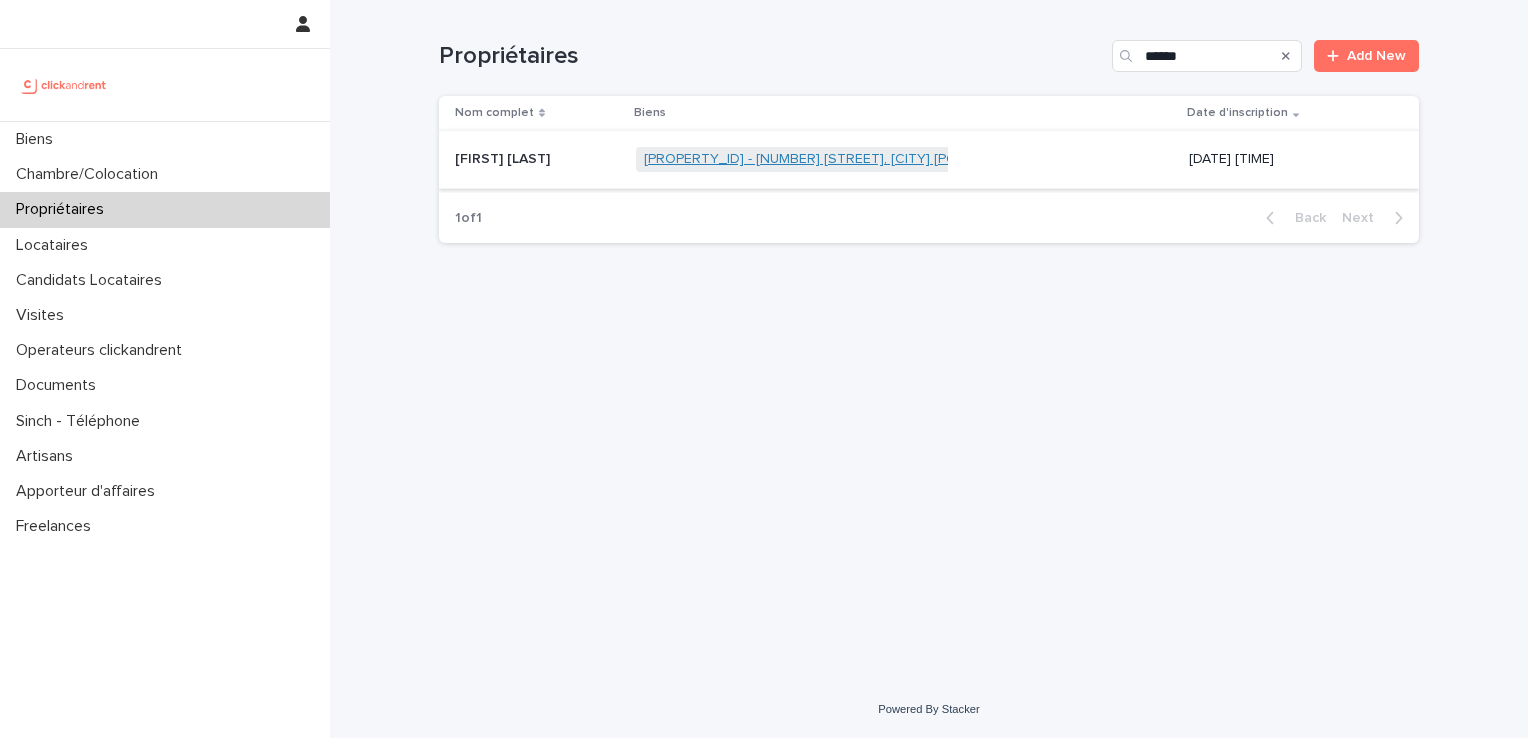 click on "[PROPERTY_ID] - [NUMBER] [STREET], [CITY] [POSTAL_CODE]" at bounding box center (842, 159) 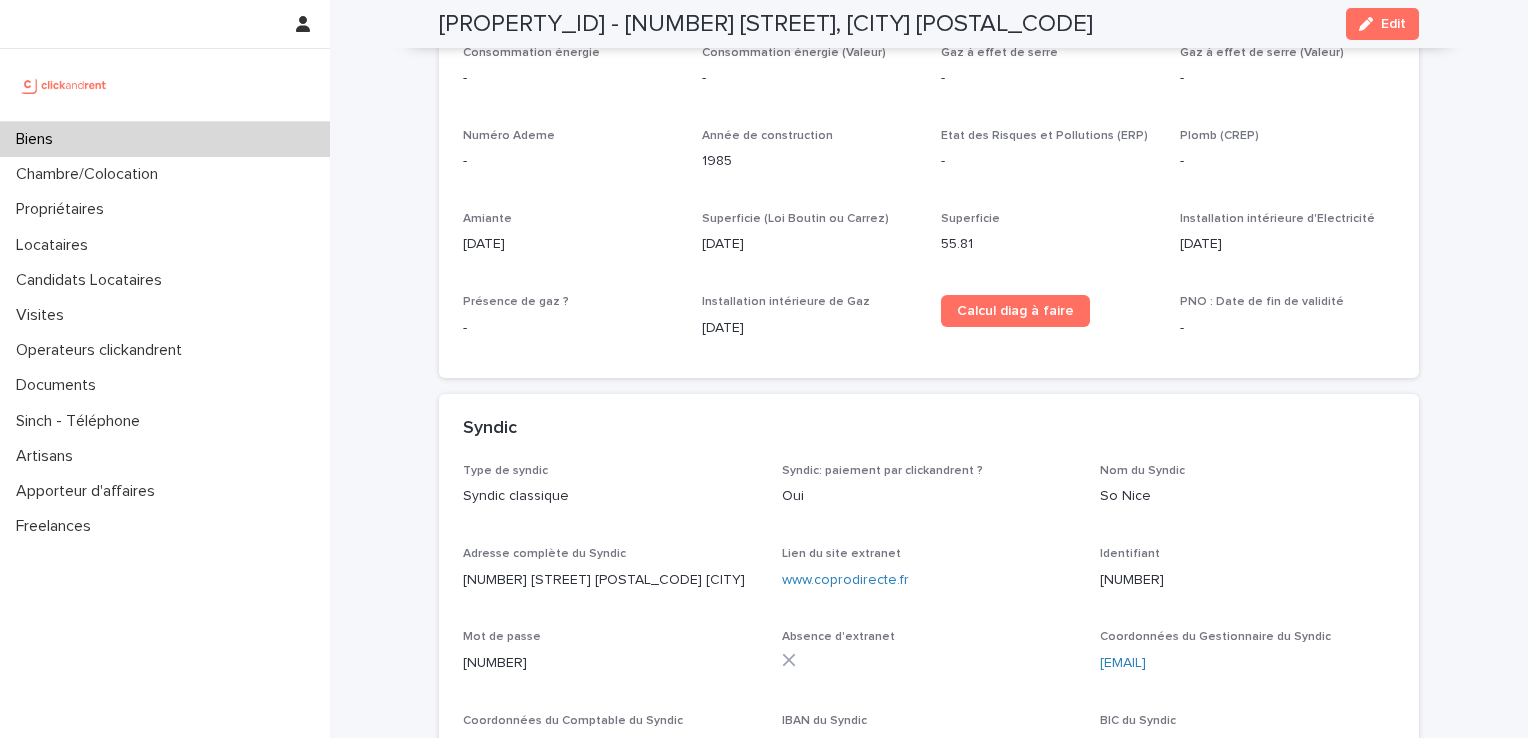 scroll, scrollTop: 5267, scrollLeft: 0, axis: vertical 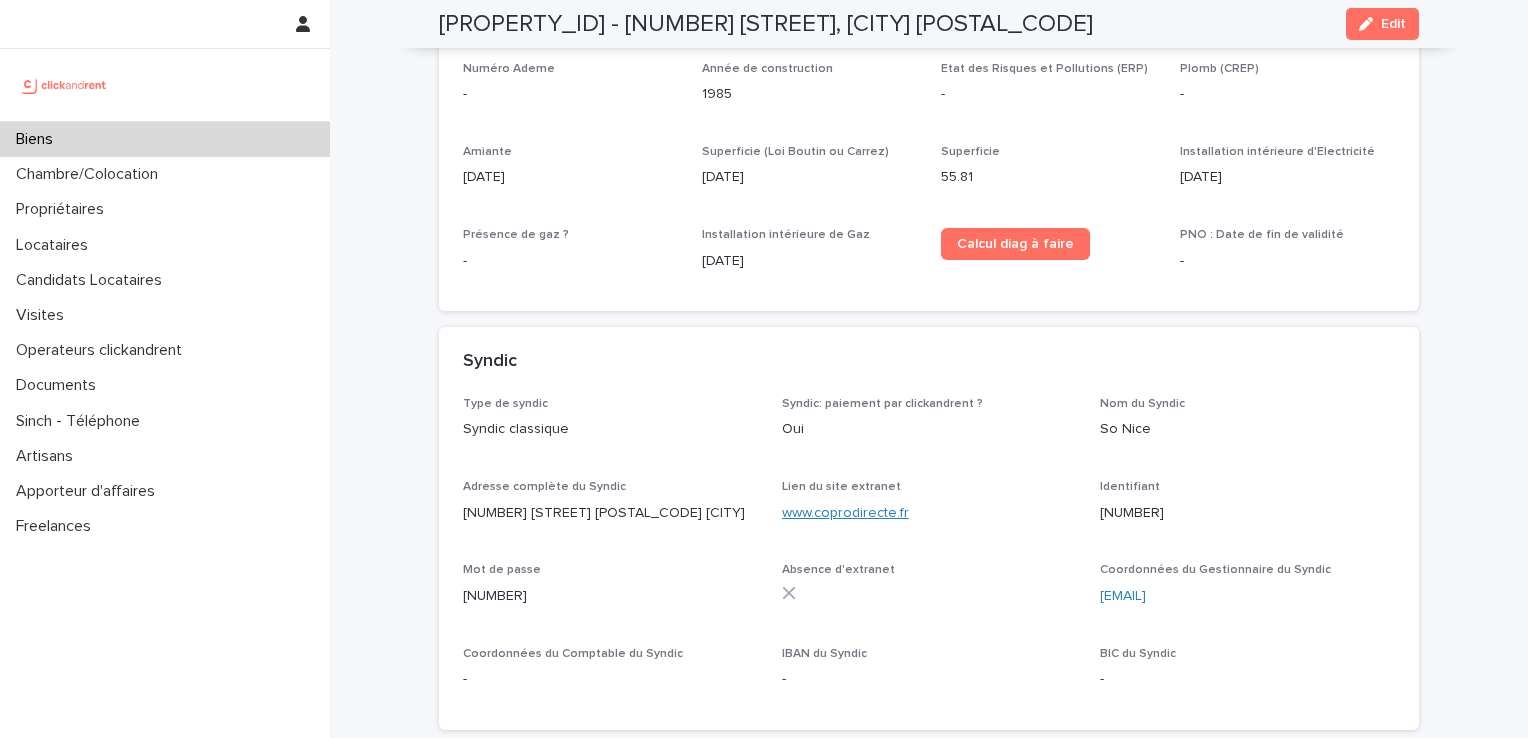 click on "www.coprodirecte.fr" at bounding box center (845, 513) 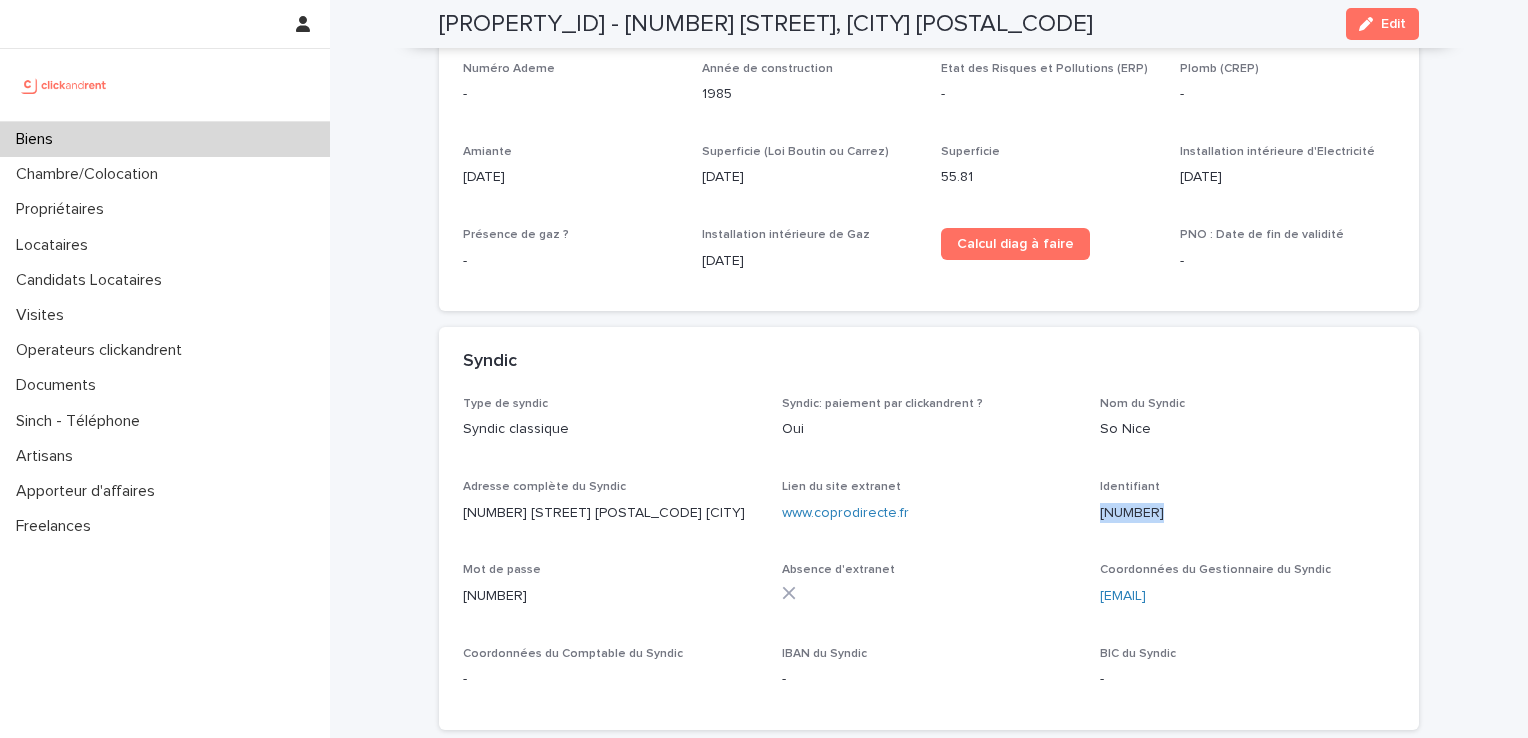 drag, startPoint x: 1184, startPoint y: 480, endPoint x: 1090, endPoint y: 478, distance: 94.02127 